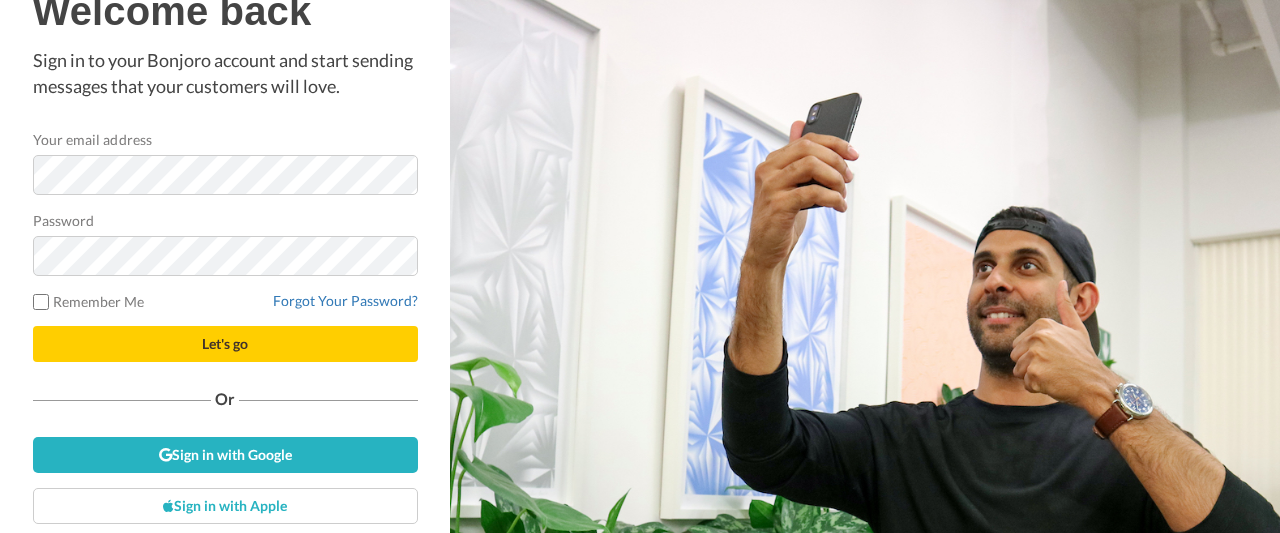 scroll, scrollTop: 0, scrollLeft: 0, axis: both 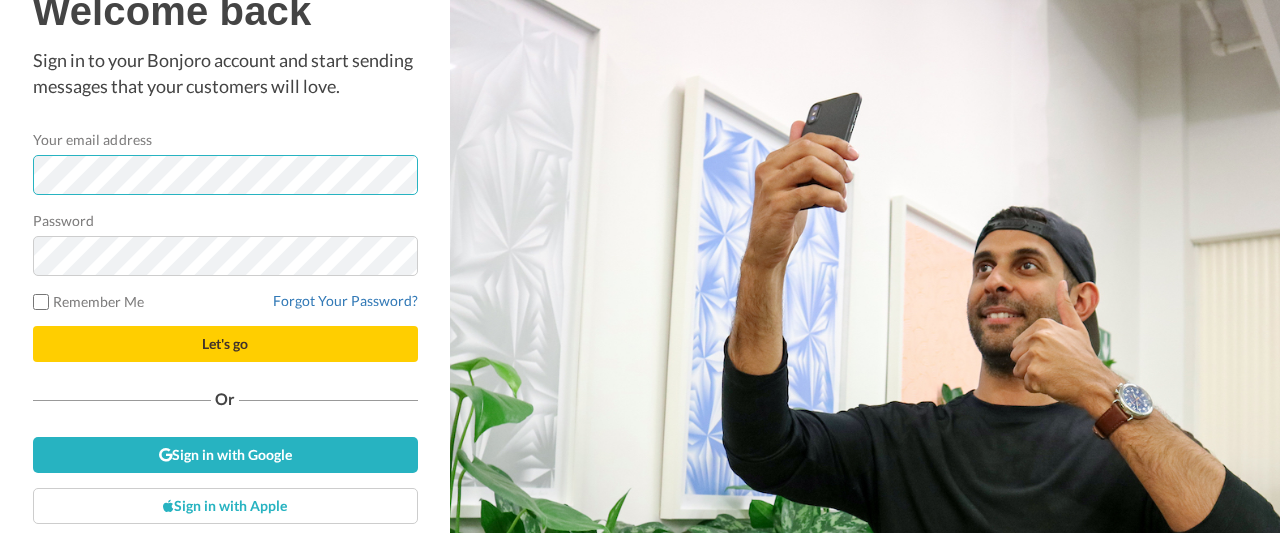 click on "Welcome back
Sign in to your Bonjoro account and start sending messages that your customers will love.
Your email address
Password
Remember Me
Forgot Your Password?
Let's go
Or
Sign in with Google
Sign up now" at bounding box center (225, 266) 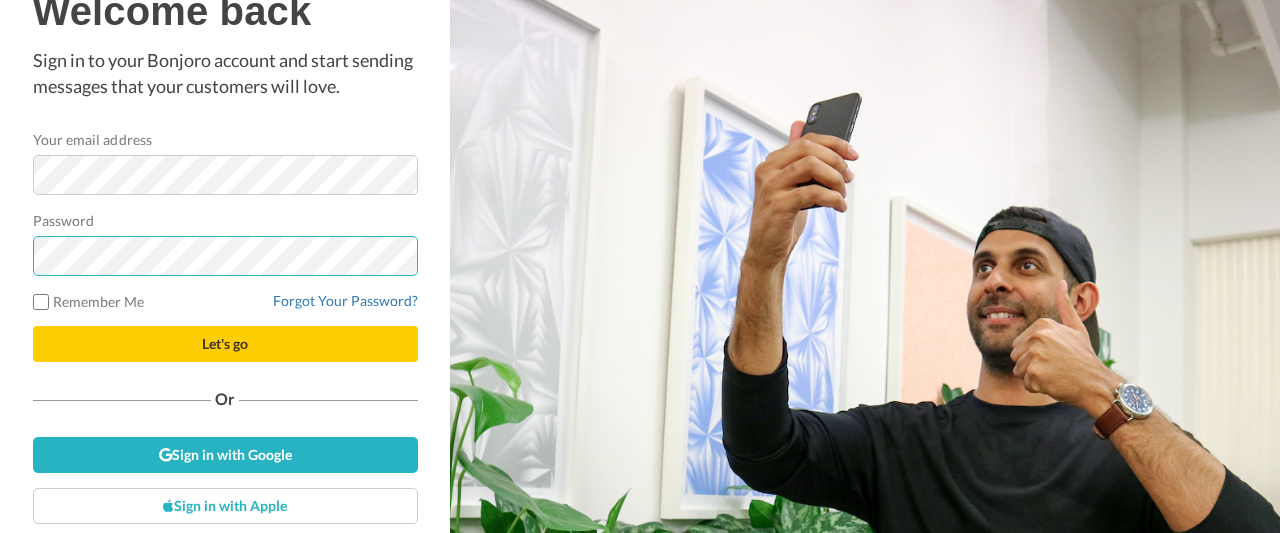 click on "Let's go" at bounding box center (225, 344) 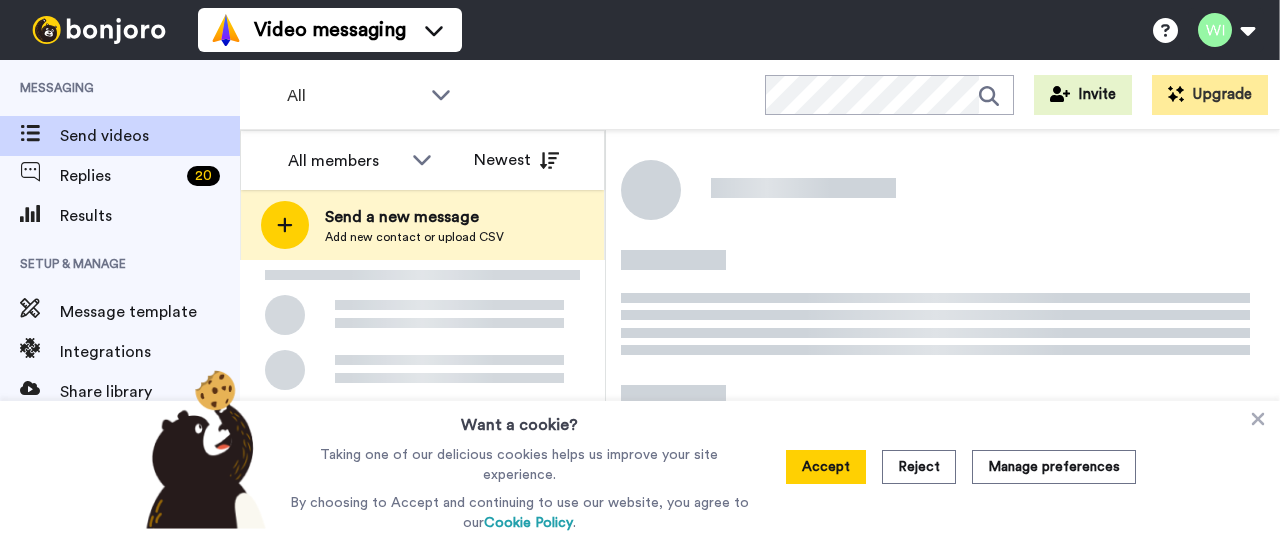 scroll, scrollTop: 0, scrollLeft: 0, axis: both 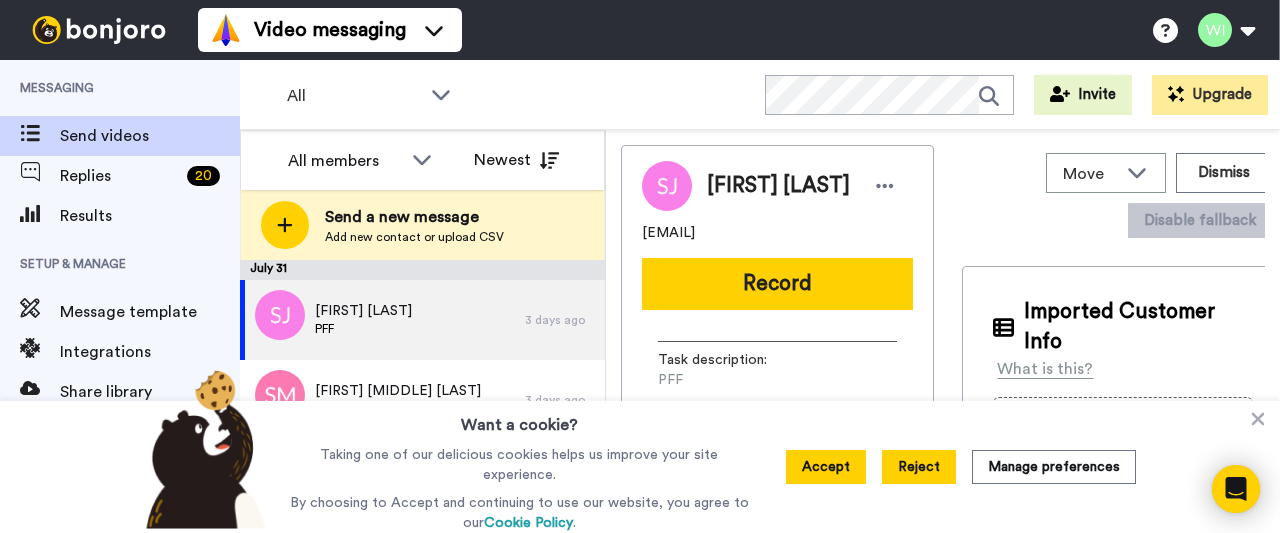 click on "Reject" at bounding box center [919, 467] 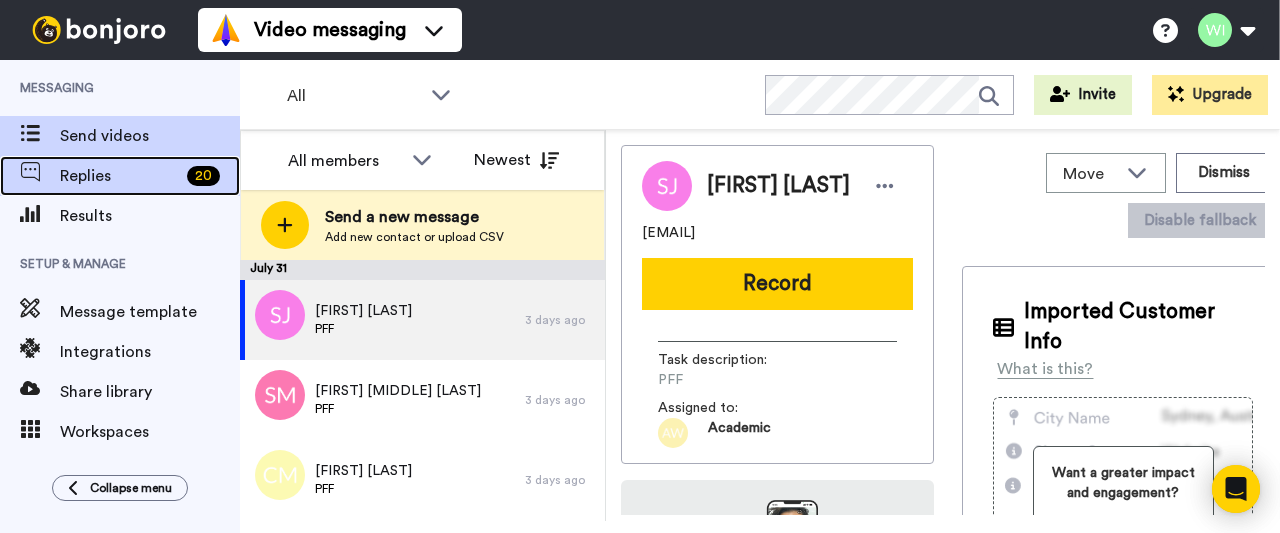 click on "Replies" at bounding box center [119, 176] 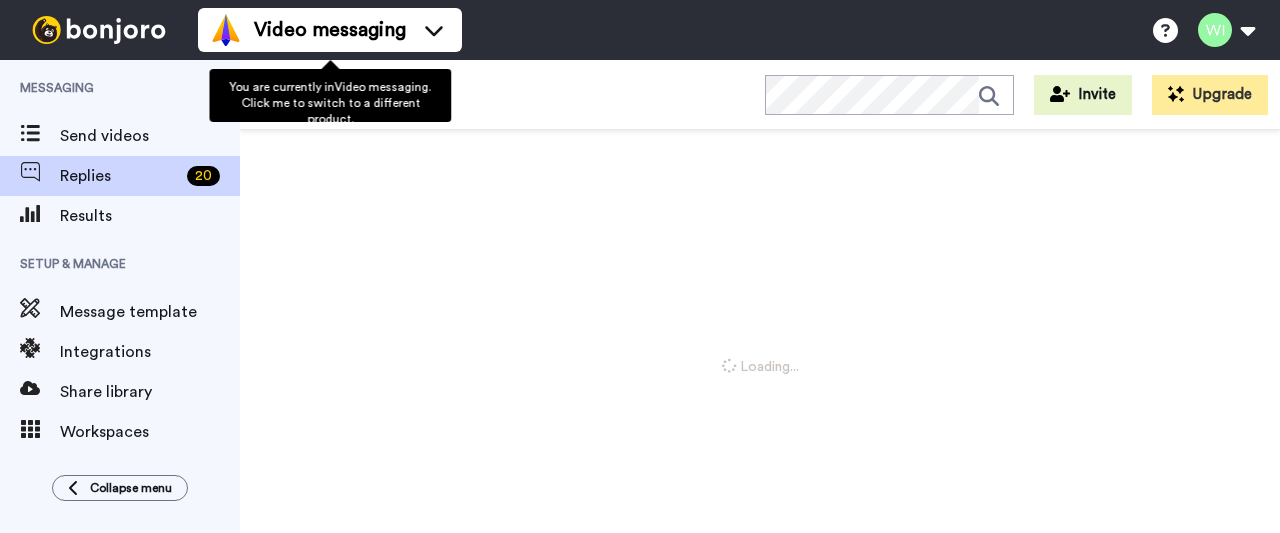 scroll, scrollTop: 0, scrollLeft: 0, axis: both 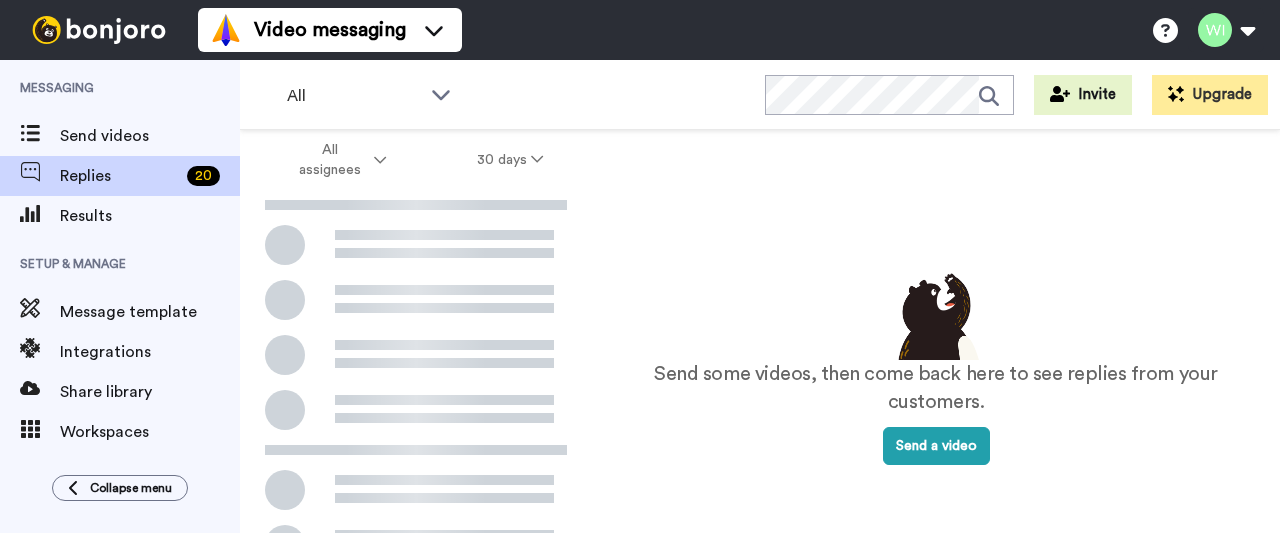 click on "All WORKSPACES View all All Default Task List Default International + Add a new workspace
Invite Upgrade" at bounding box center [760, 95] 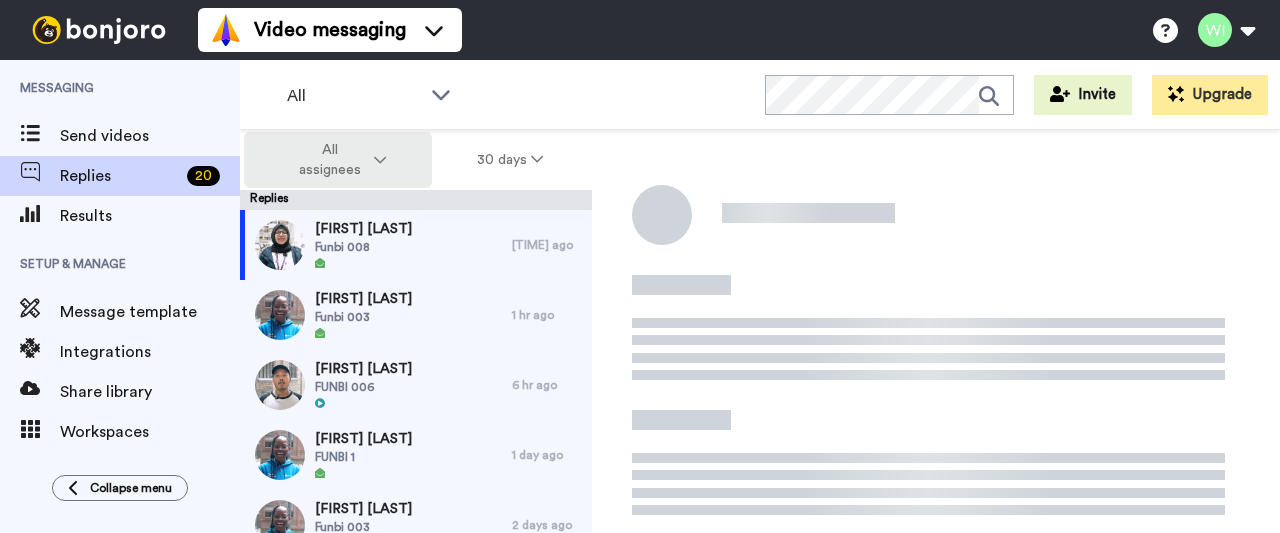 click on "All assignees" at bounding box center (338, 160) 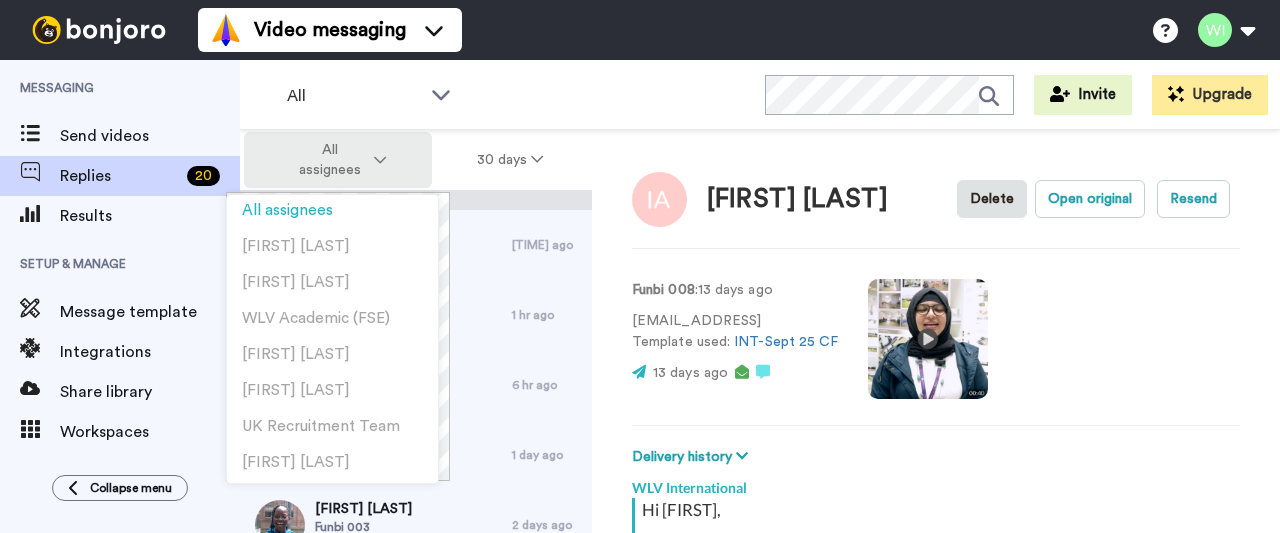 scroll, scrollTop: 379, scrollLeft: 0, axis: vertical 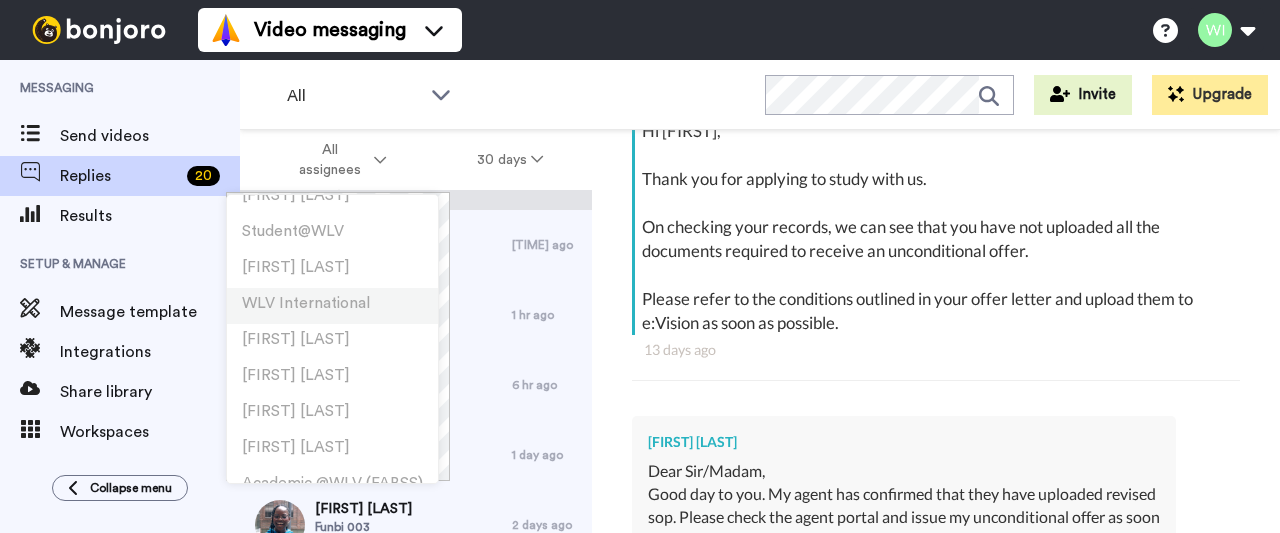 click on "WLV International" at bounding box center [306, 303] 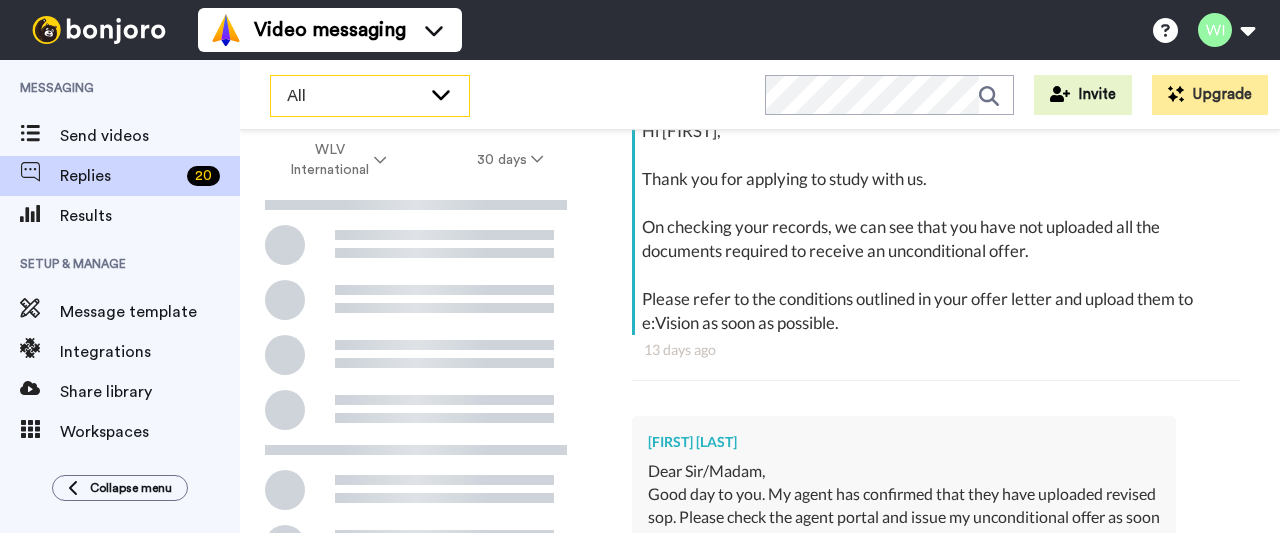 click 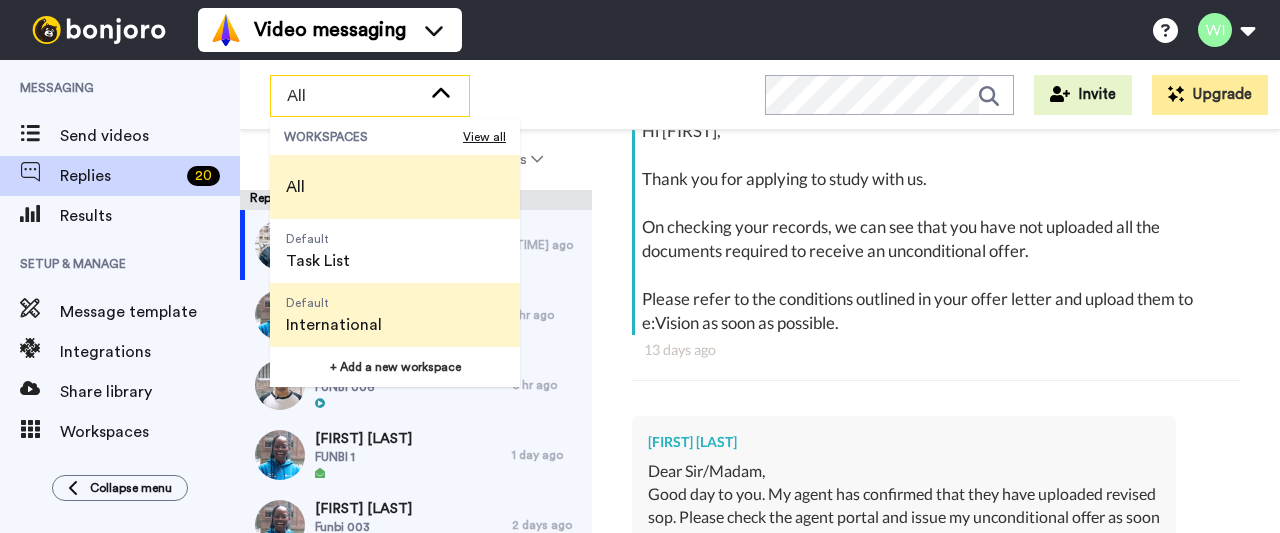 click on "Default International" at bounding box center (395, 315) 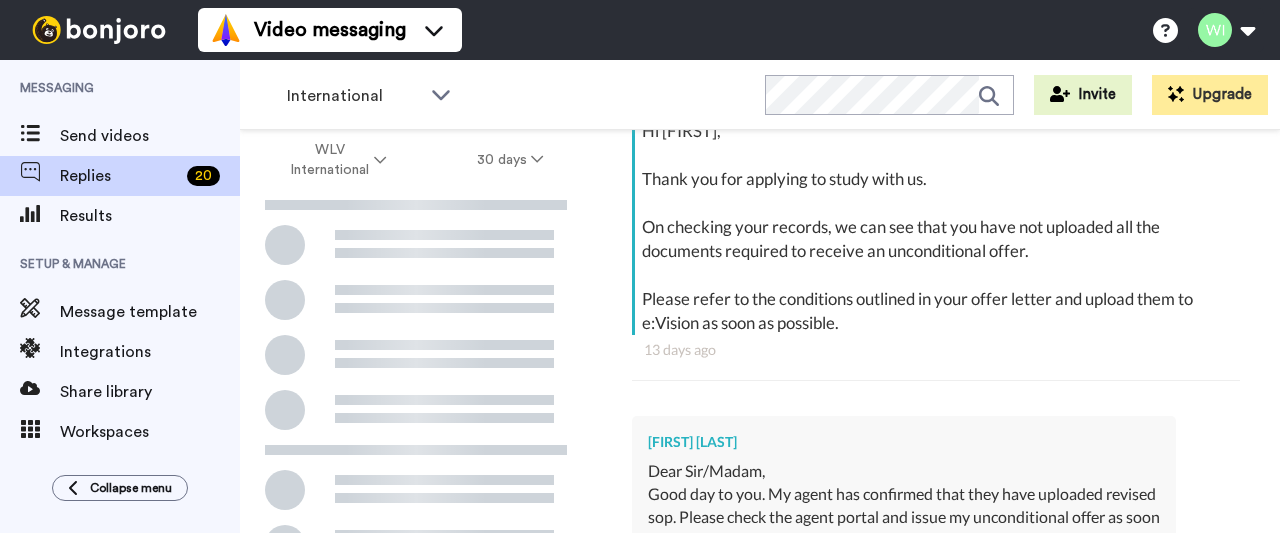 click at bounding box center (416, 567) 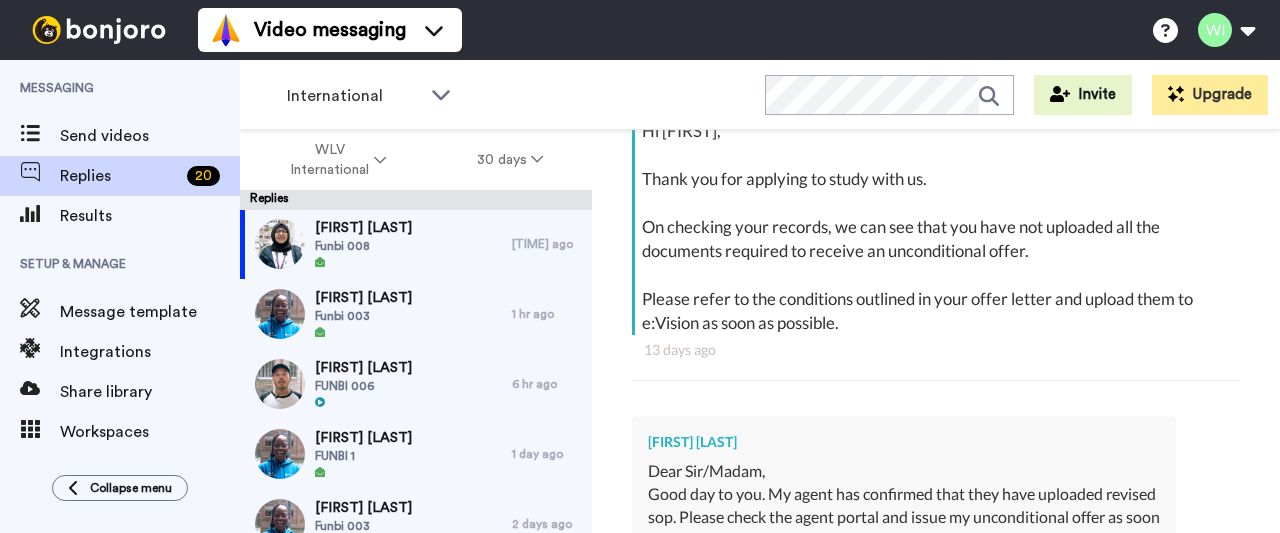 scroll, scrollTop: 3, scrollLeft: 0, axis: vertical 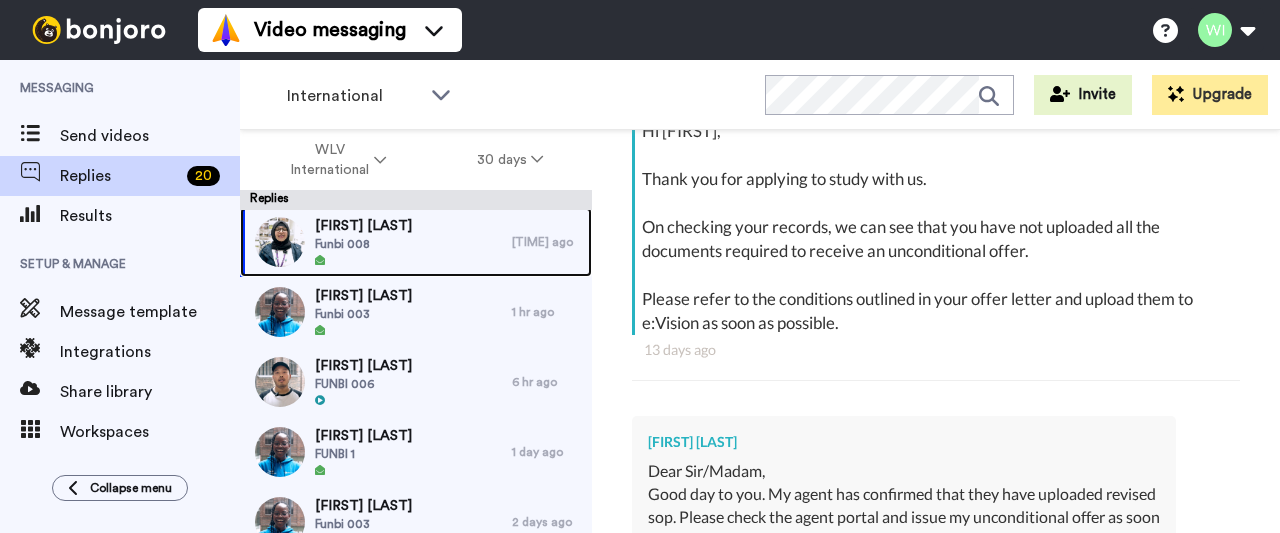 click on "[FIRST] [LAST] 008" at bounding box center [376, 242] 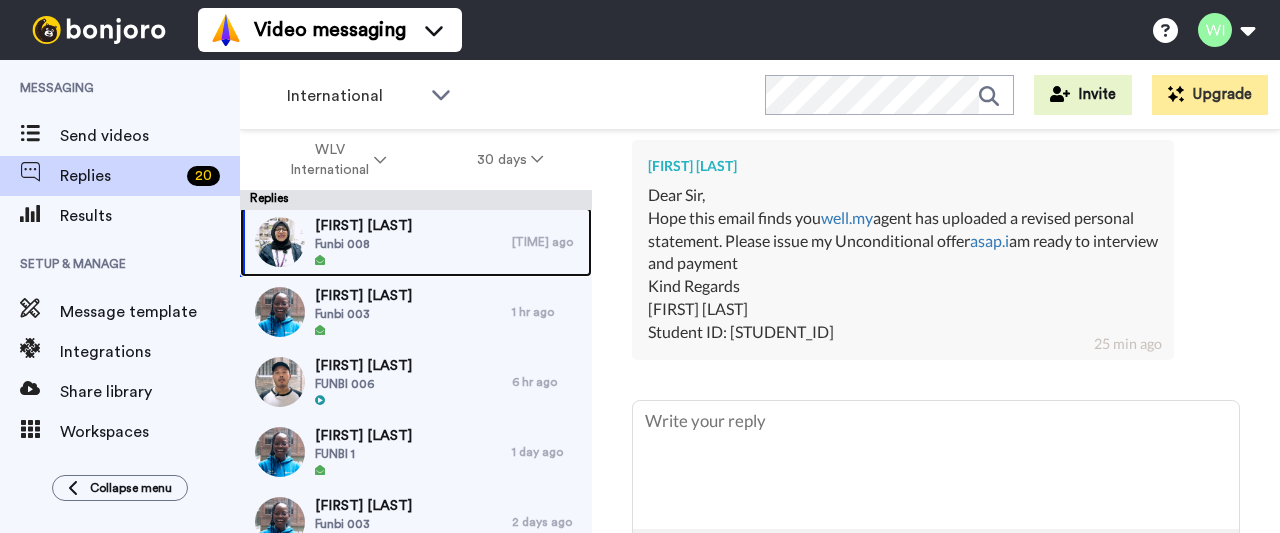 scroll, scrollTop: 945, scrollLeft: 0, axis: vertical 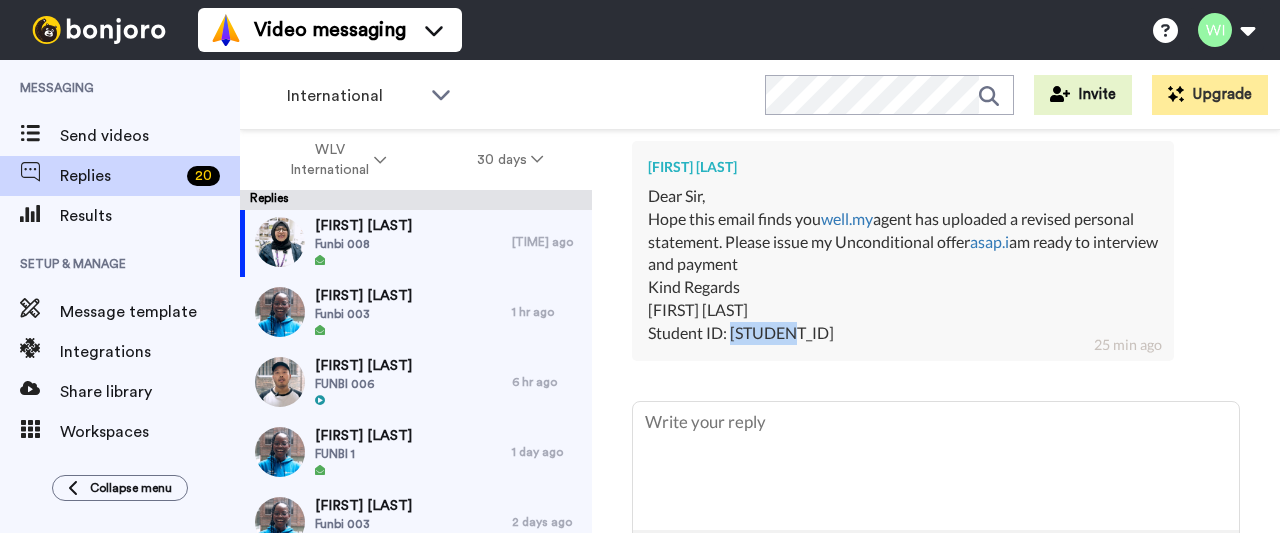 drag, startPoint x: 730, startPoint y: 325, endPoint x: 805, endPoint y: 335, distance: 75.66373 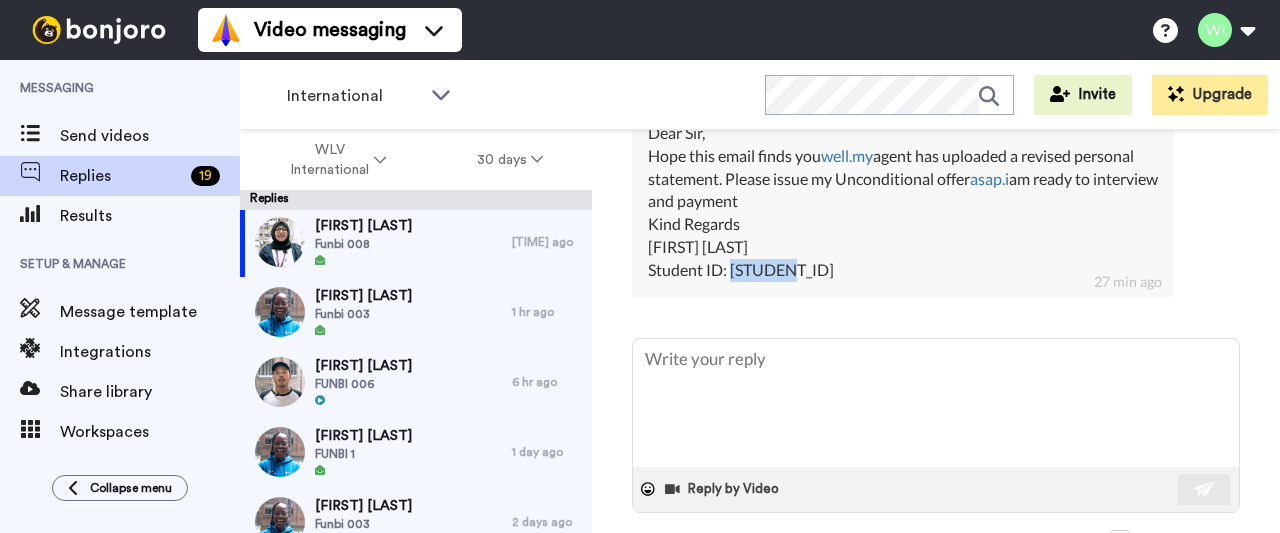 scroll, scrollTop: 1009, scrollLeft: 0, axis: vertical 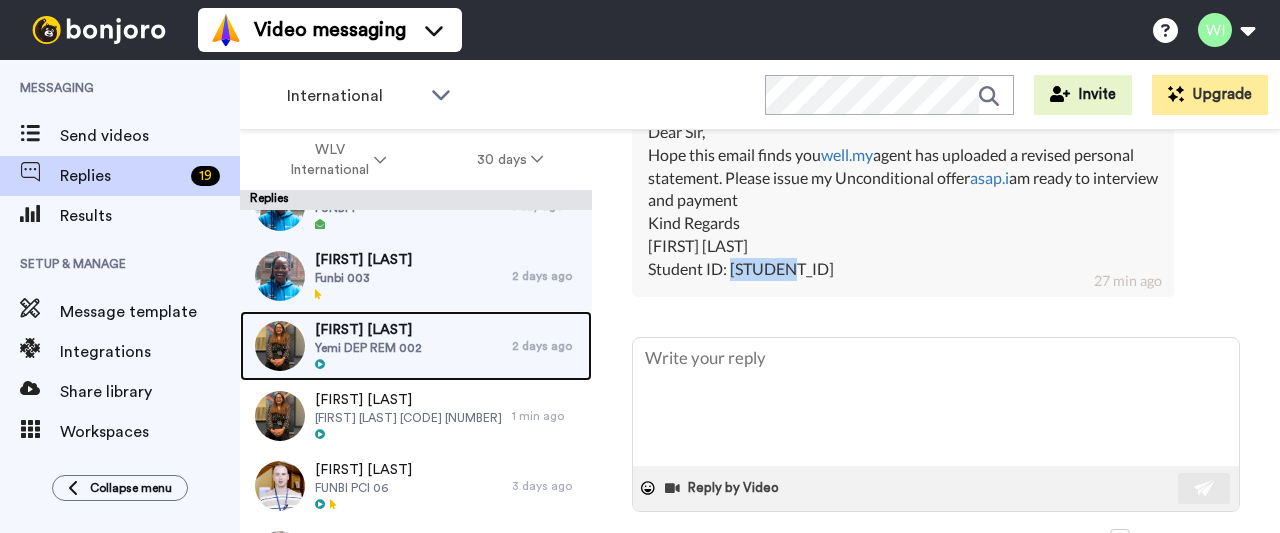 click at bounding box center [368, 365] 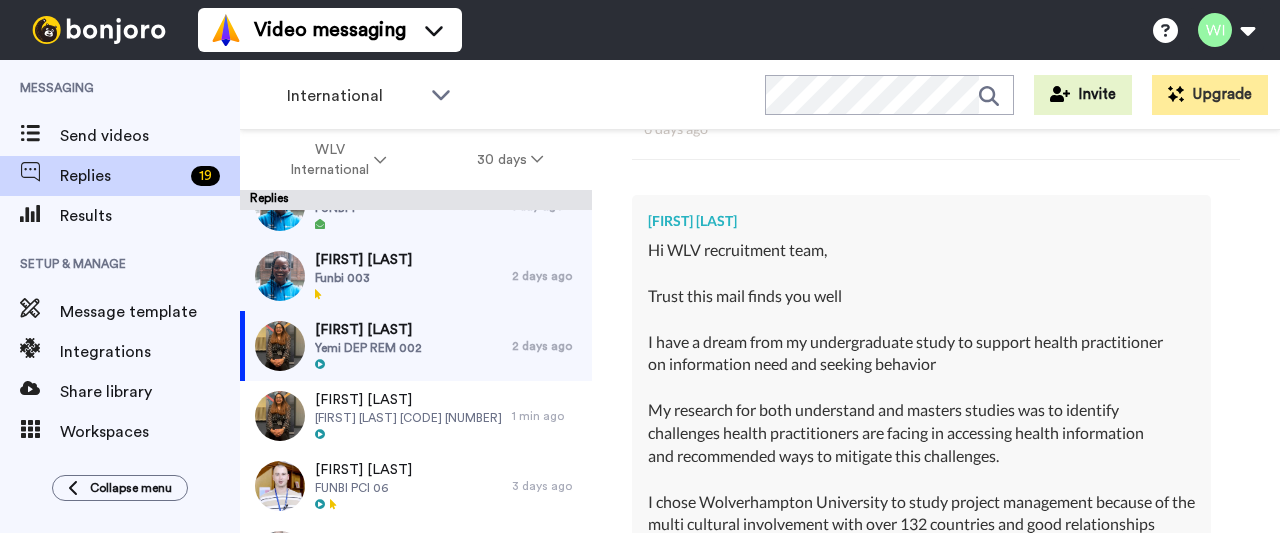 scroll, scrollTop: 594, scrollLeft: 0, axis: vertical 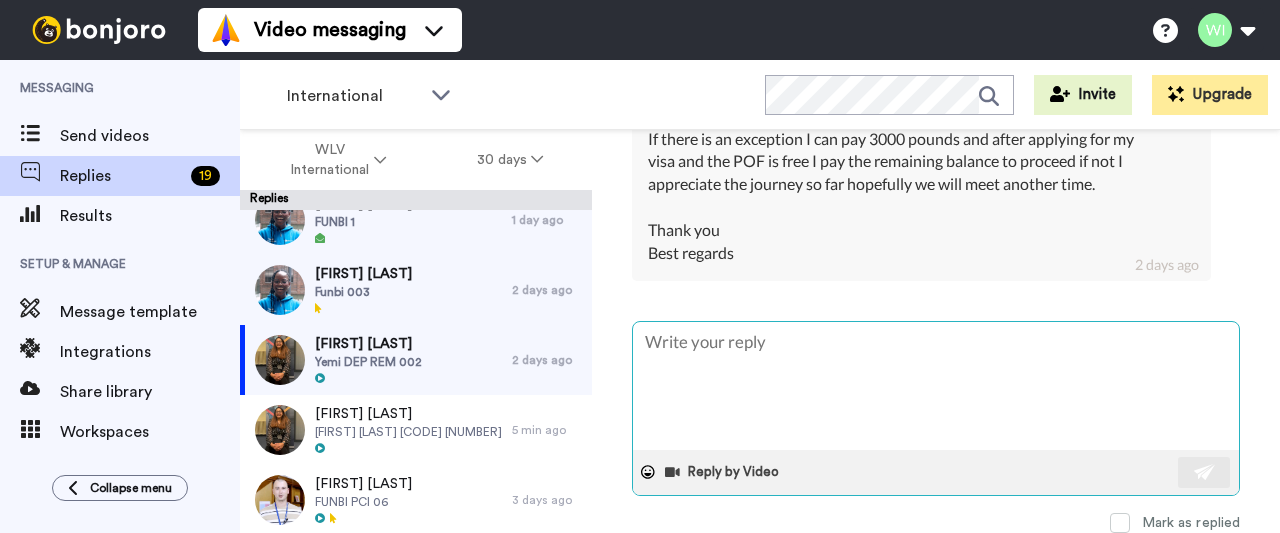 type on "x" 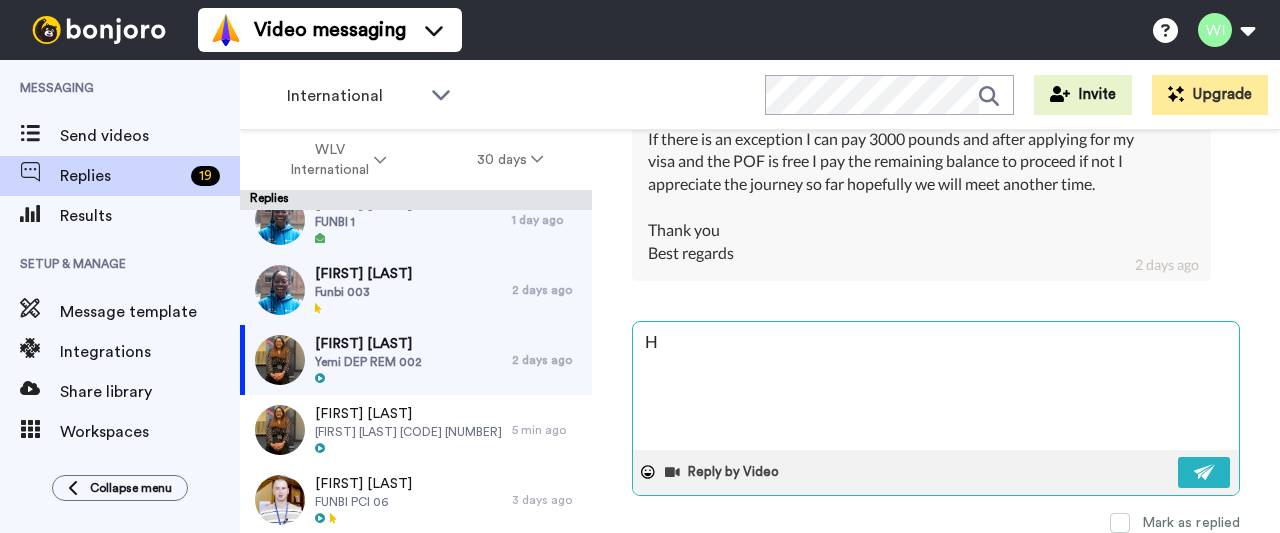 type on "x" 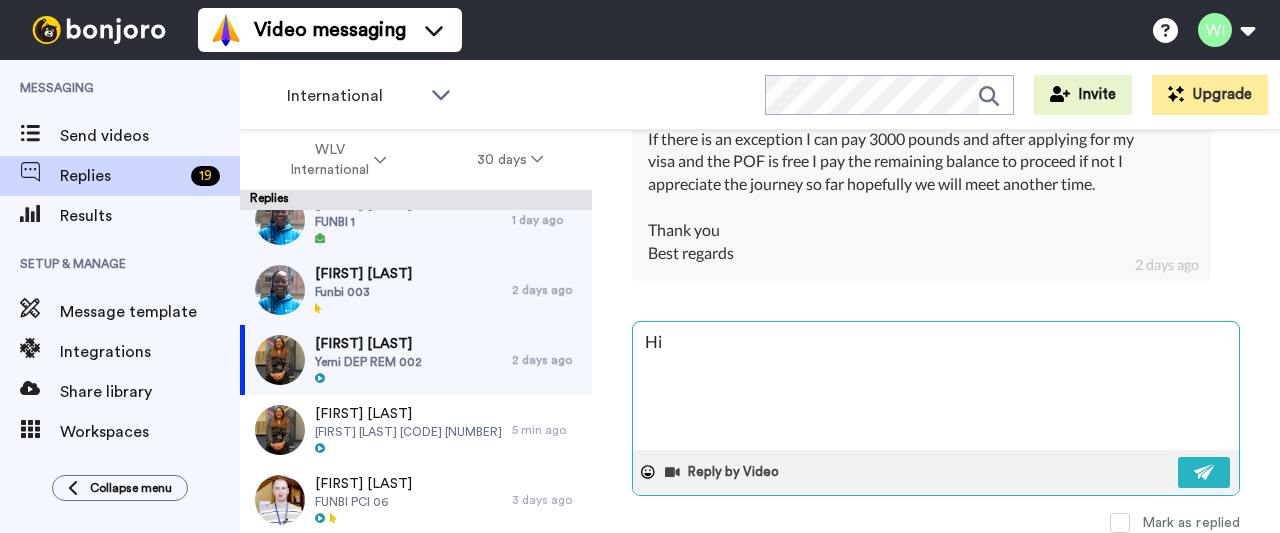type on "x" 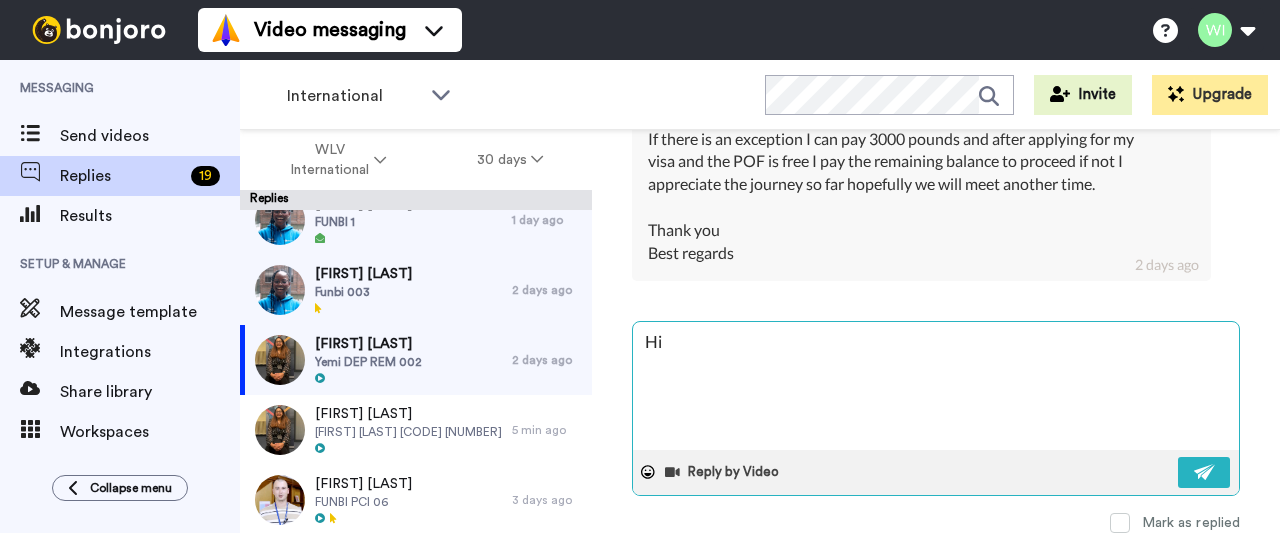 type on "x" 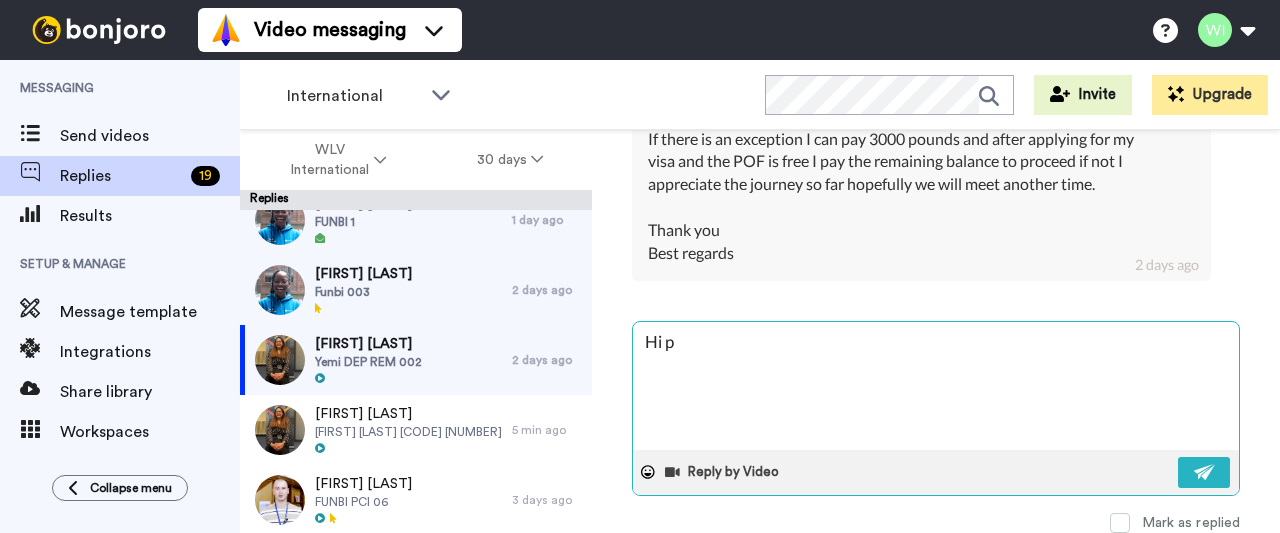type on "x" 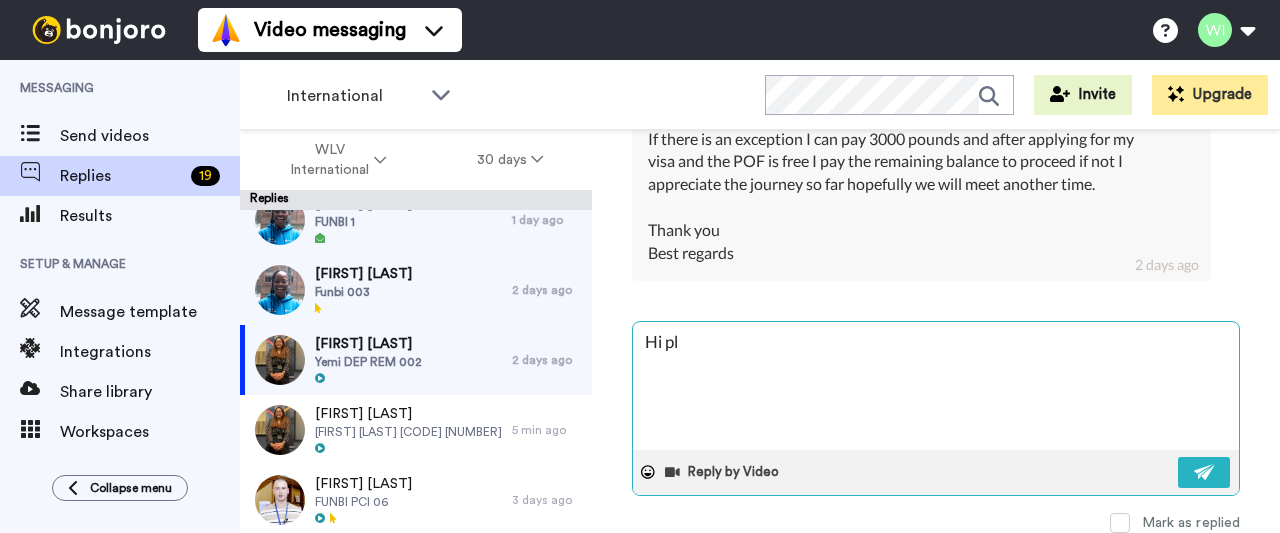 type on "x" 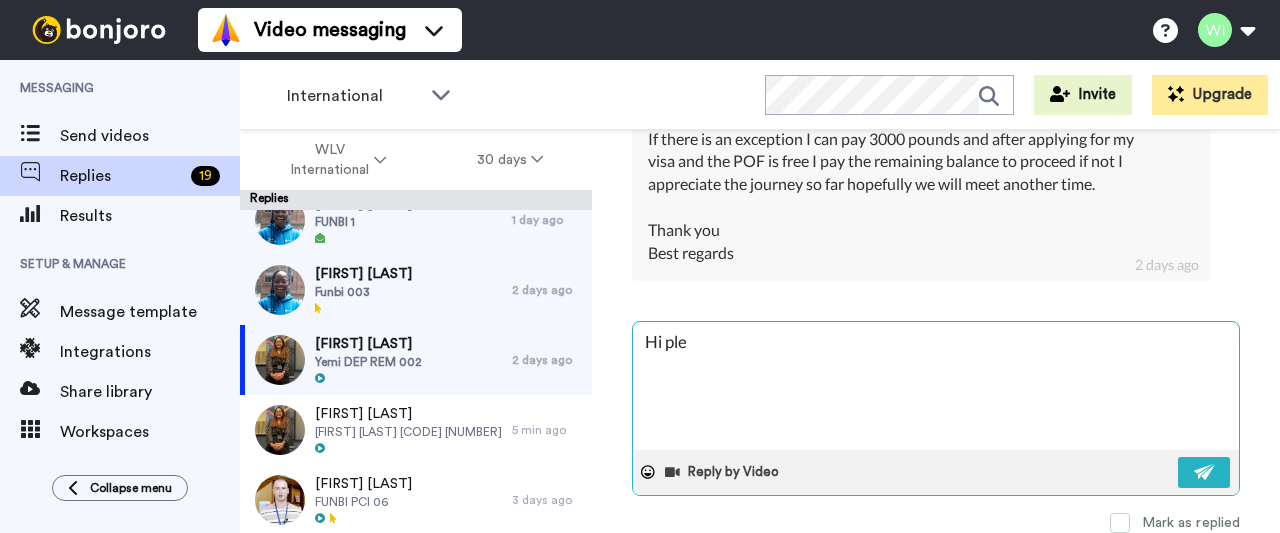 type on "x" 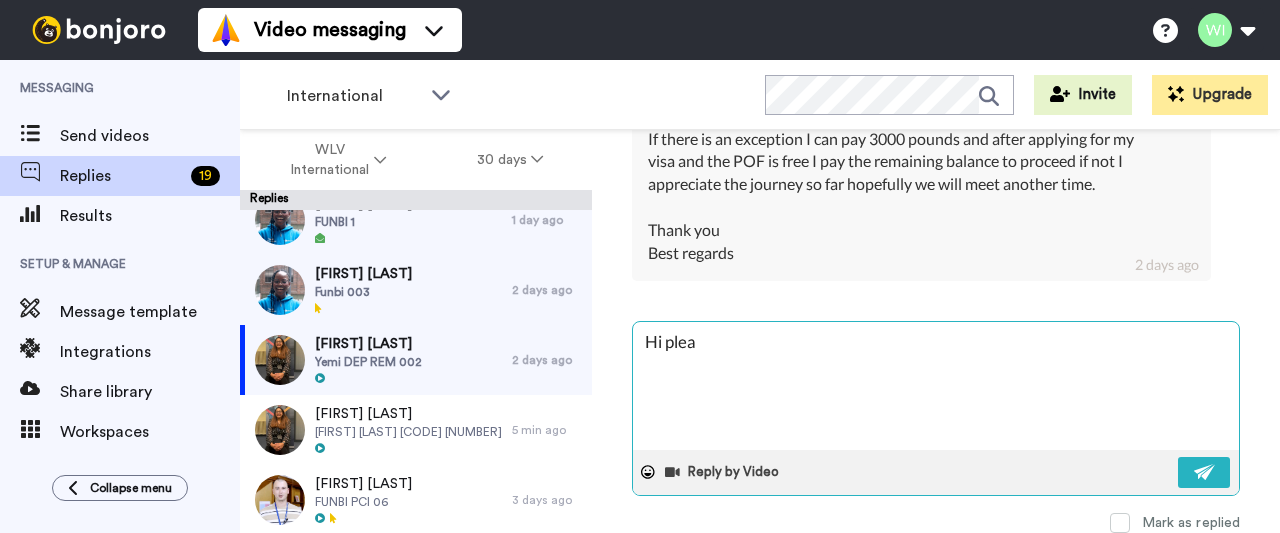 type on "Hi pleas" 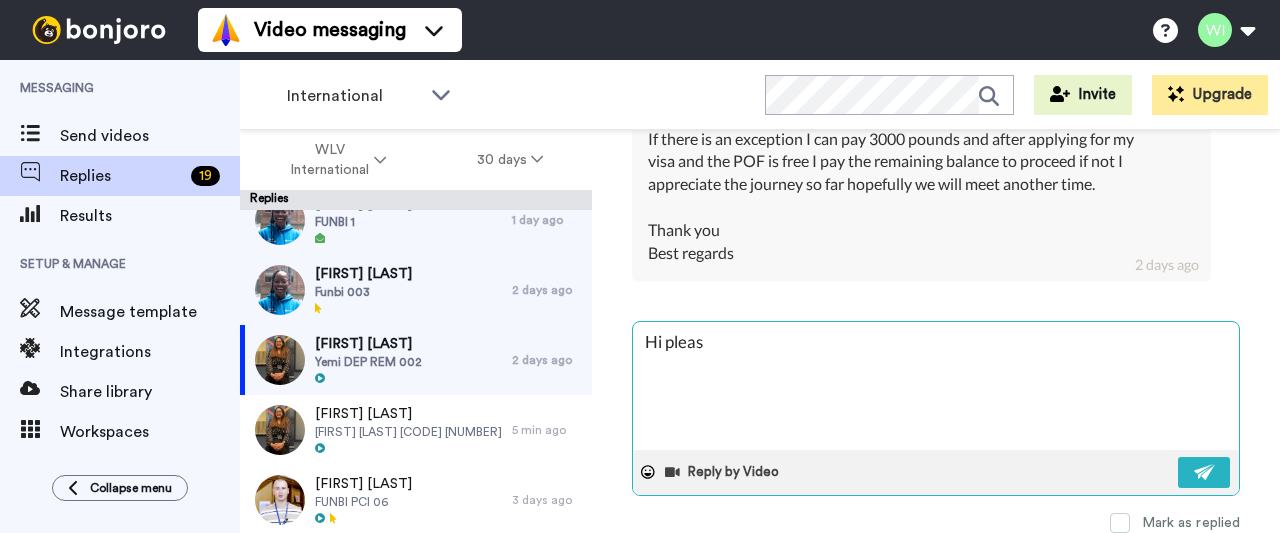 type on "x" 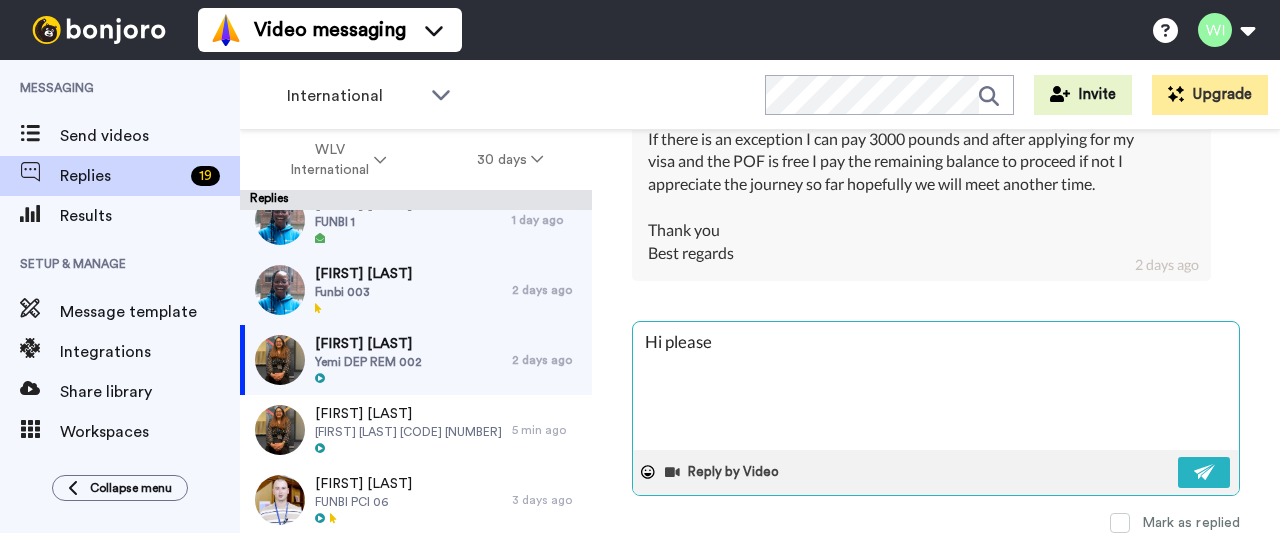 type on "x" 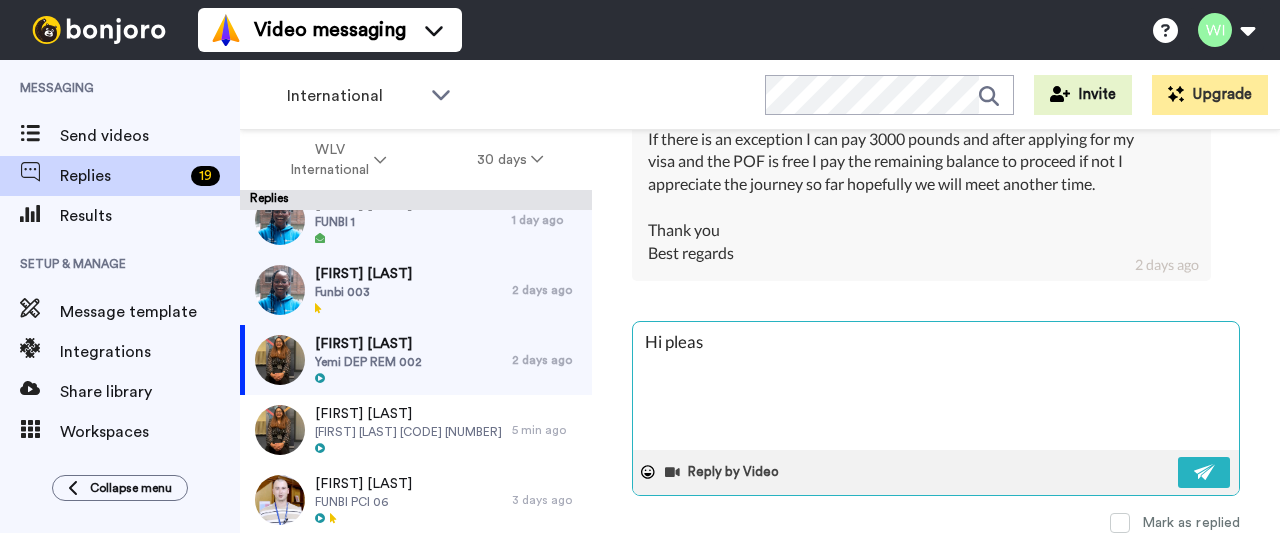 type on "x" 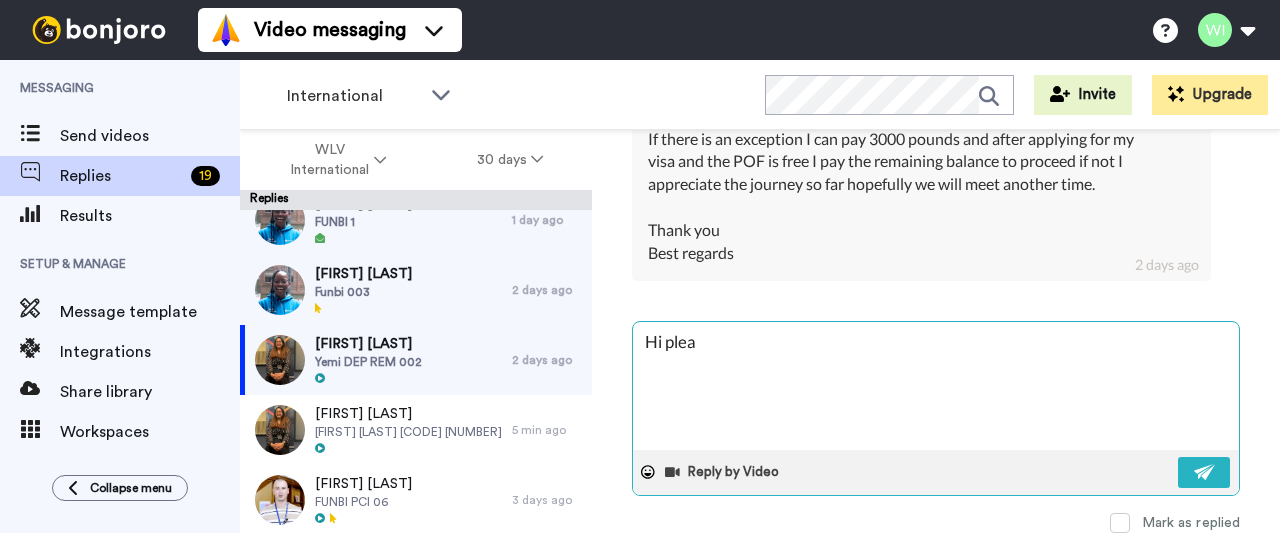 type on "x" 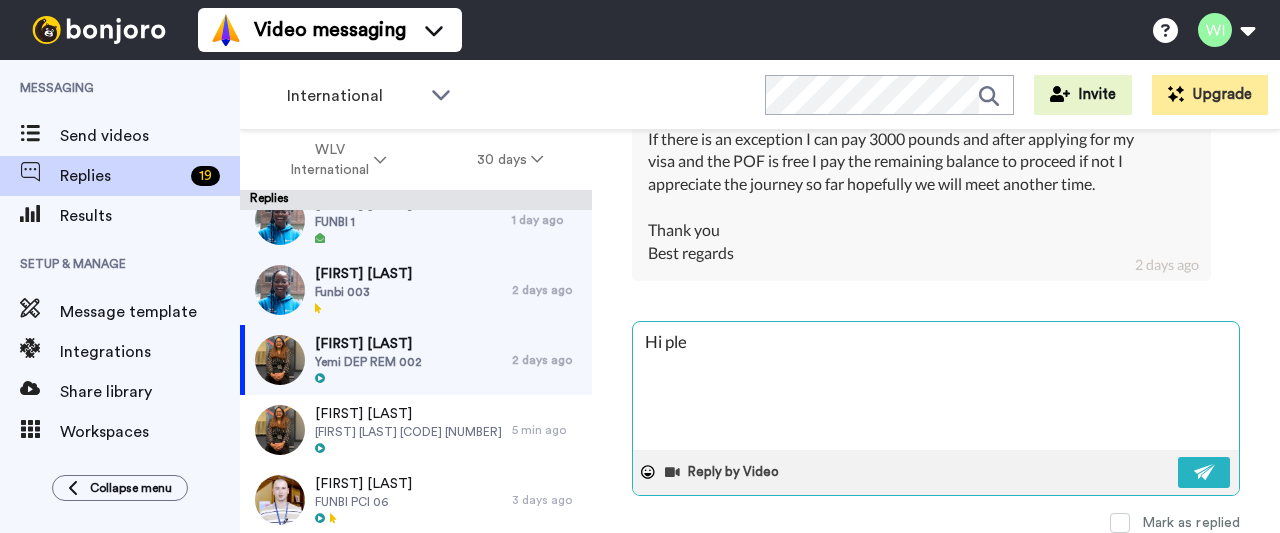 type on "x" 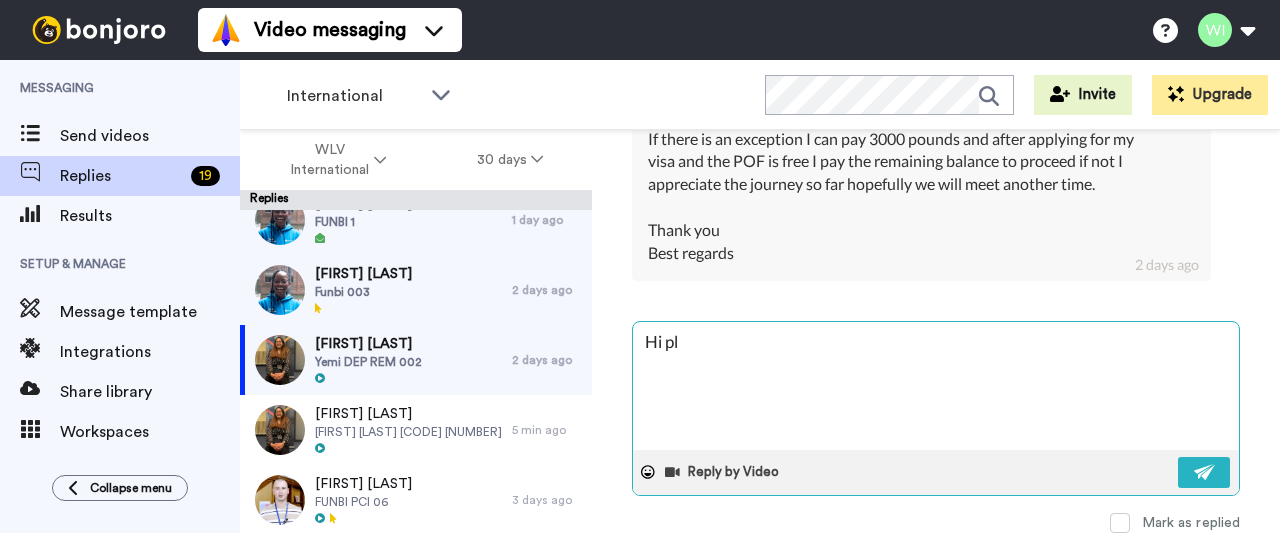 type on "x" 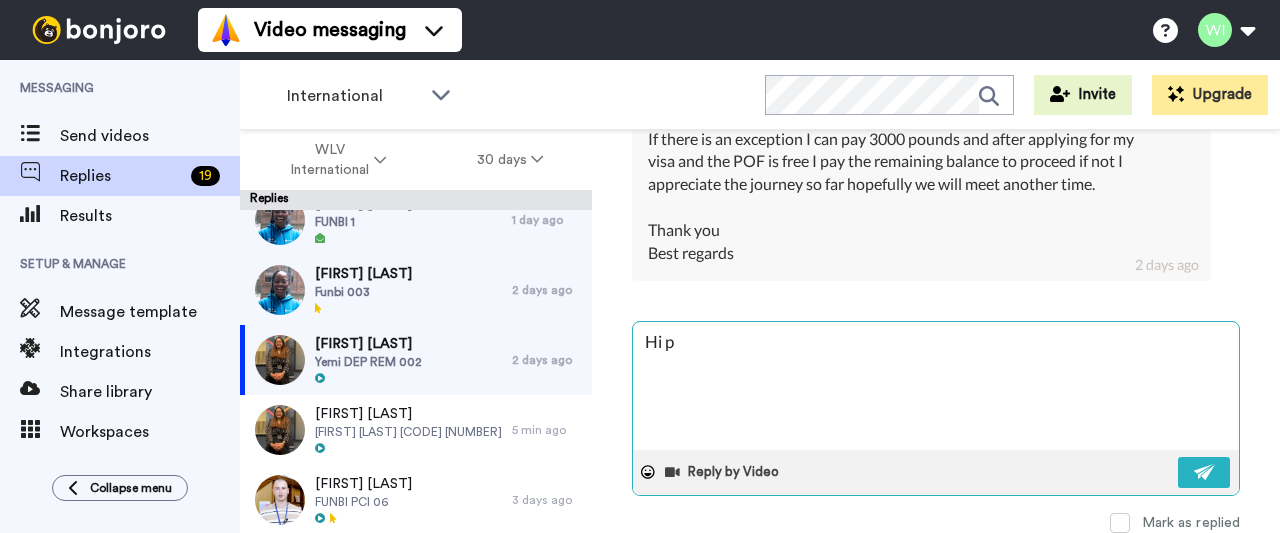 type on "x" 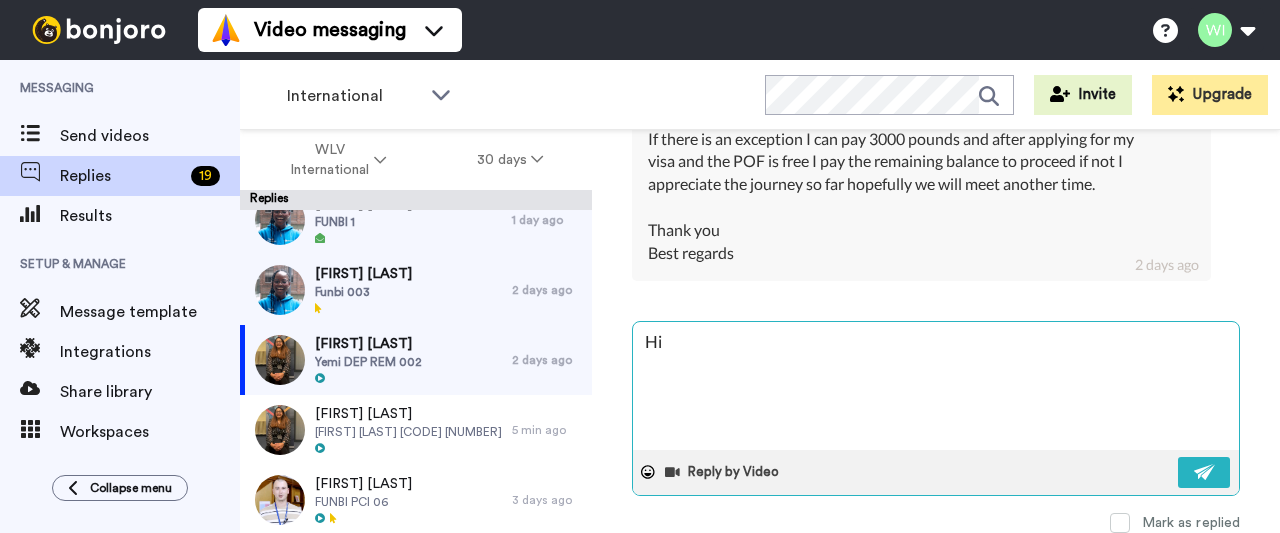 type on "x" 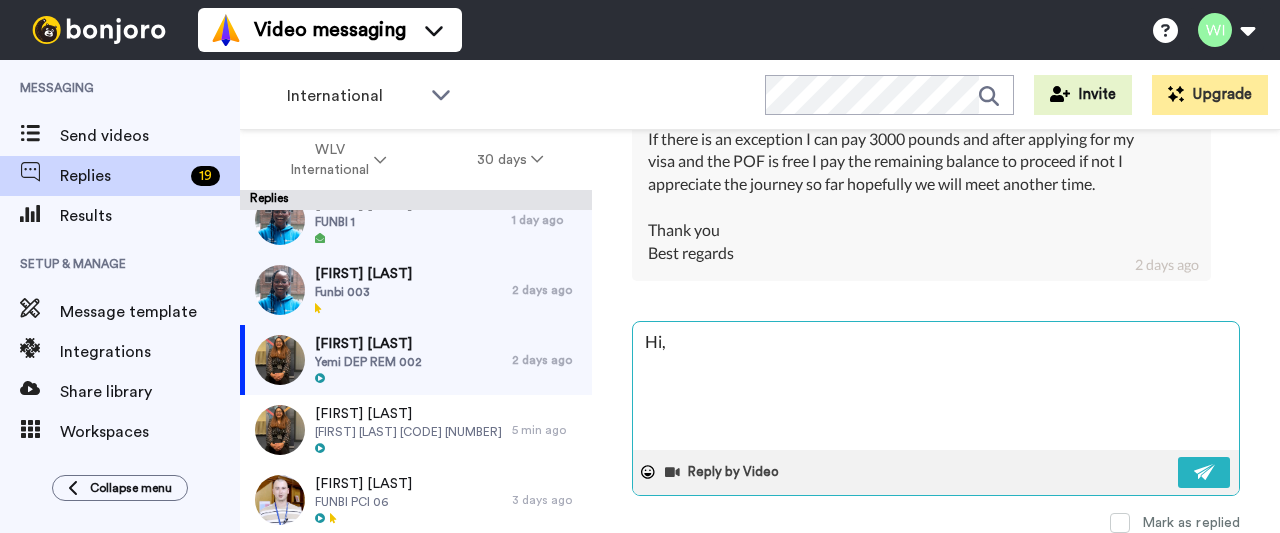 type on "x" 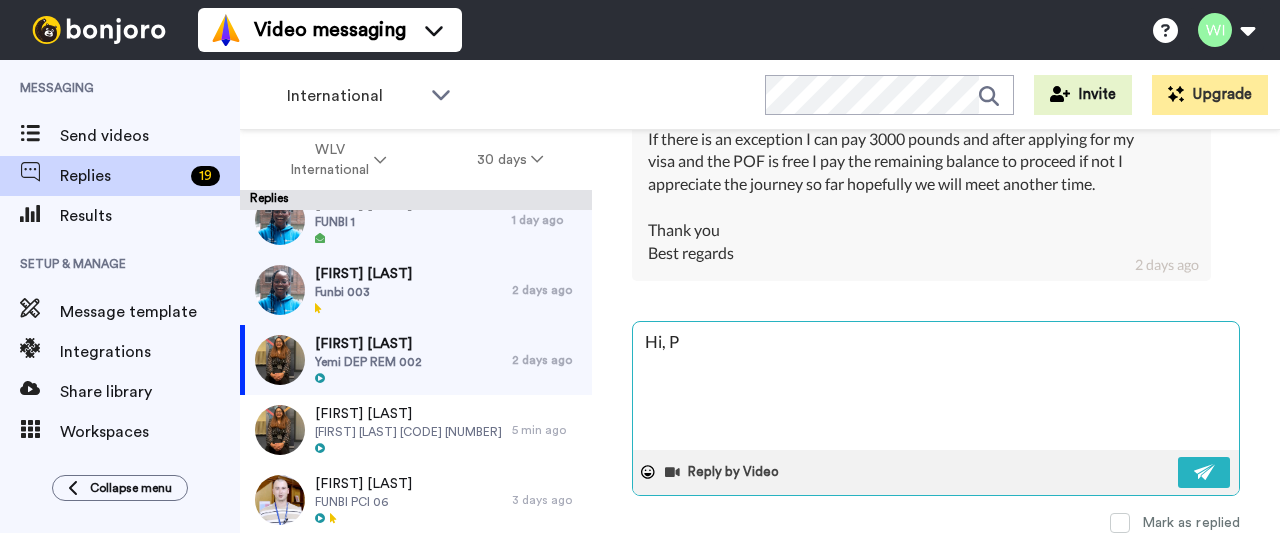 type on "x" 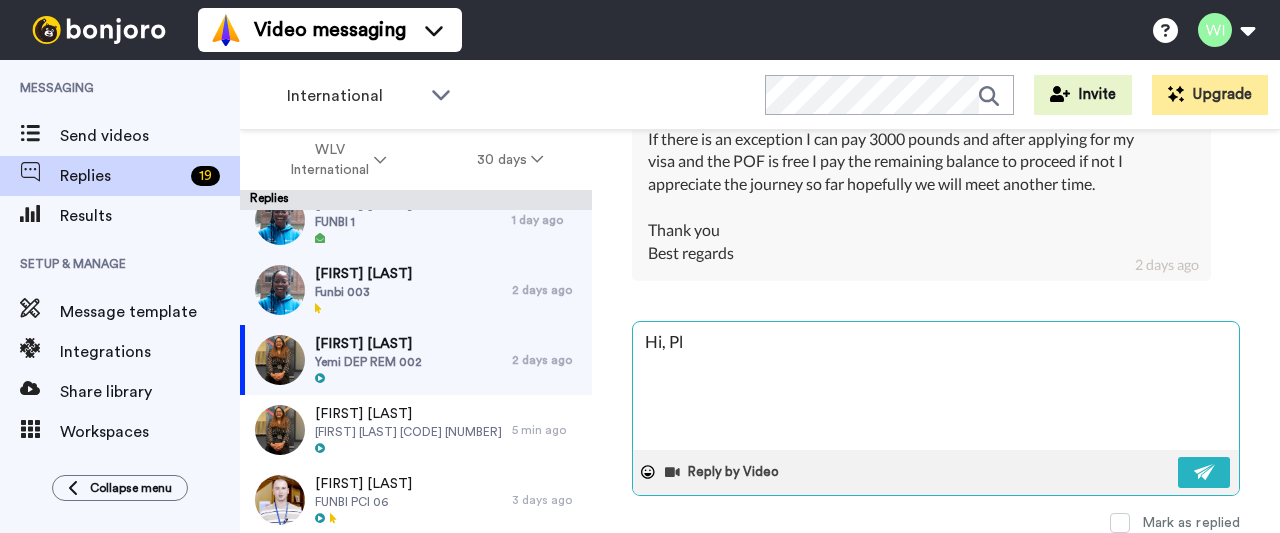 type on "x" 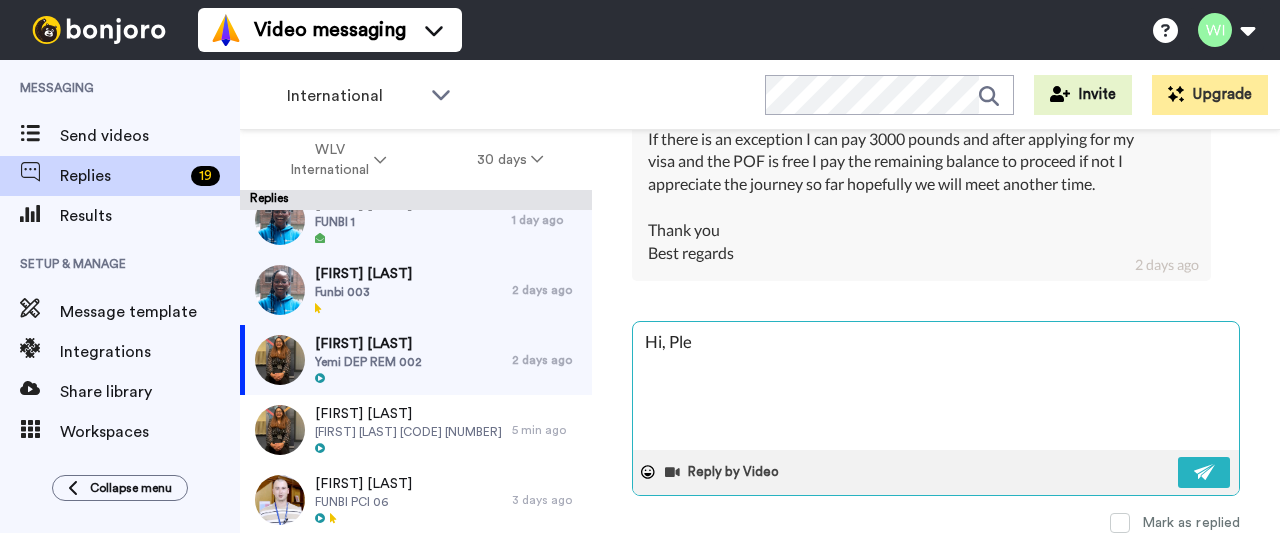 type on "x" 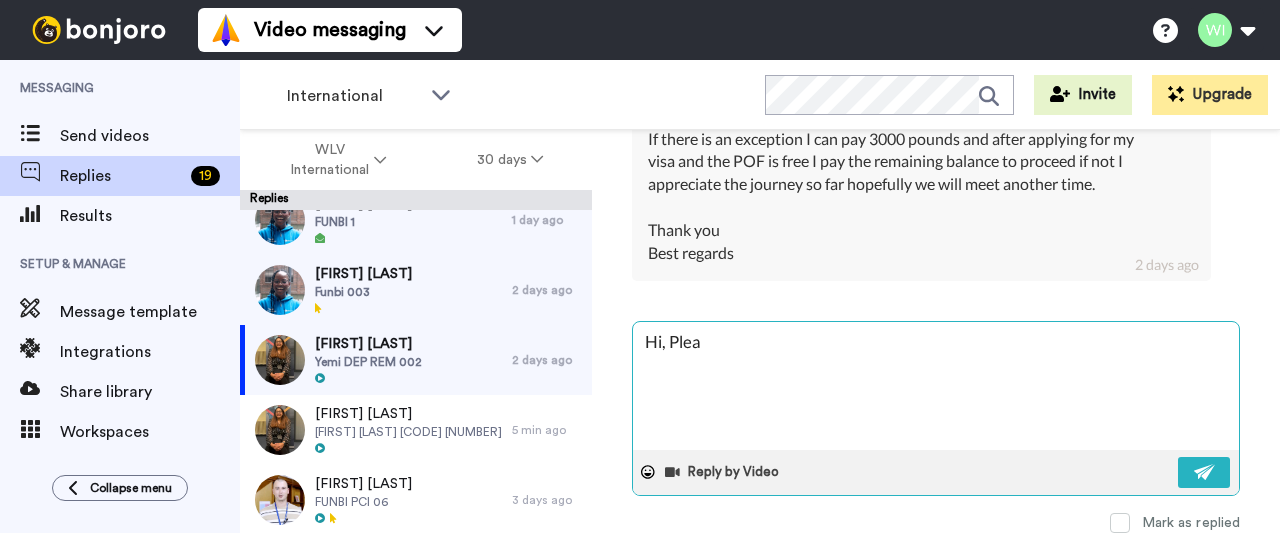 type on "x" 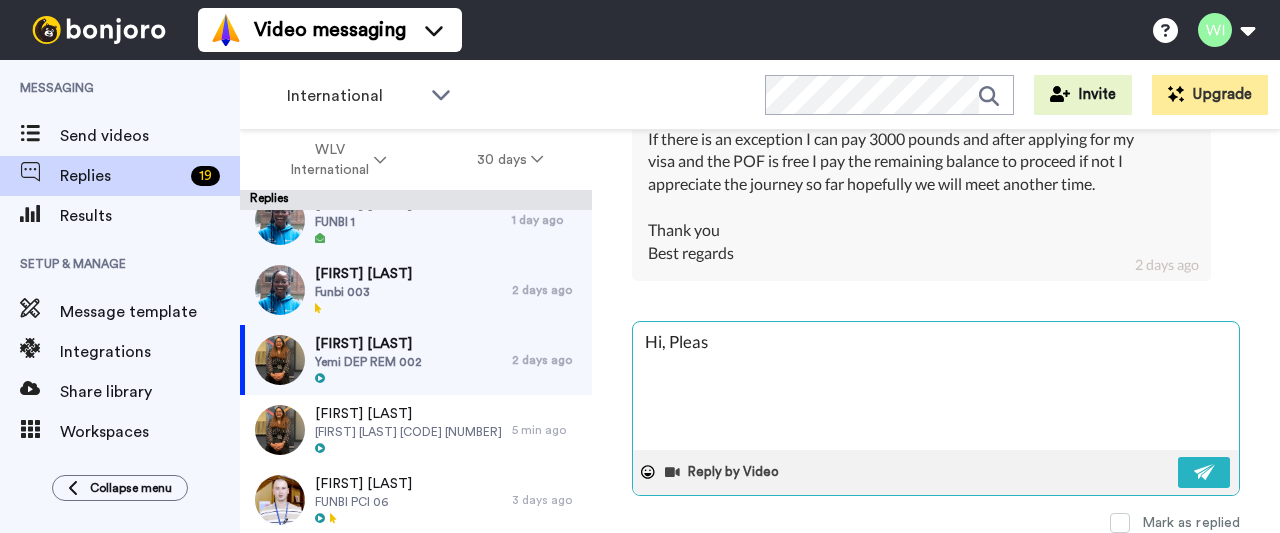 type on "x" 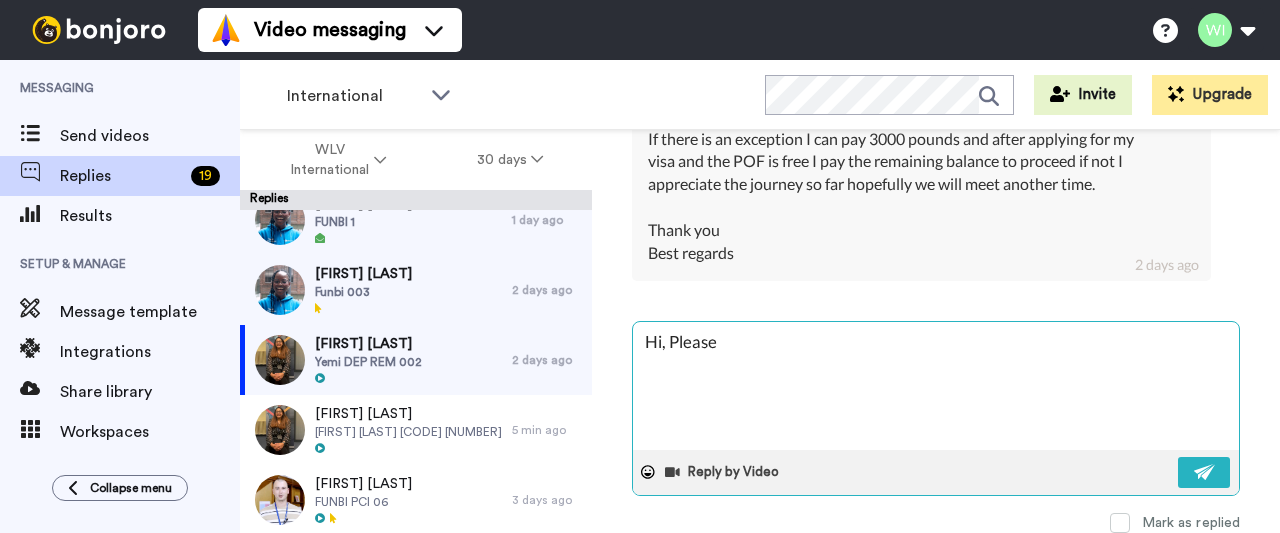 type on "x" 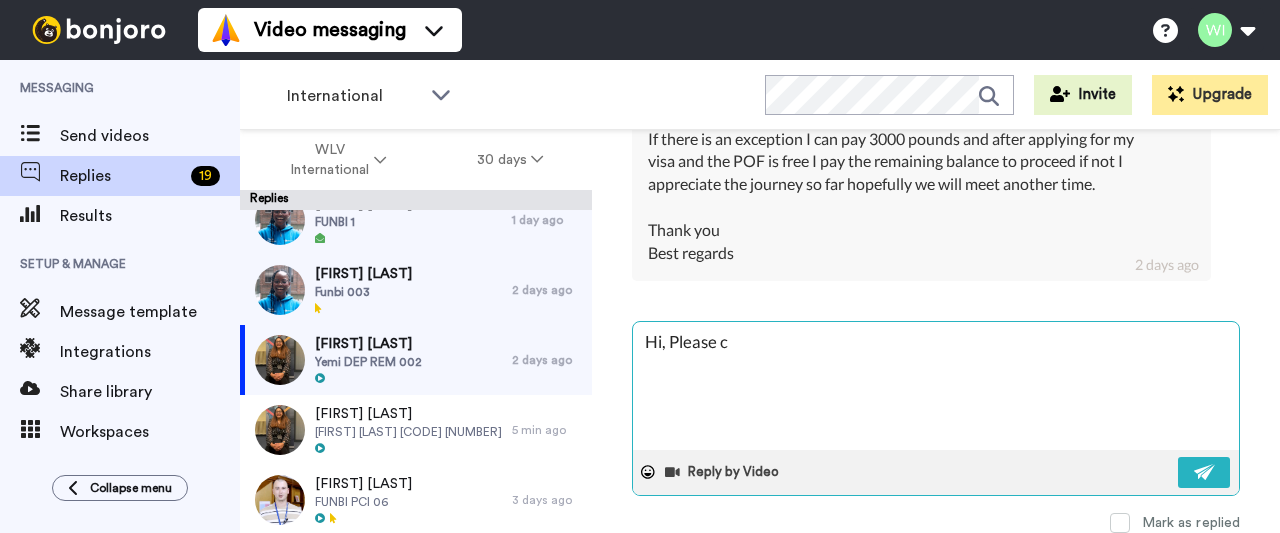type on "x" 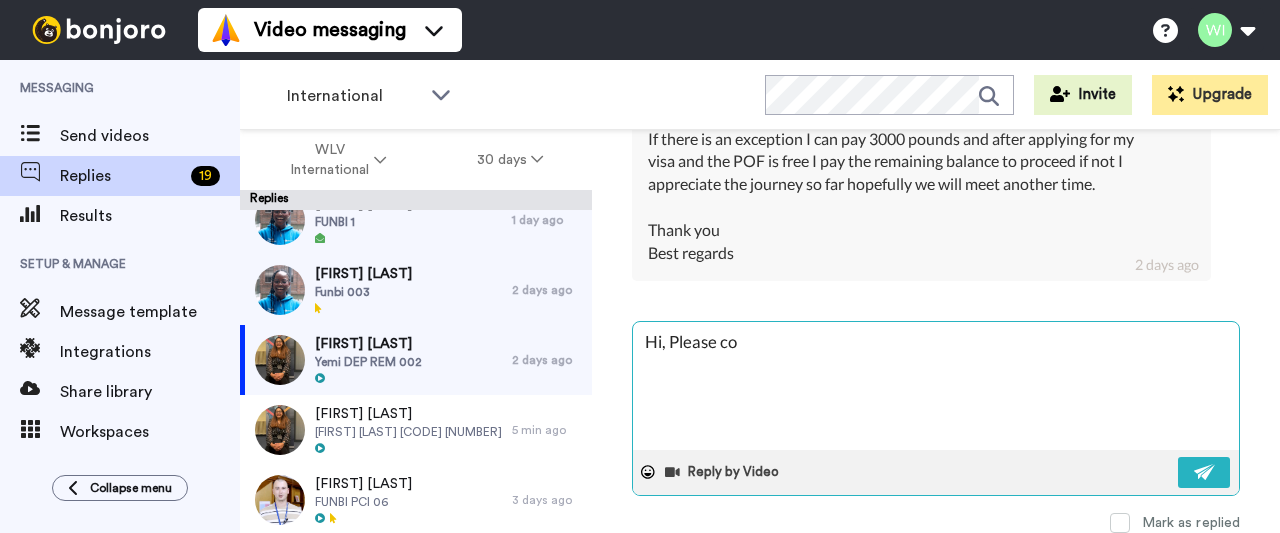 type on "x" 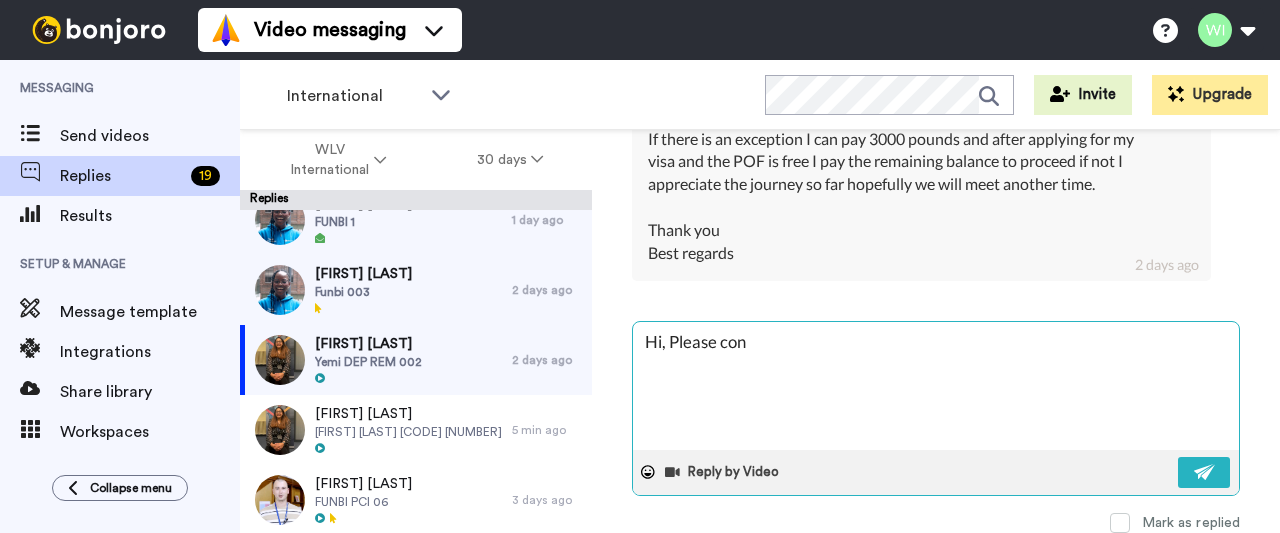 type on "x" 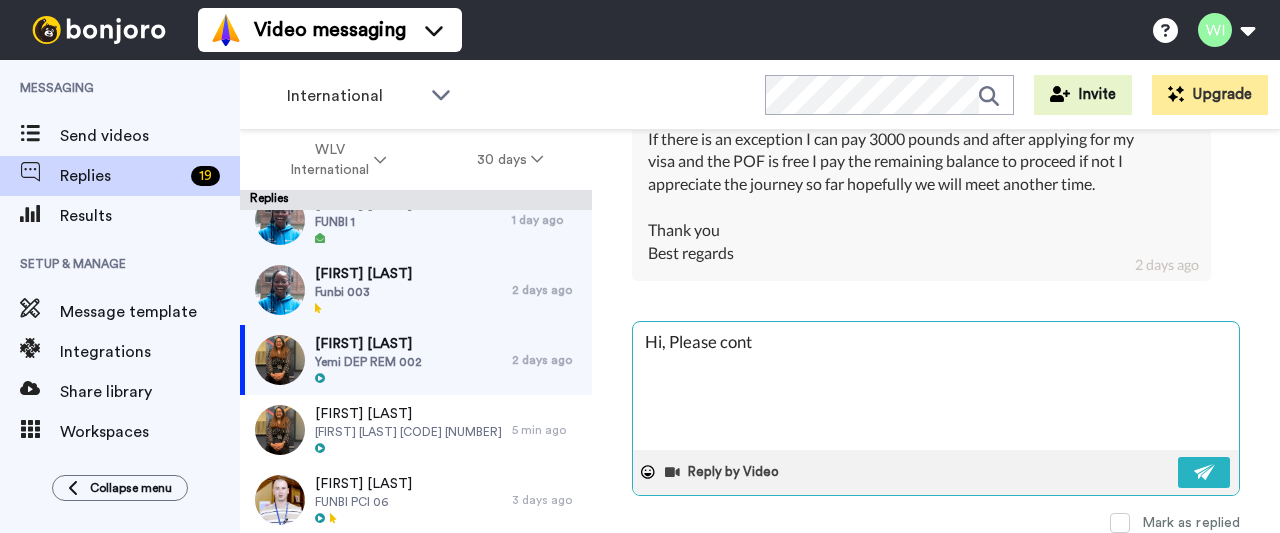 type on "Hi, Please conta" 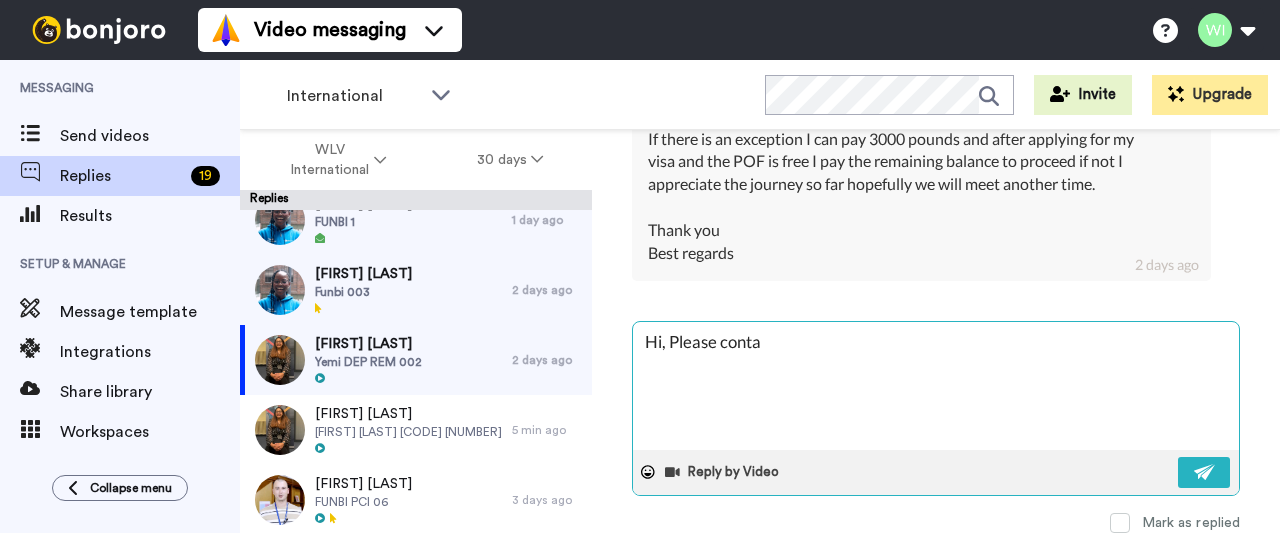 type on "x" 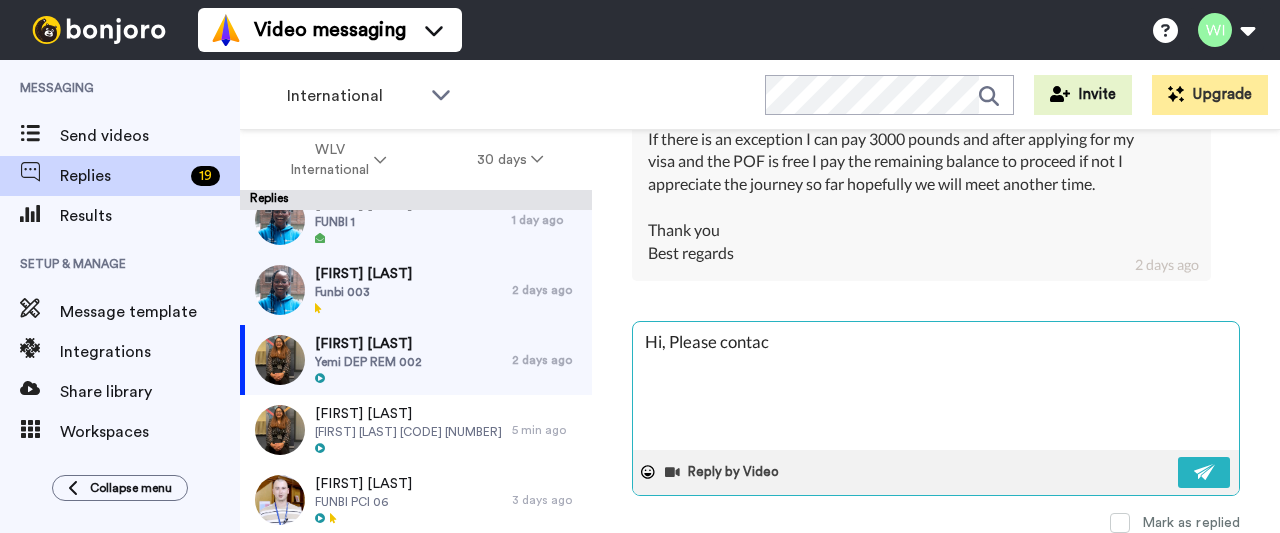 type on "Hi, Please contacx" 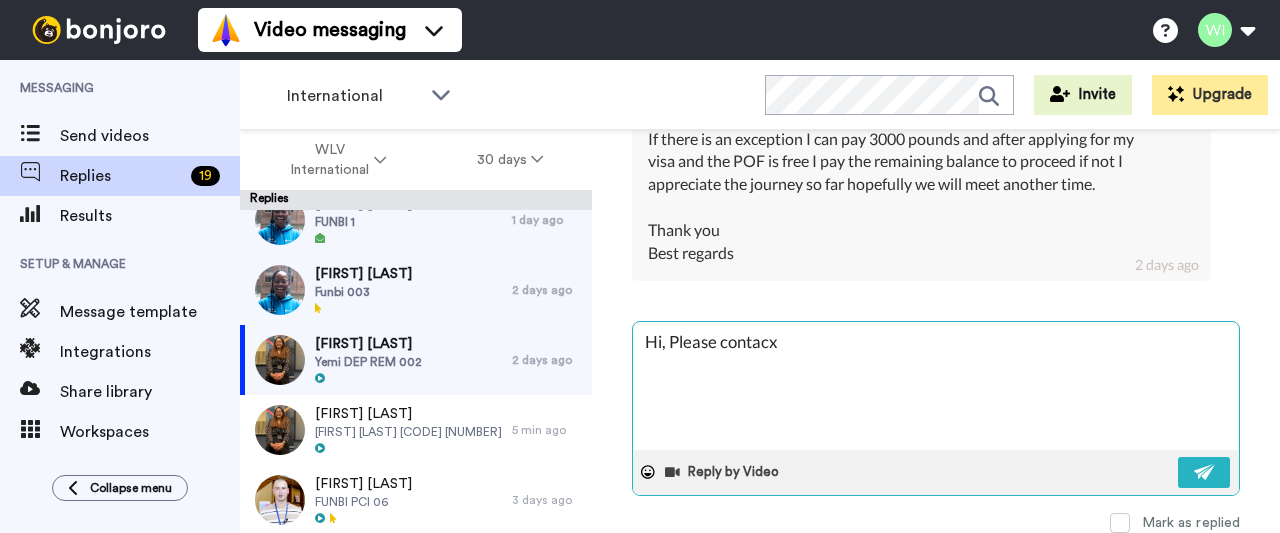 type on "x" 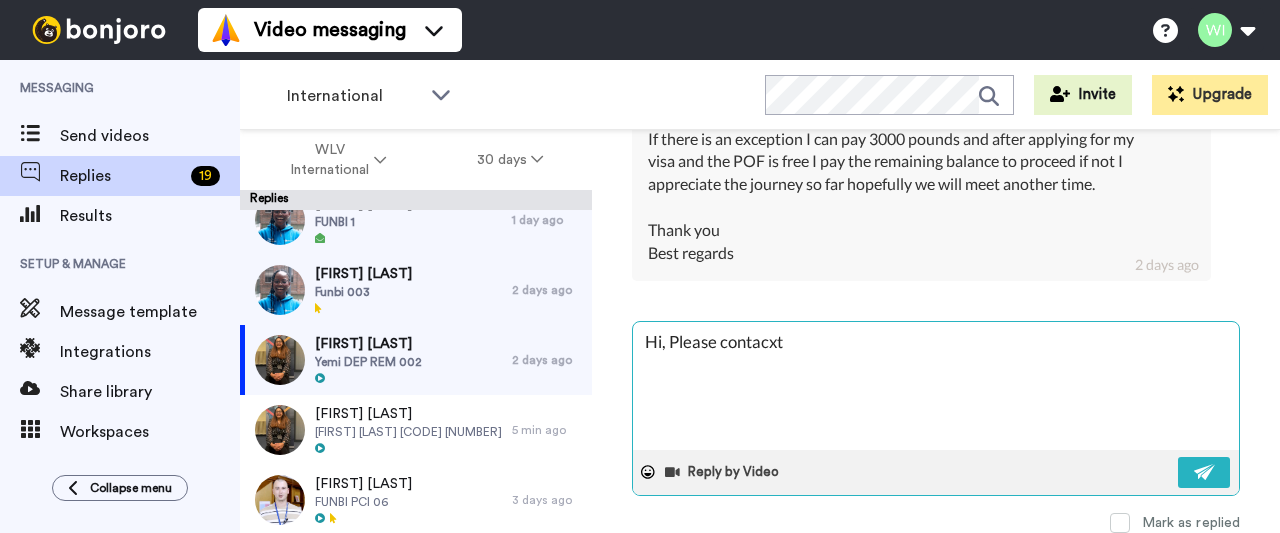 type on "x" 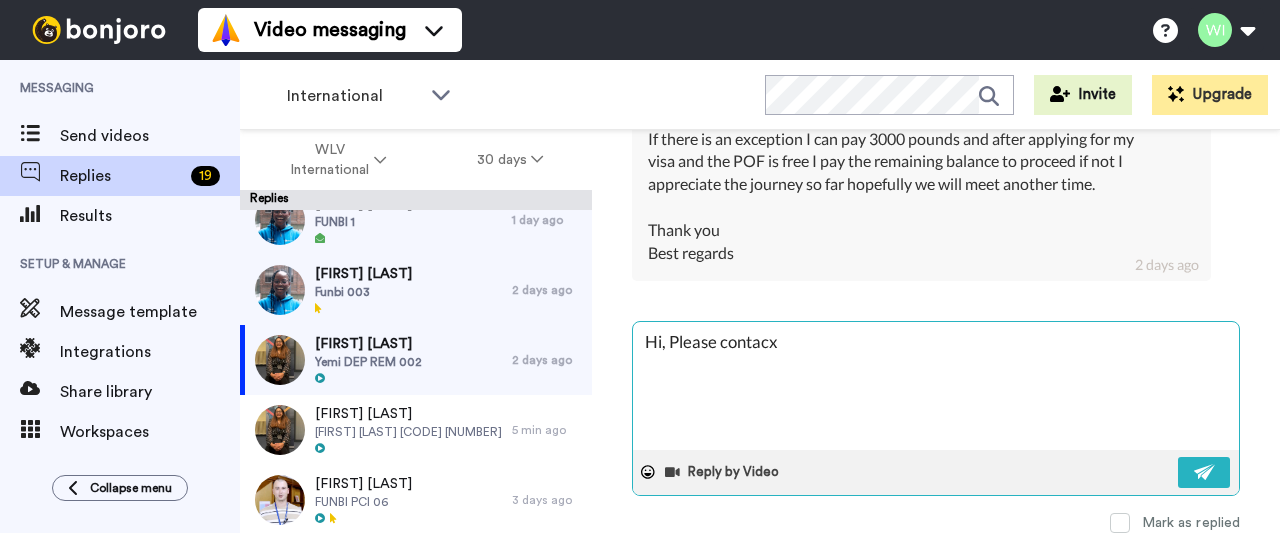 type on "x" 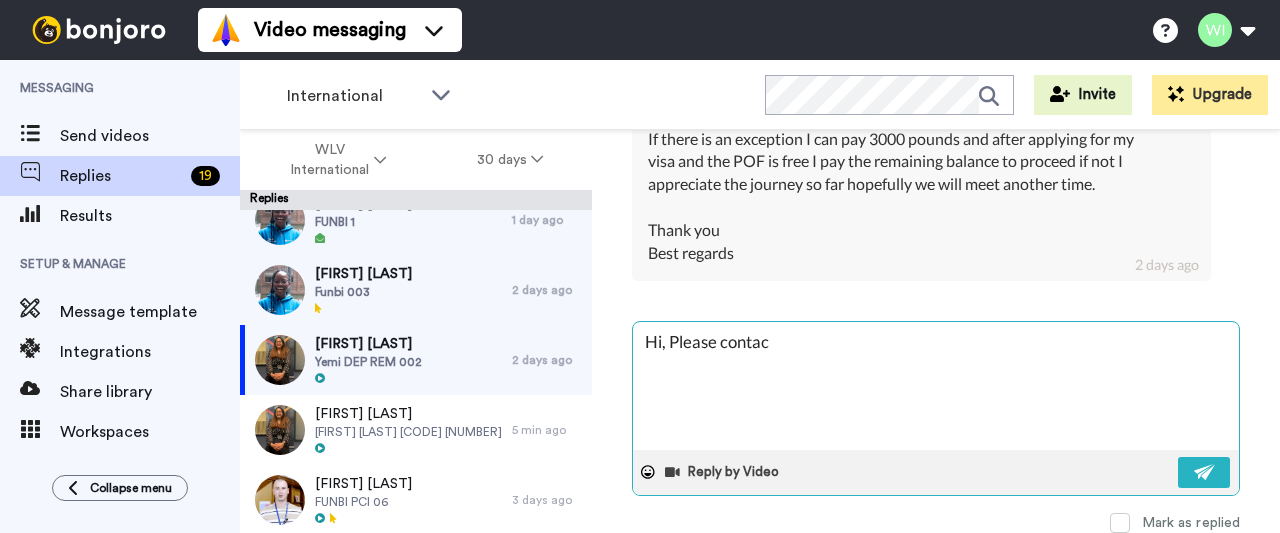 type on "x" 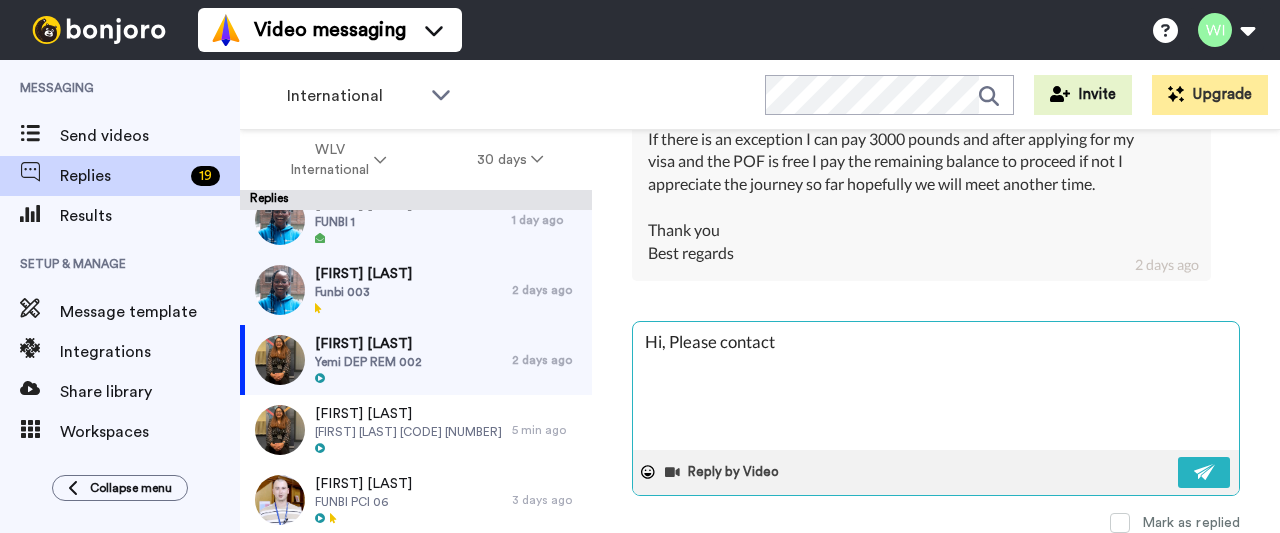 type on "x" 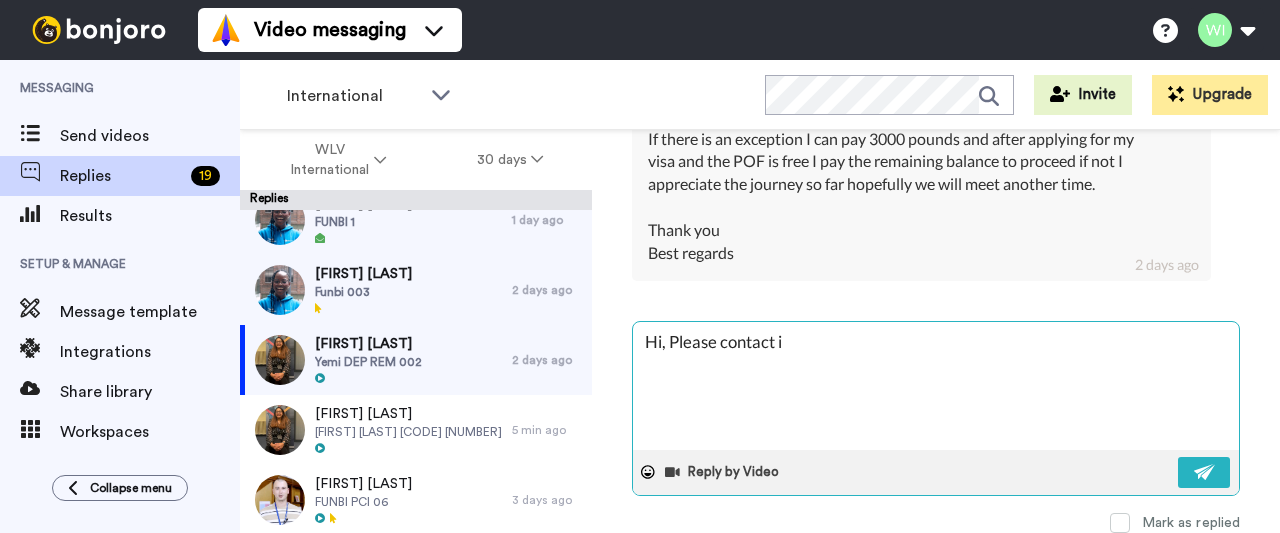 type on "x" 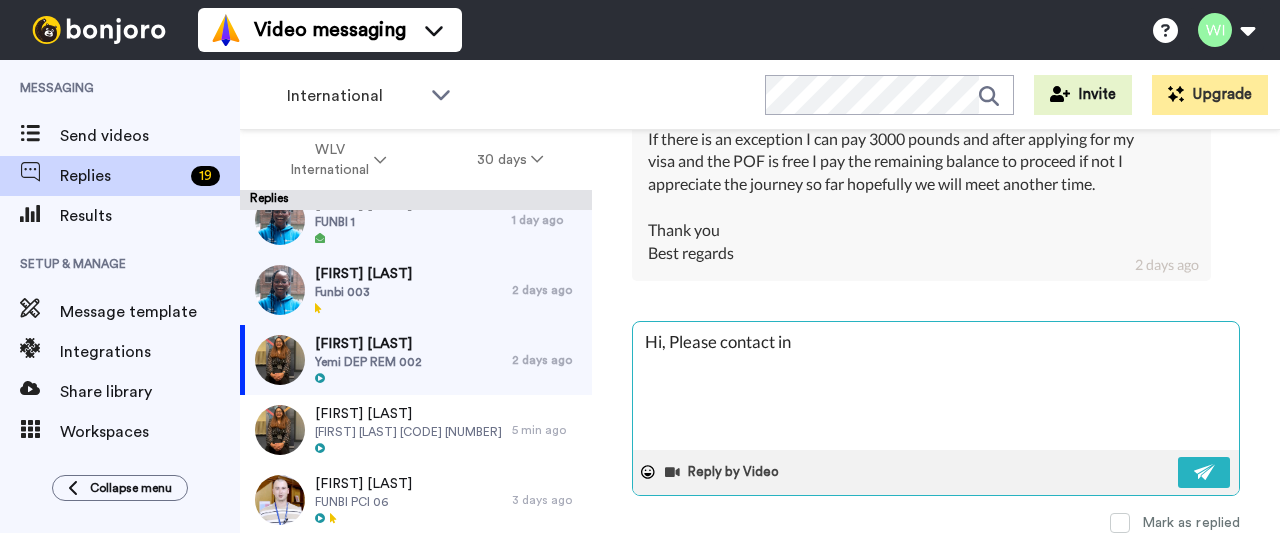 type on "x" 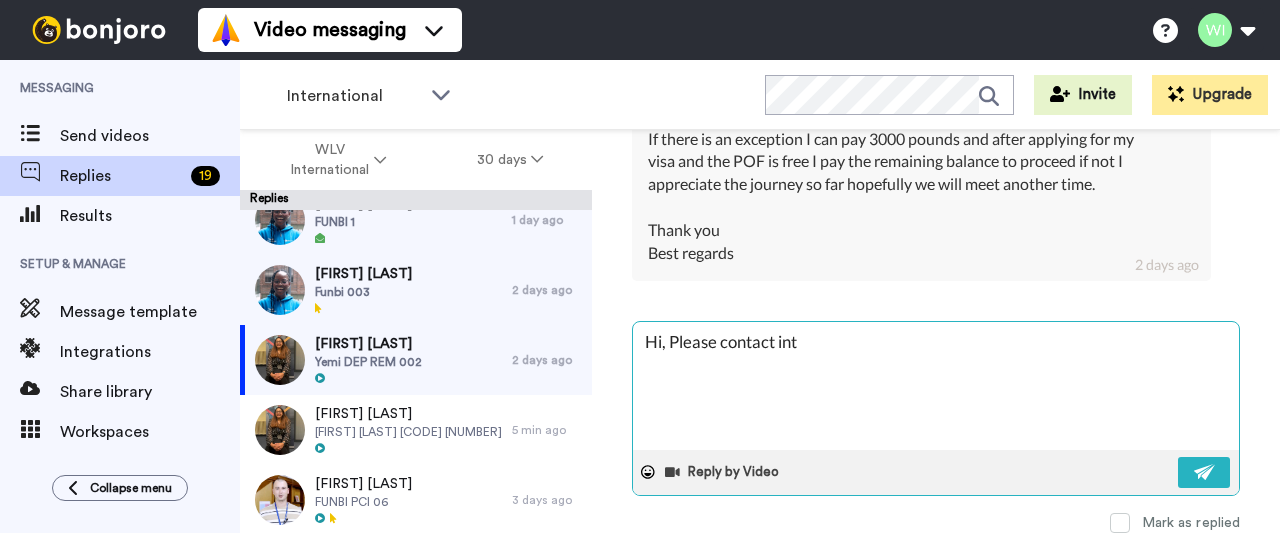 type on "x" 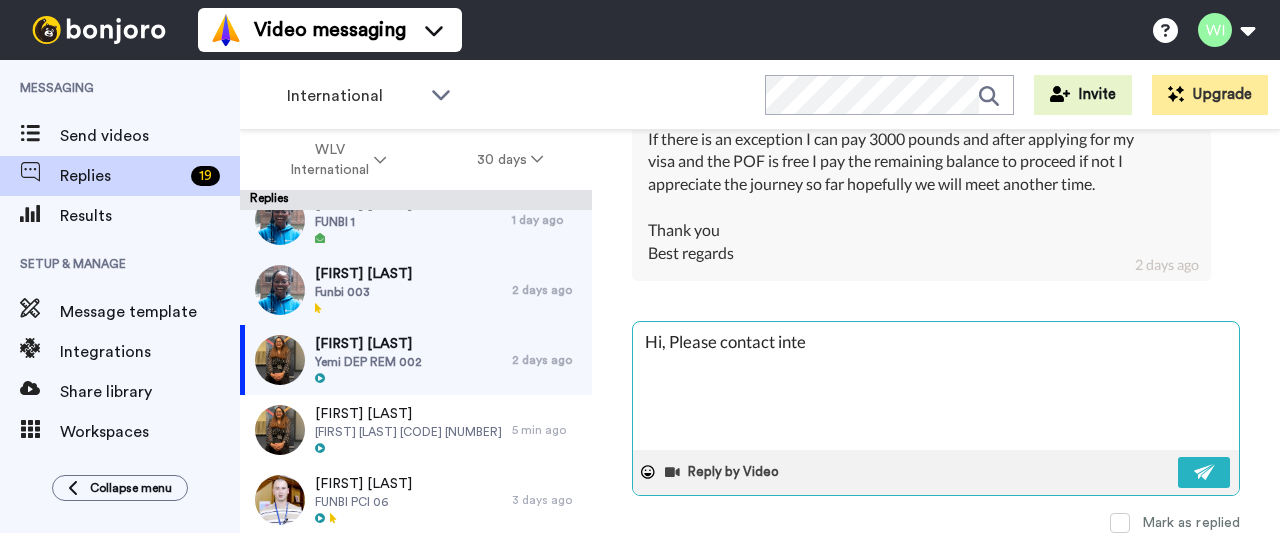 type on "x" 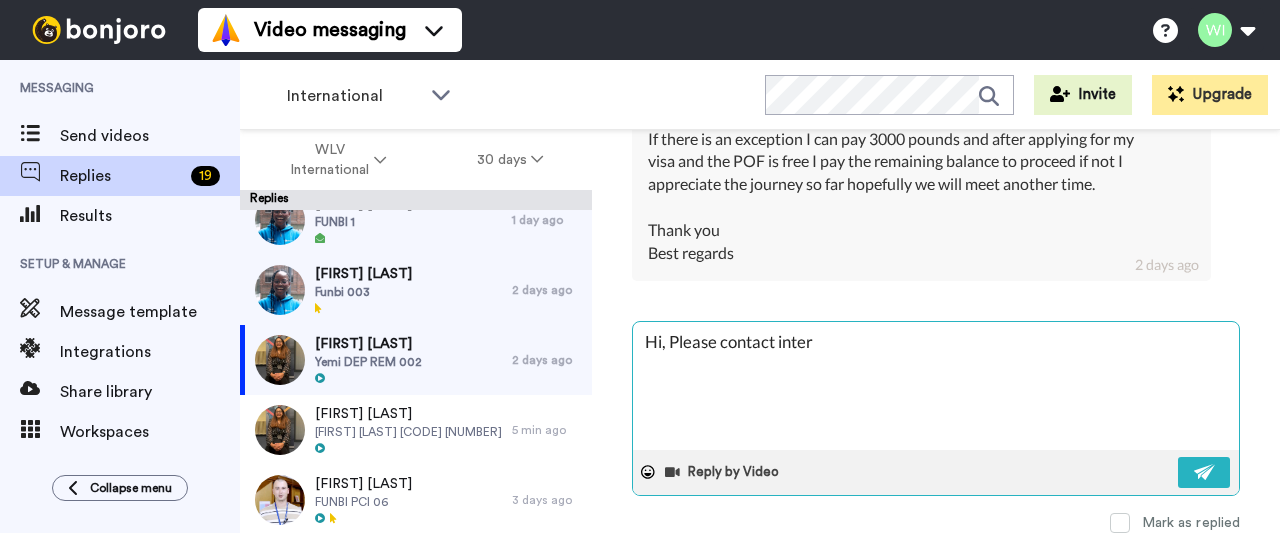 type on "x" 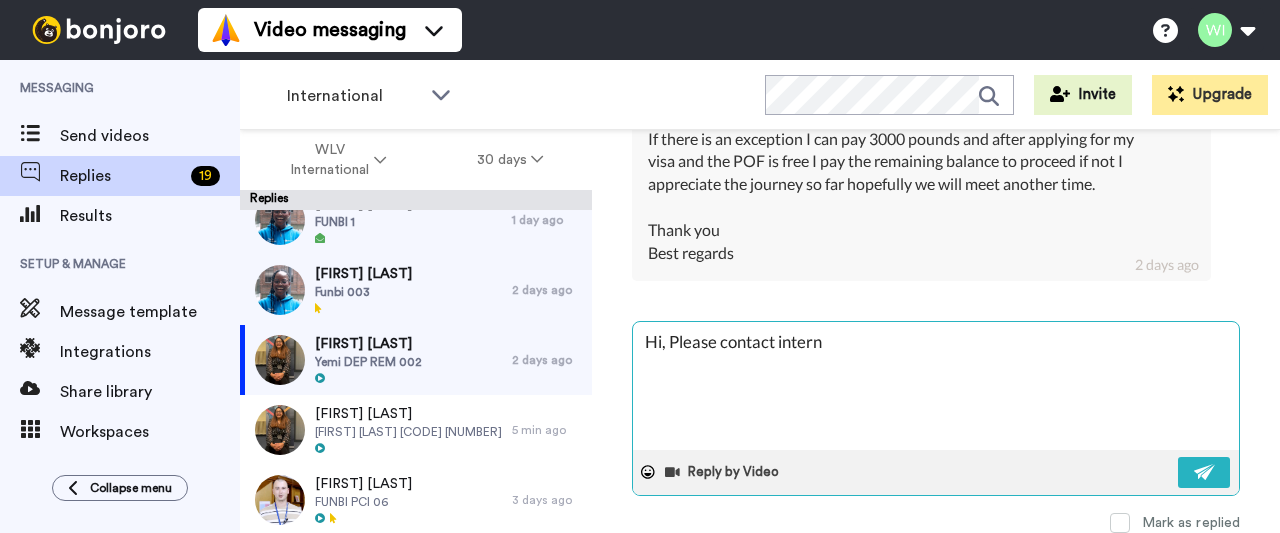 type on "x" 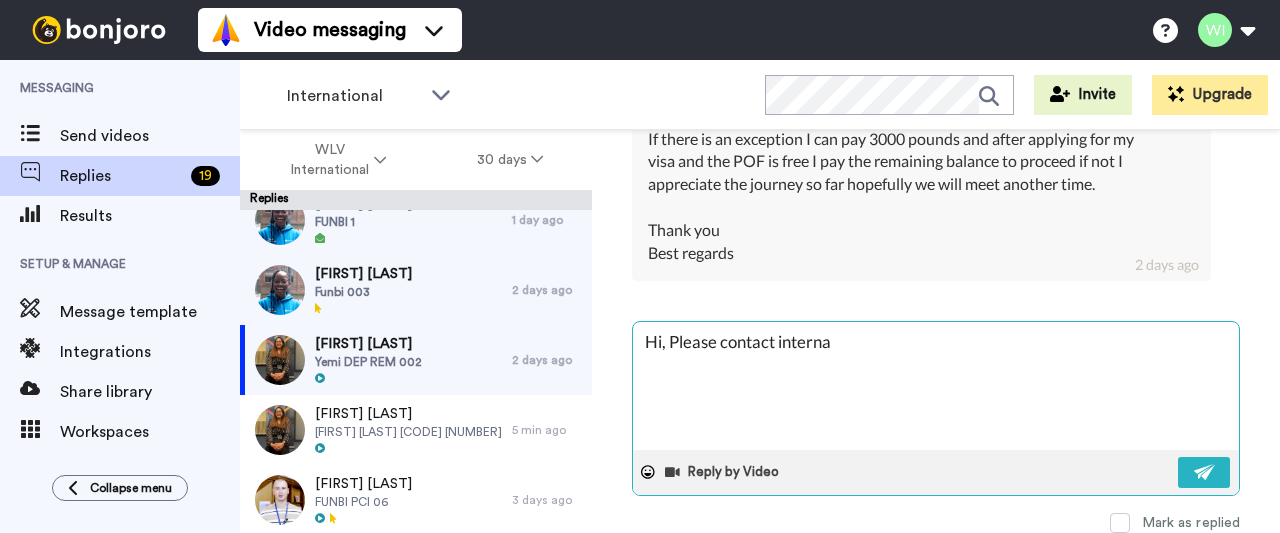 type on "x" 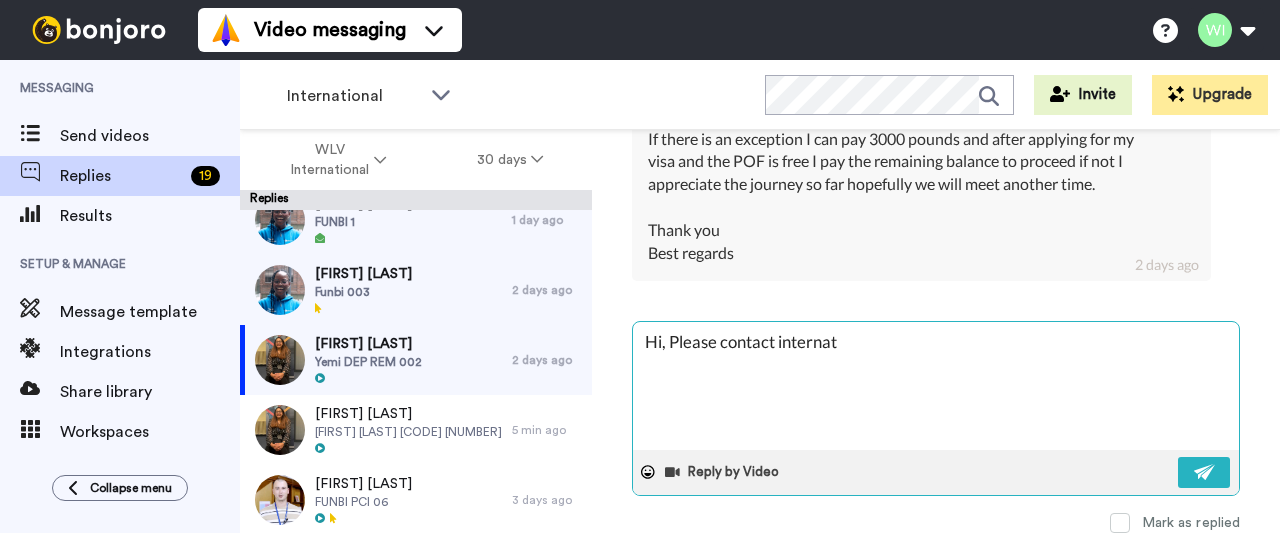 type on "x" 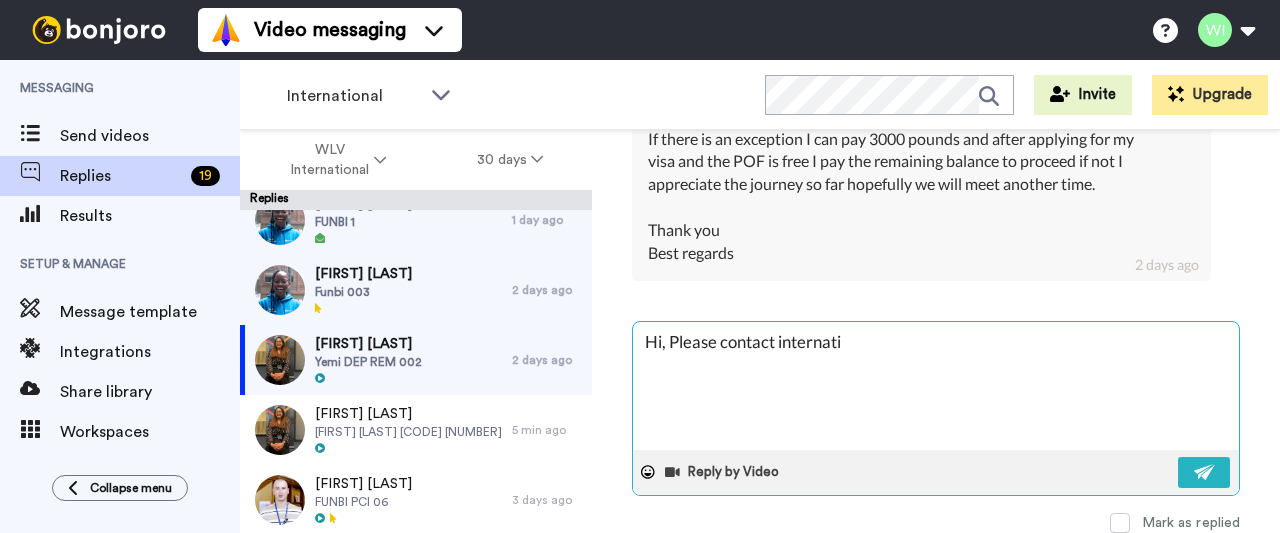 type on "x" 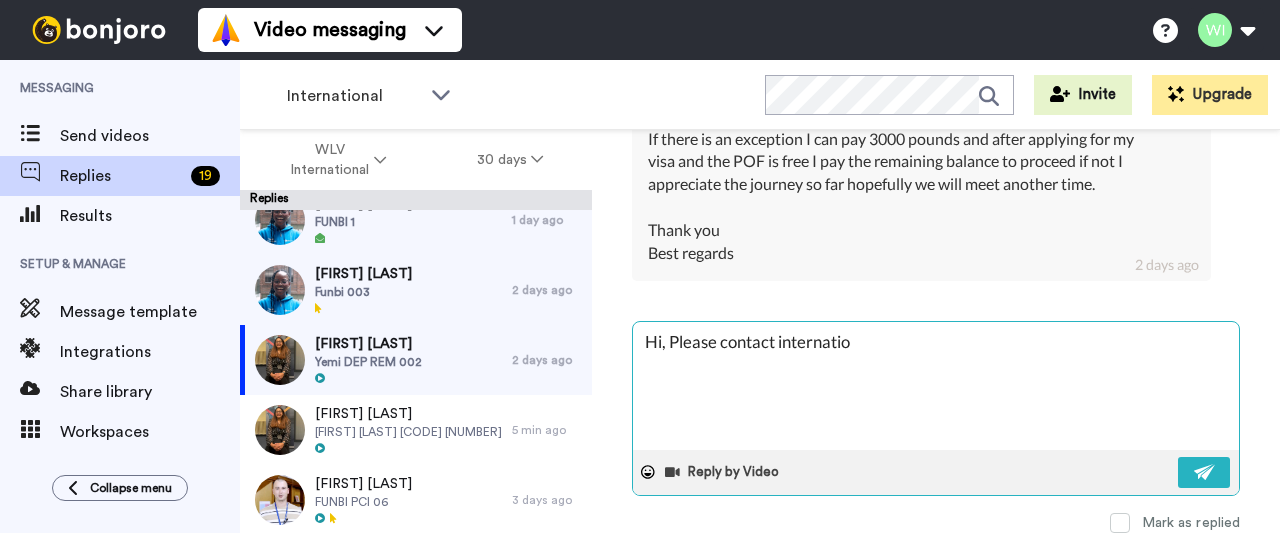 type on "x" 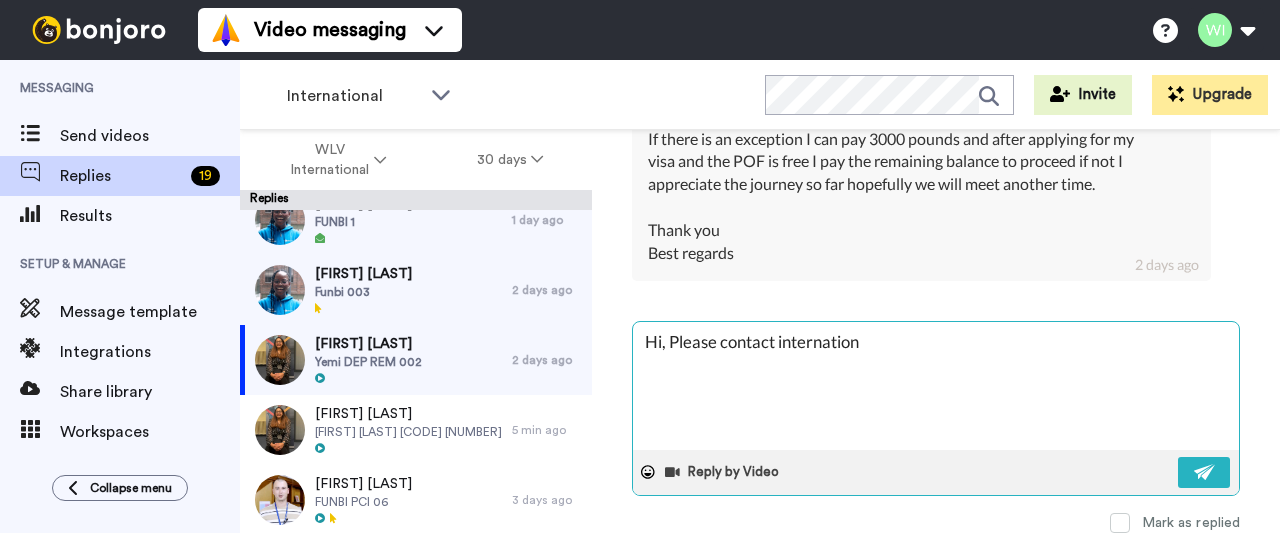 type on "x" 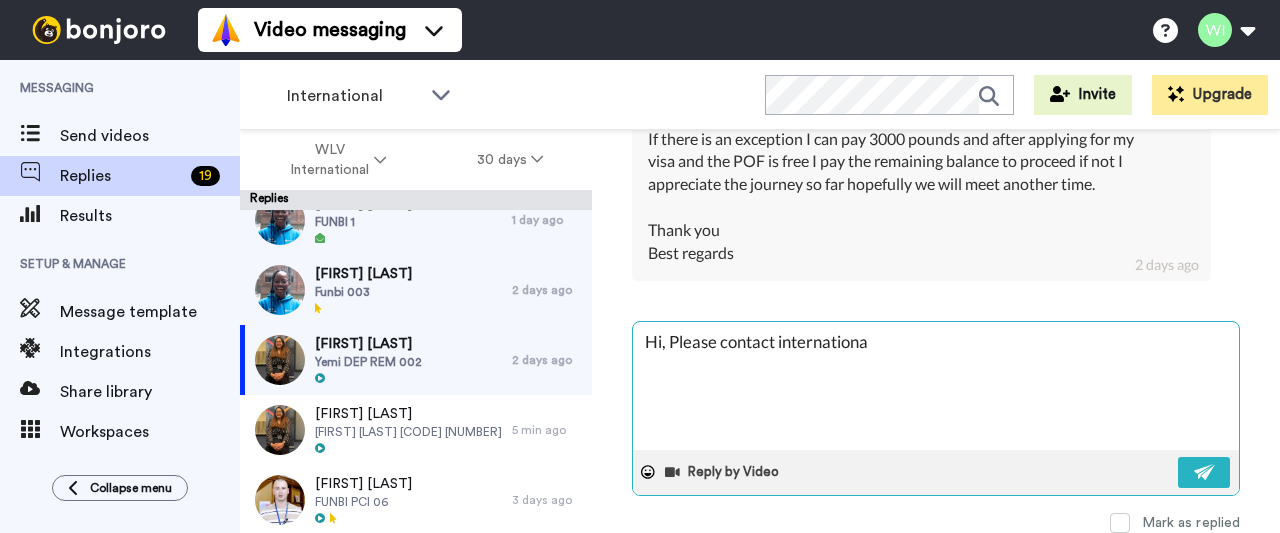 type on "Hi, Please contact international" 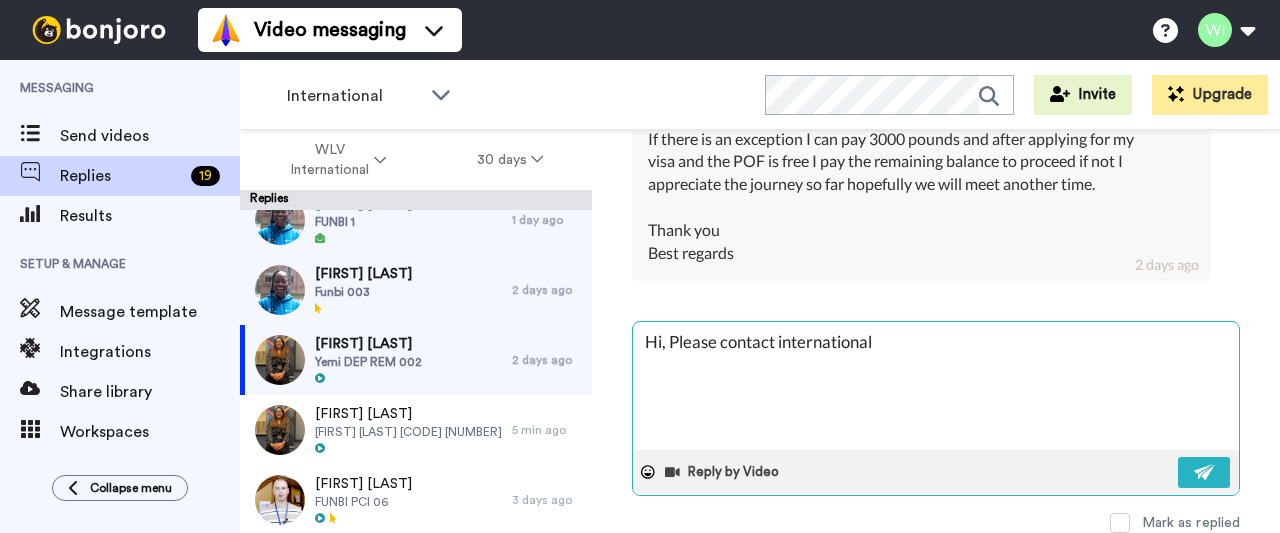 type on "x" 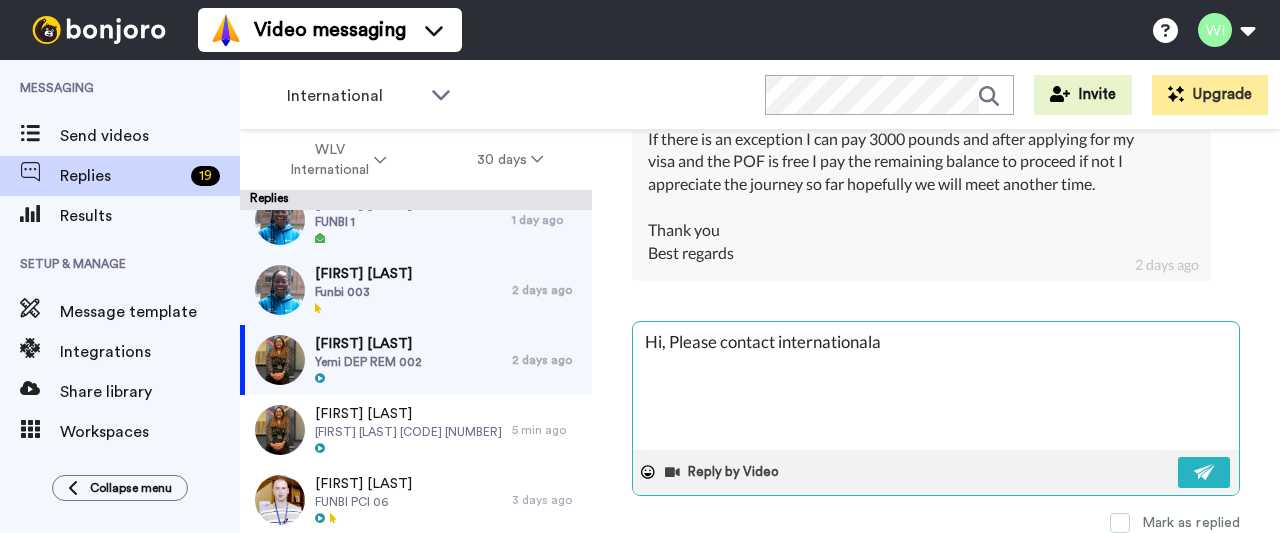 type on "x" 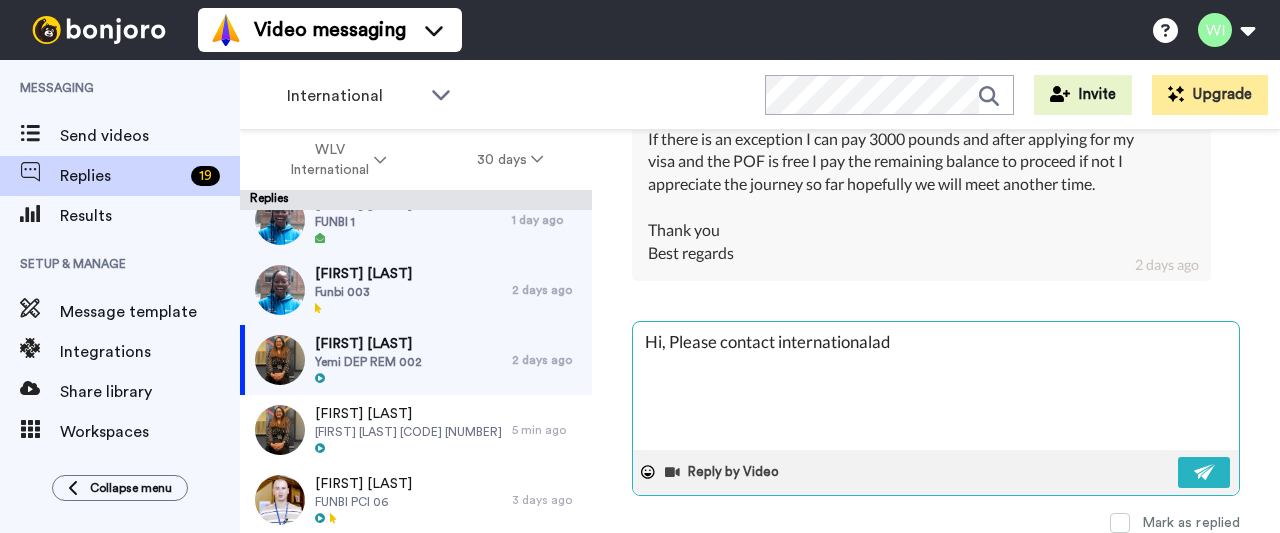 type on "x" 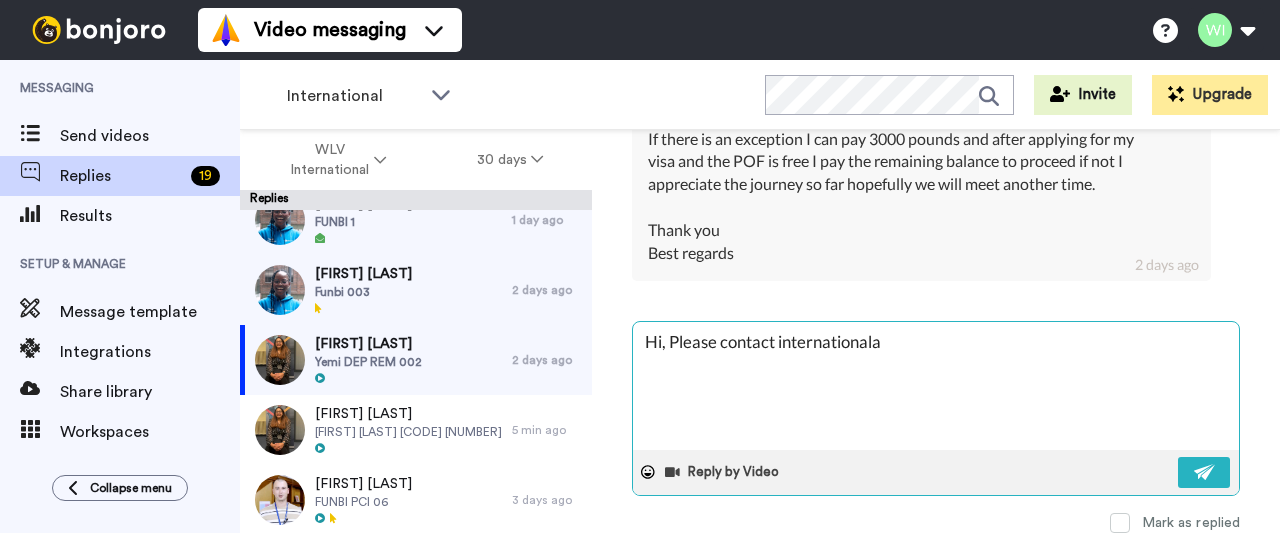 type on "x" 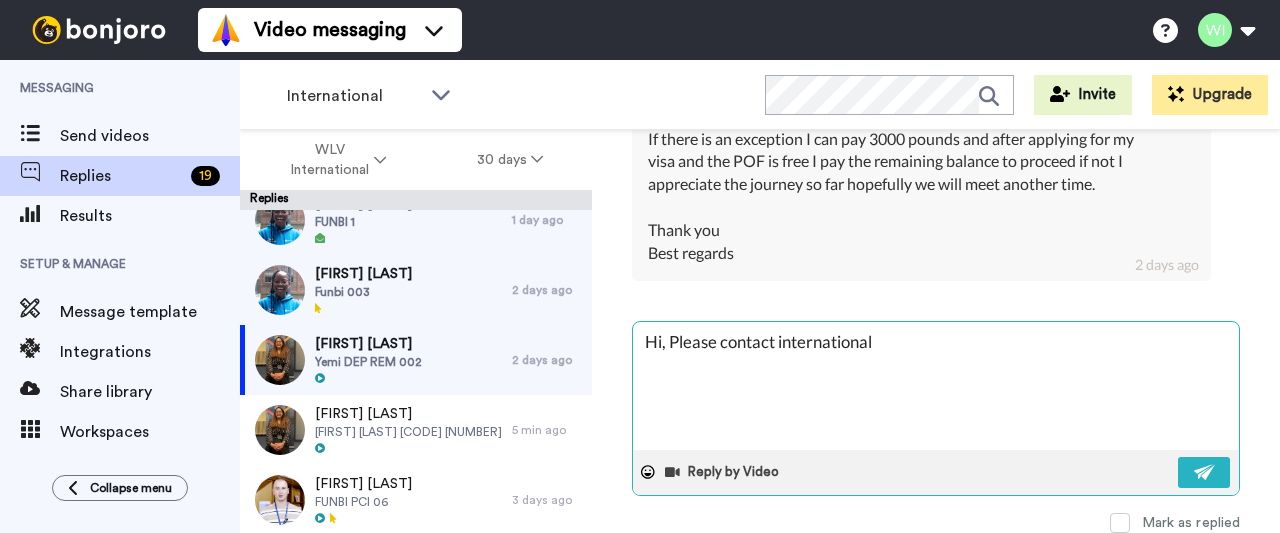 type on "x" 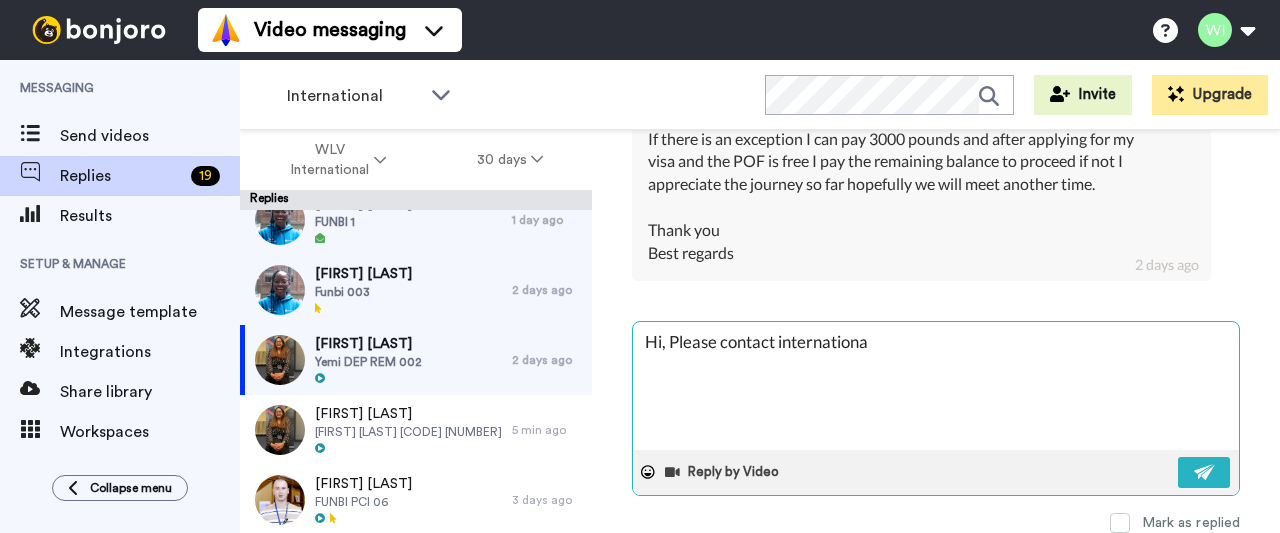 type on "x" 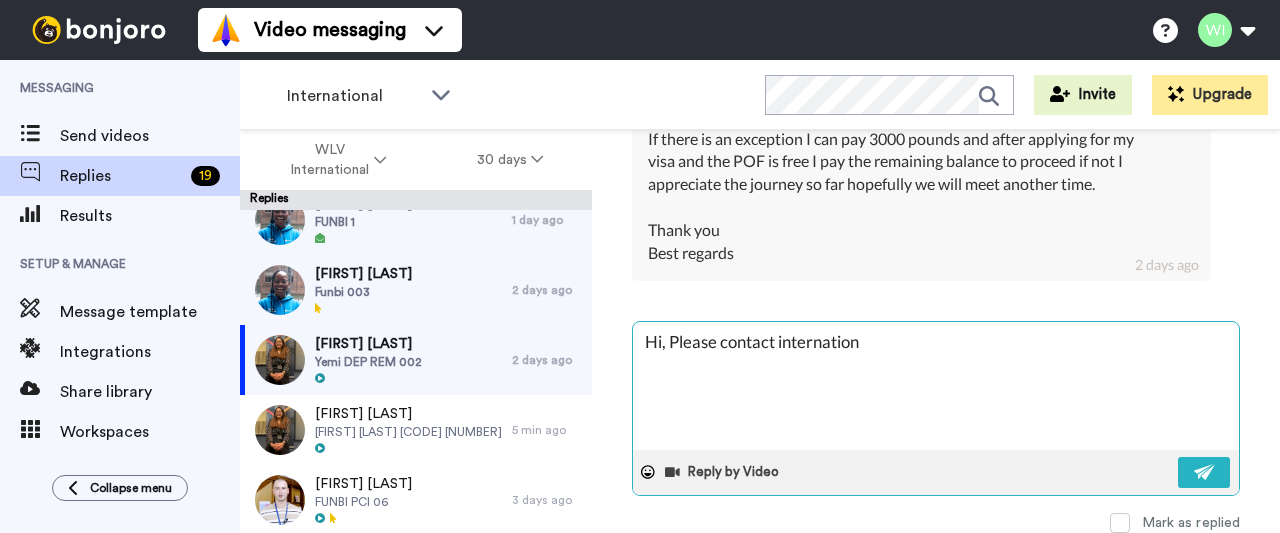 type on "x" 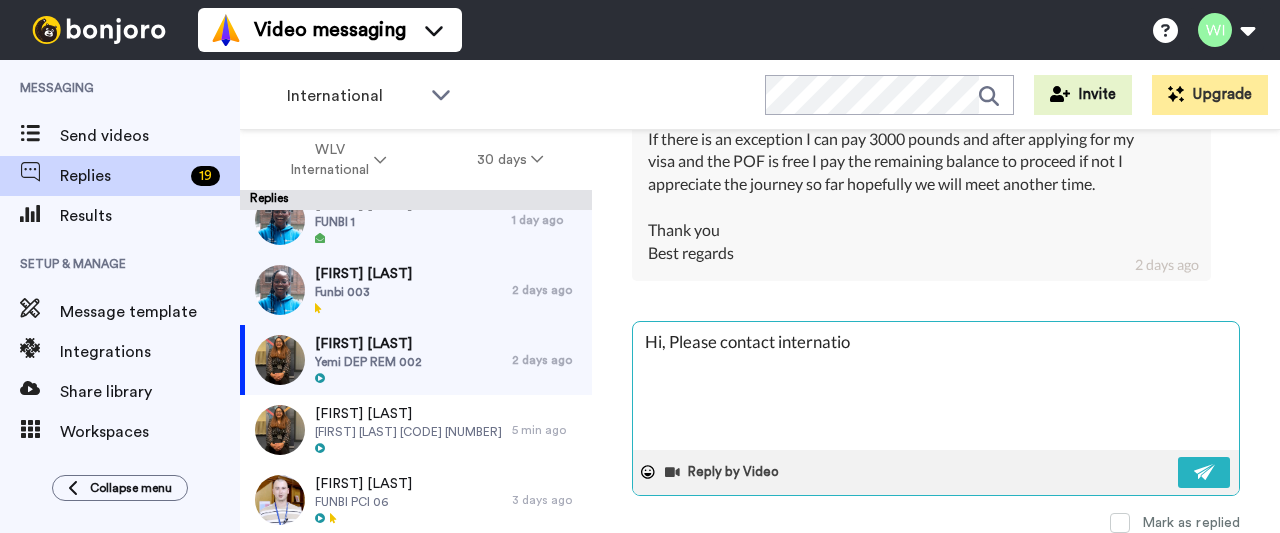 type on "x" 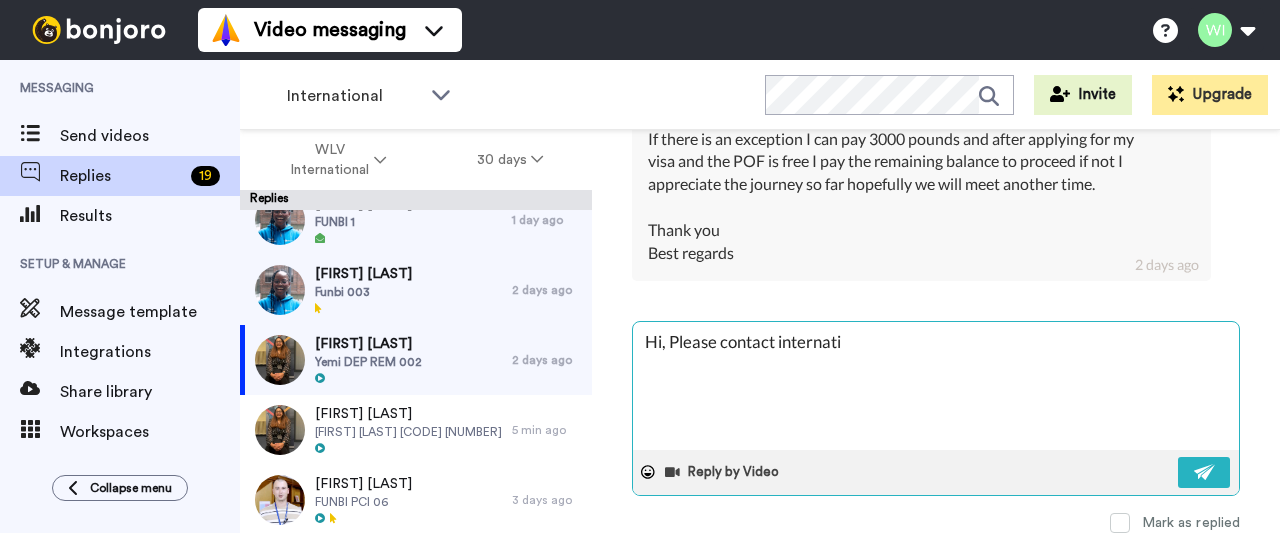 type on "x" 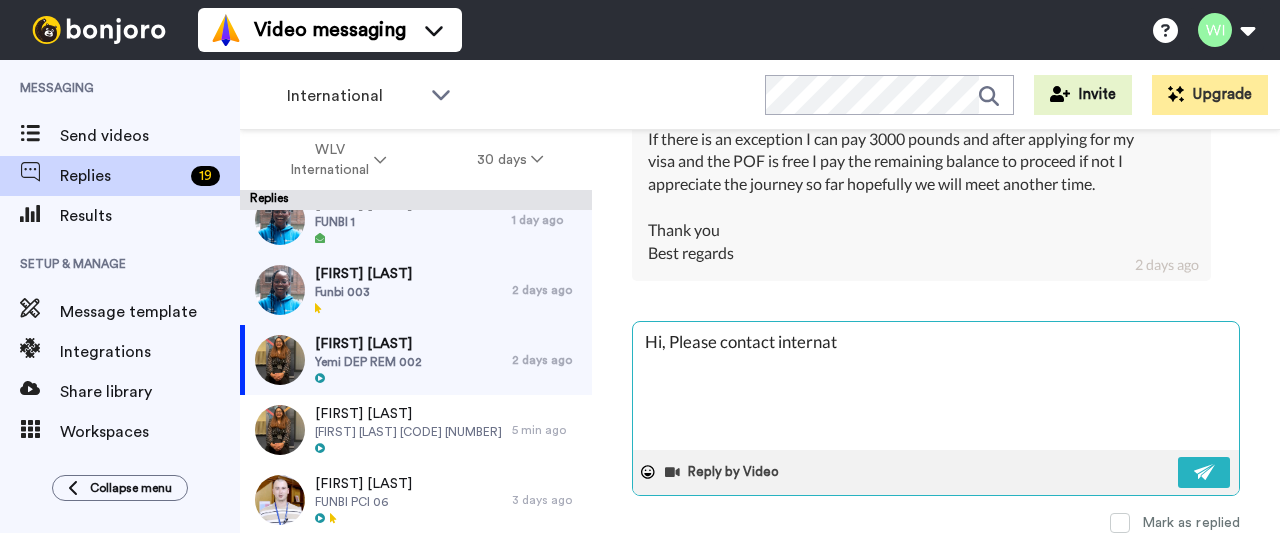 type on "x" 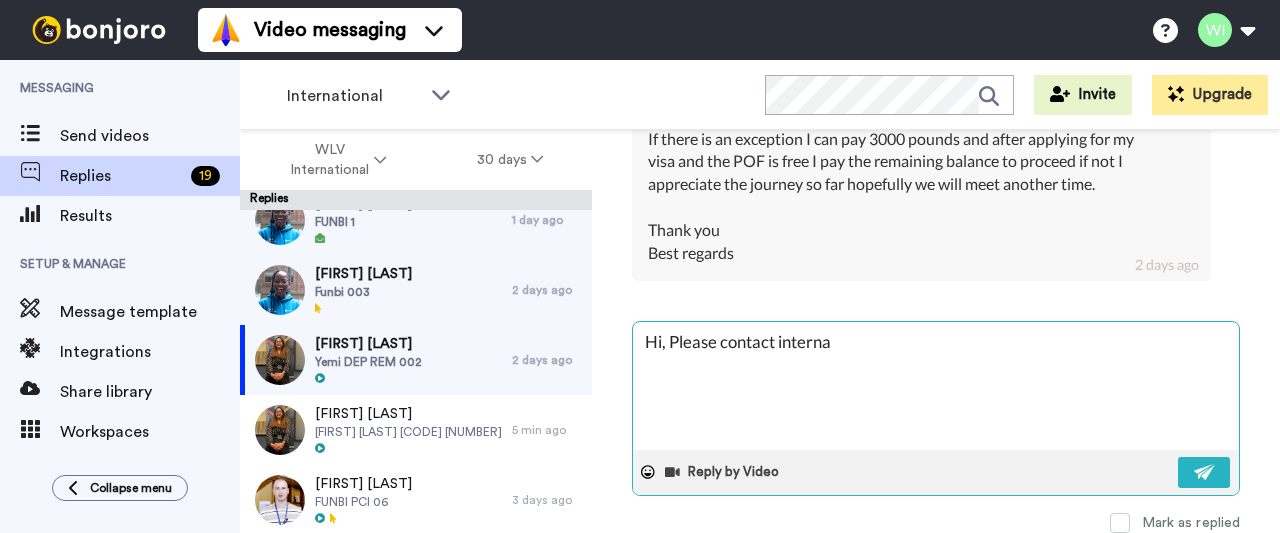 type on "x" 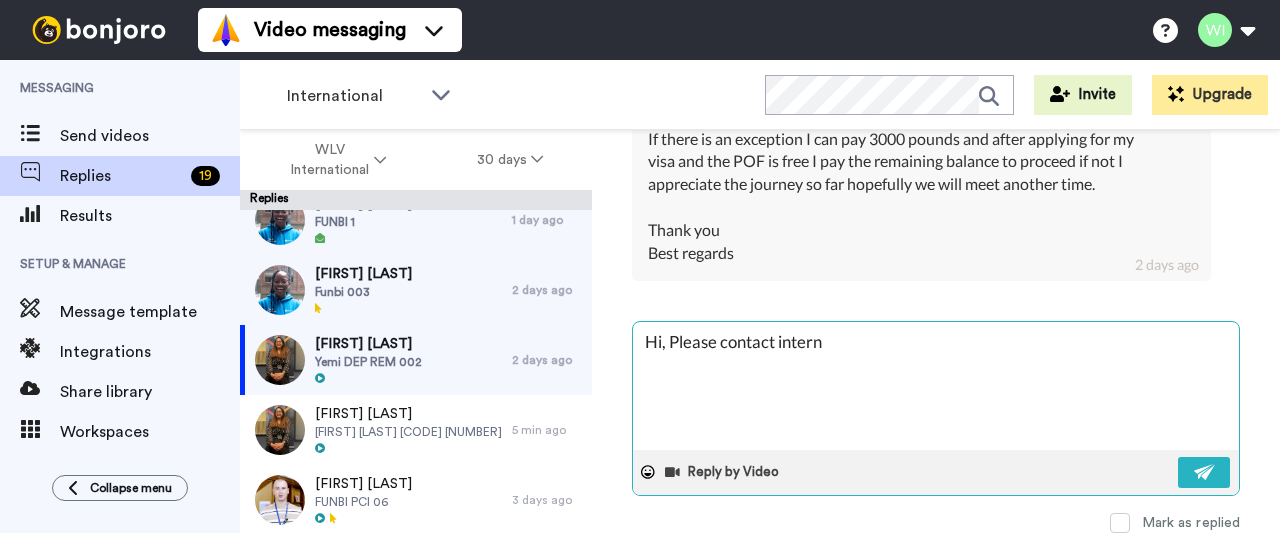 type on "x" 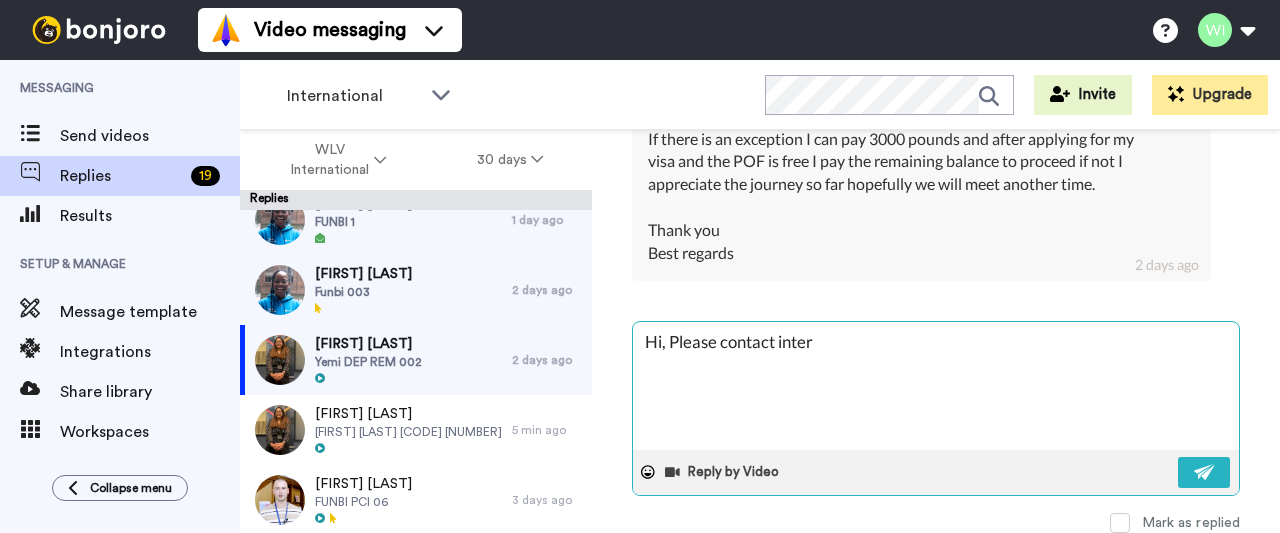 type on "x" 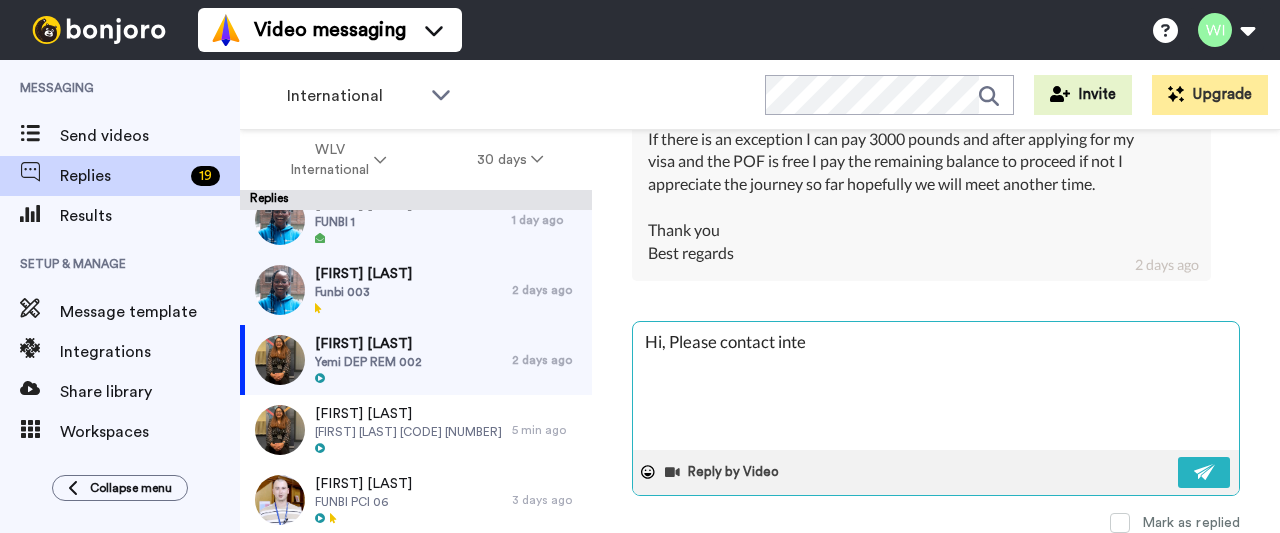 type on "x" 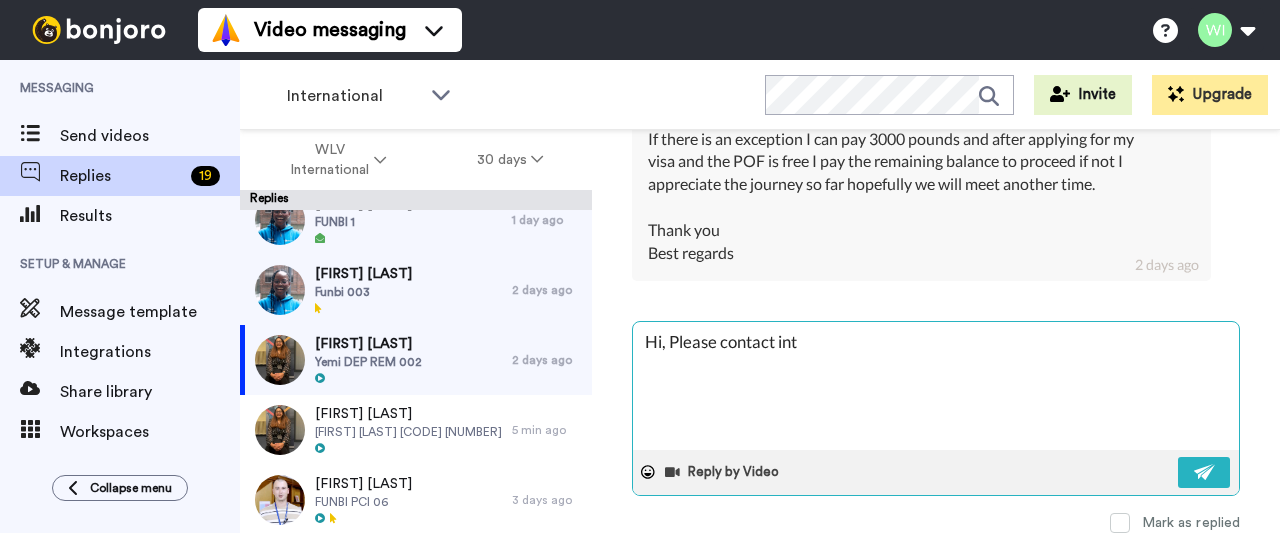 type on "x" 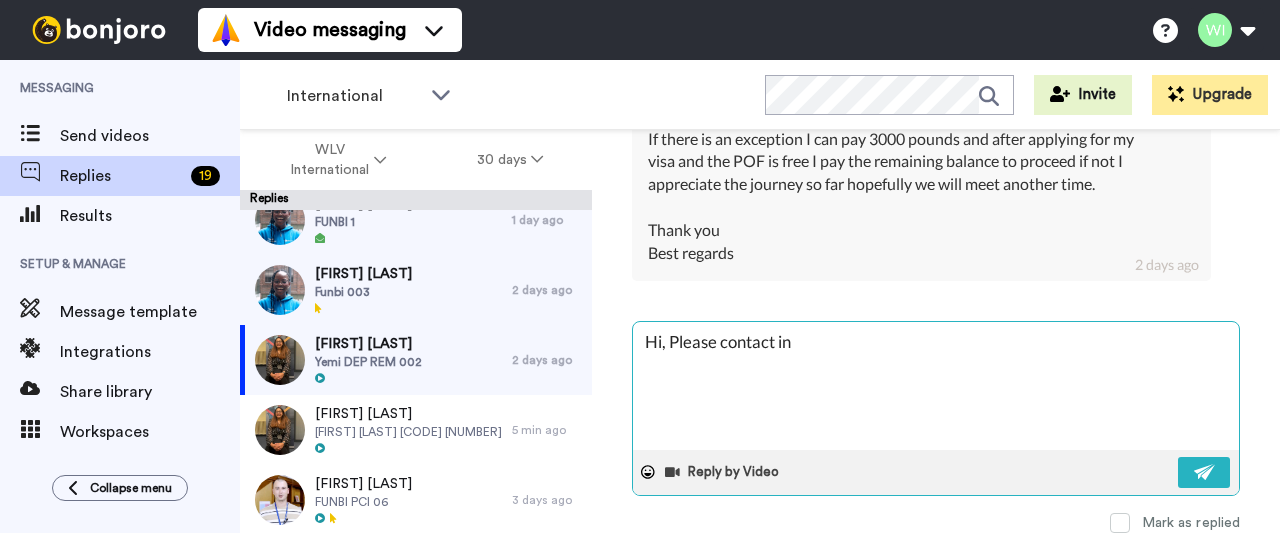 type on "x" 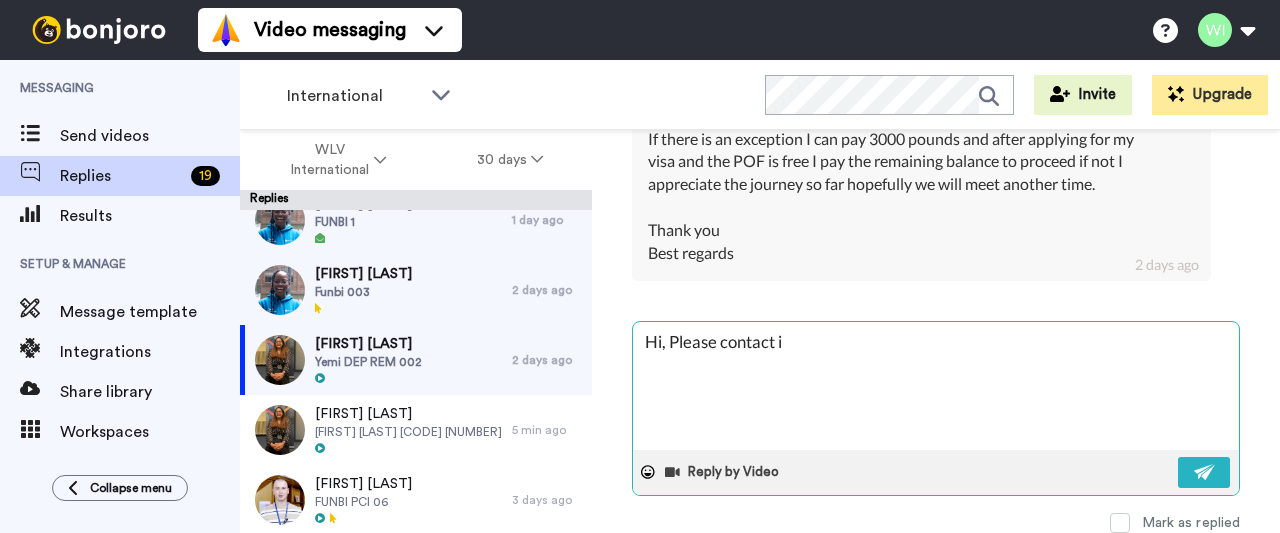 type on "x" 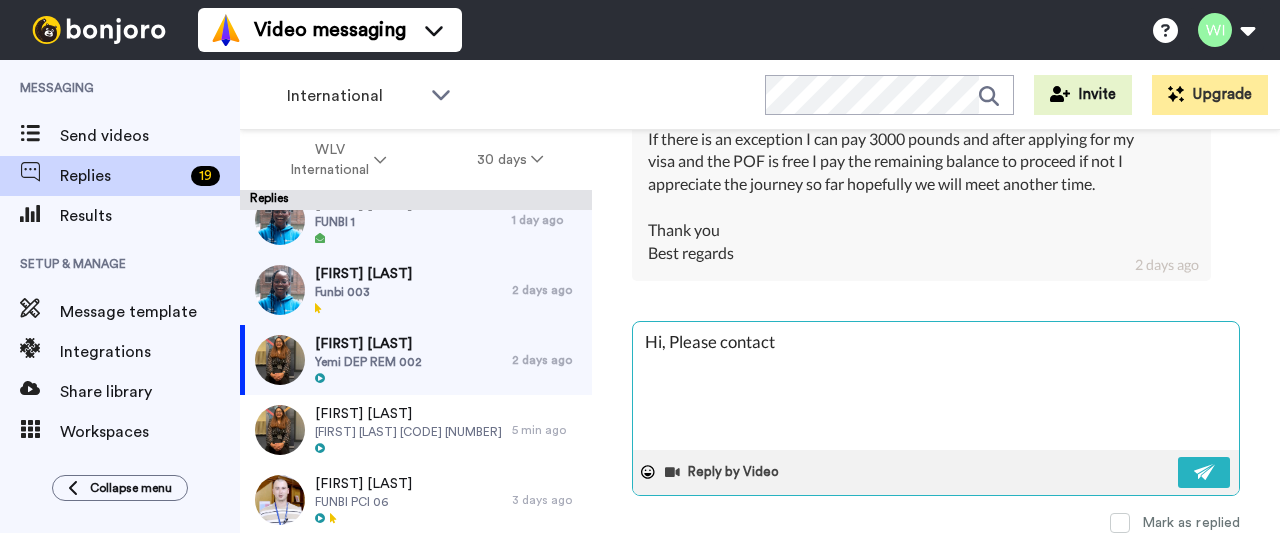 type on "x" 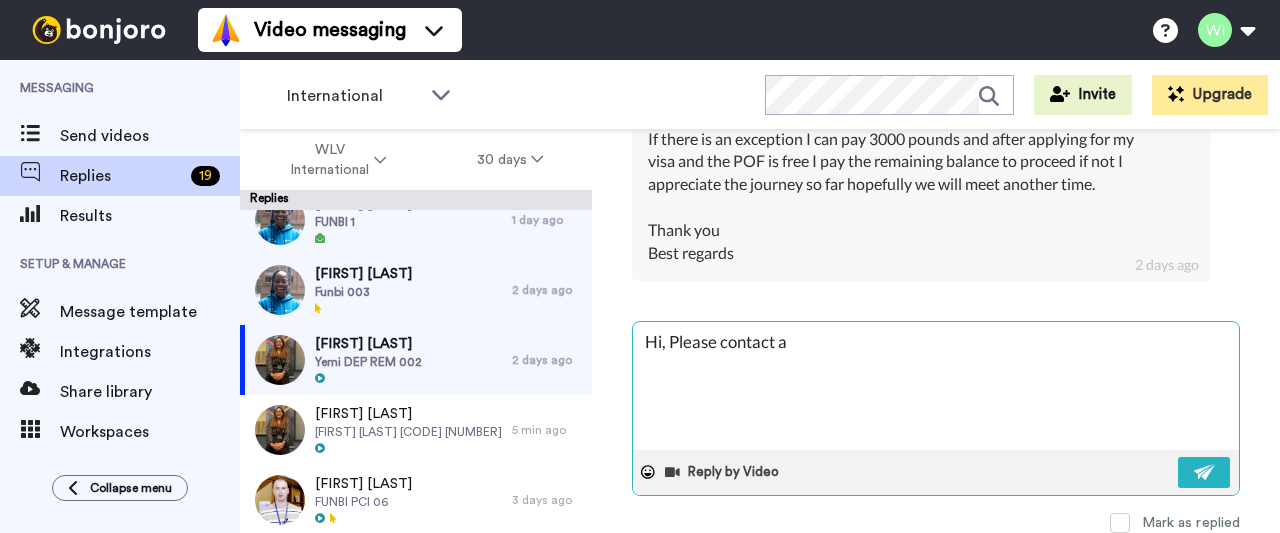 type on "Hi, Please contact ad" 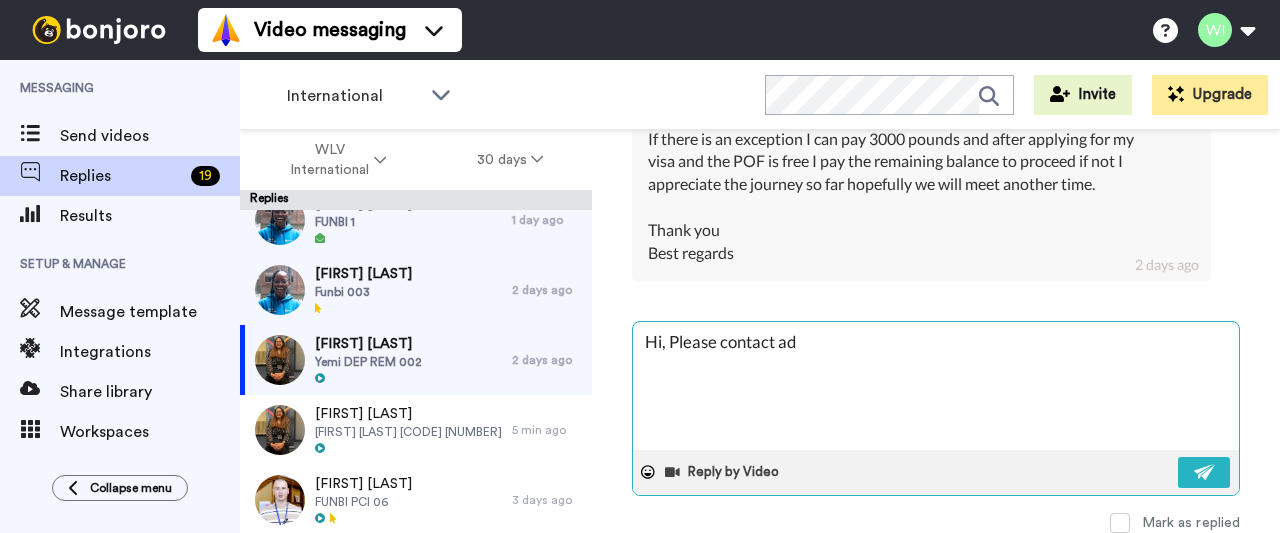 type on "x" 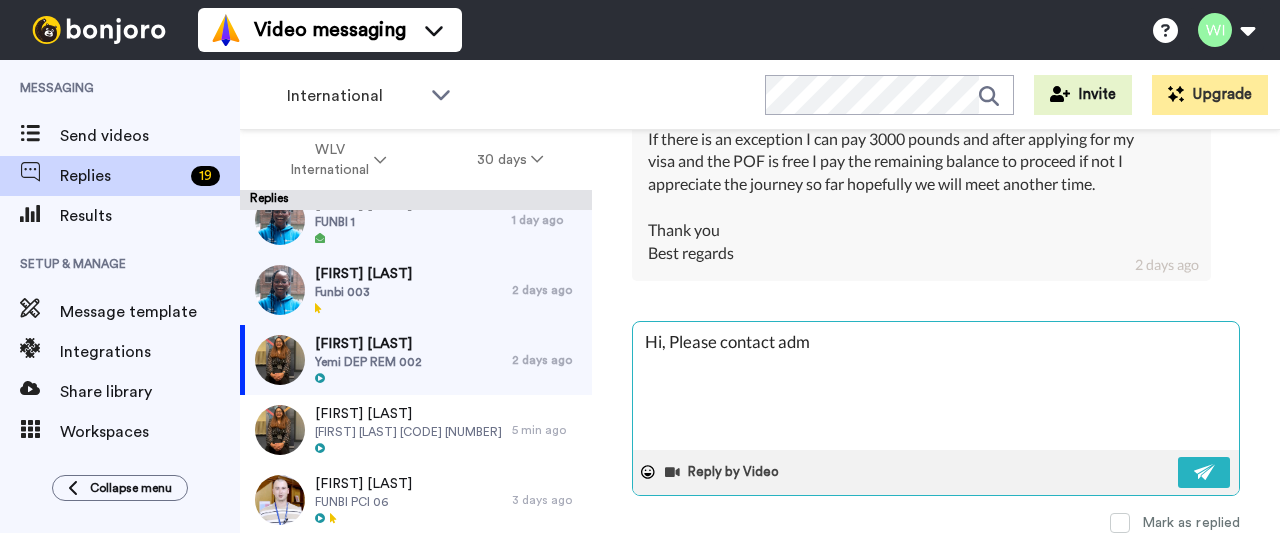 type on "x" 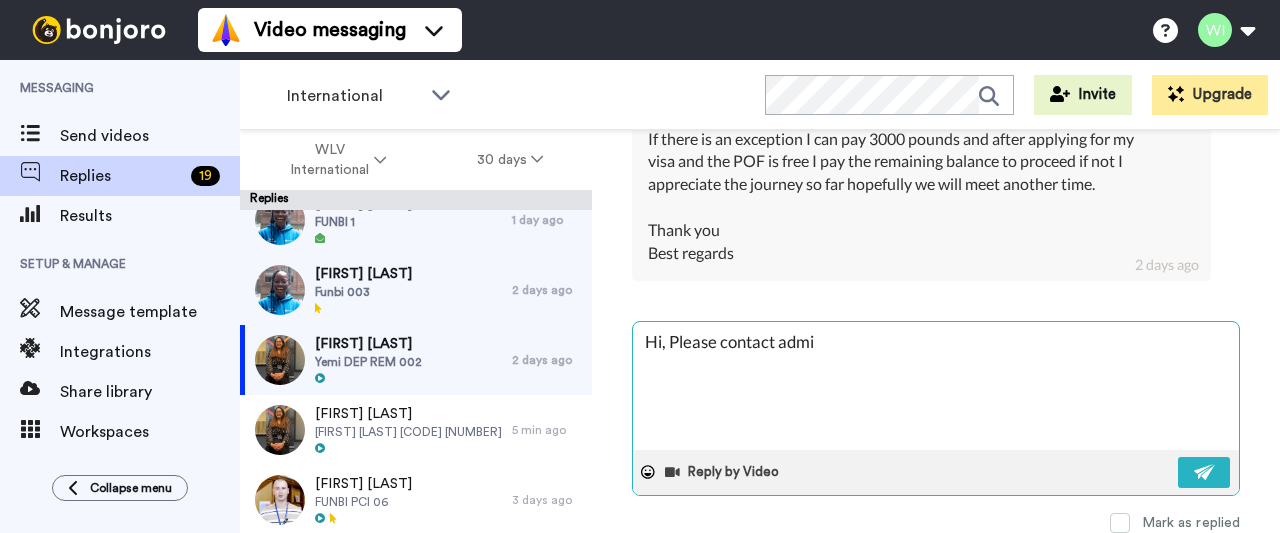 type on "x" 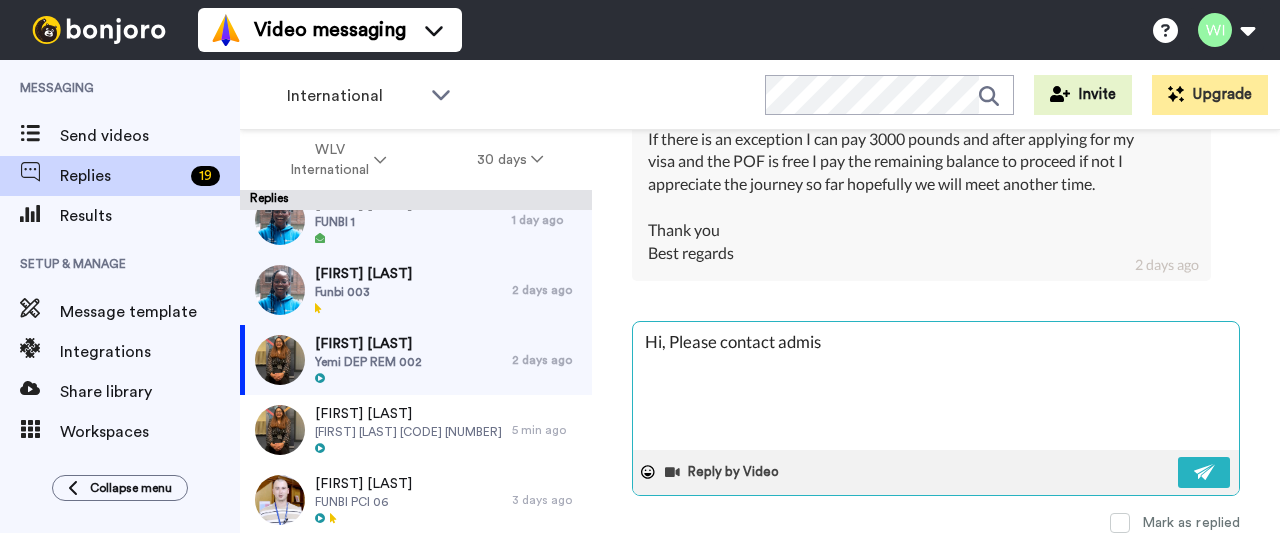 type on "x" 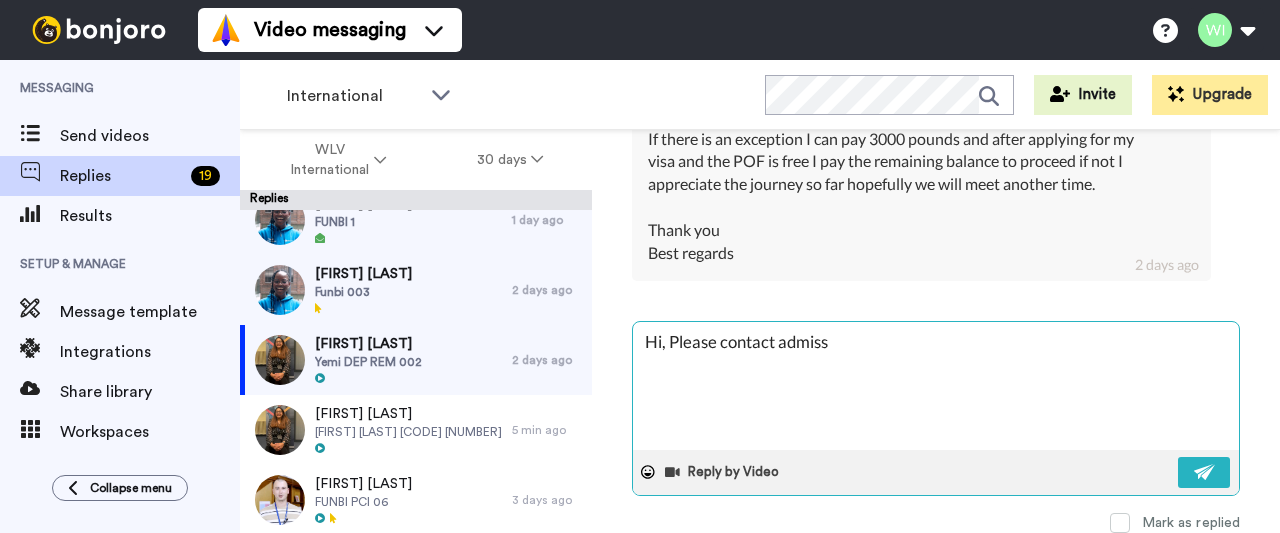 type on "x" 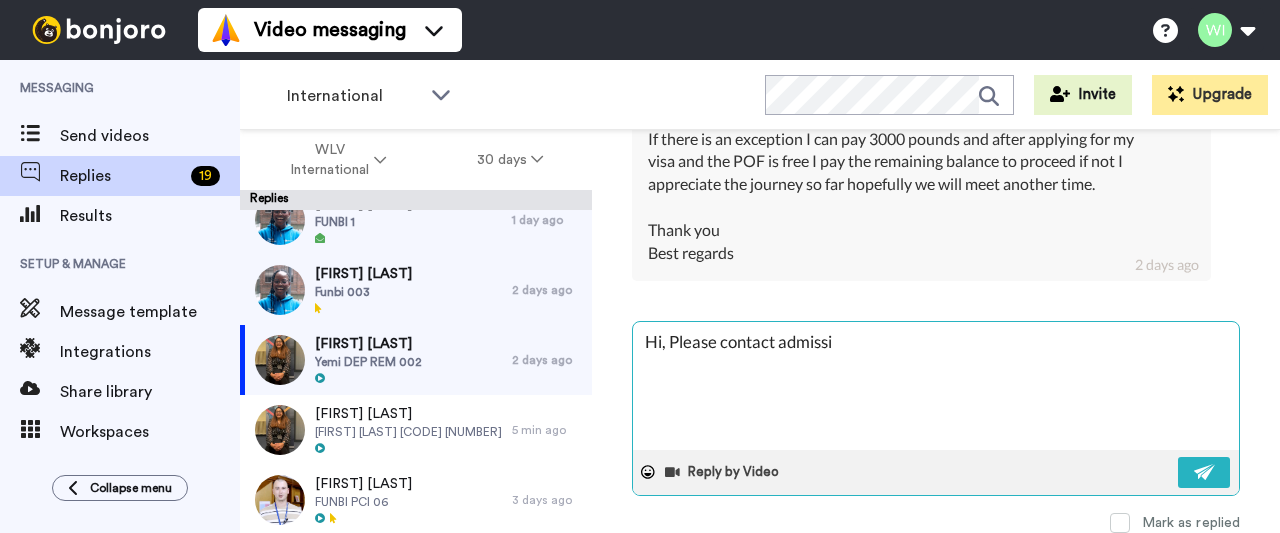 type on "x" 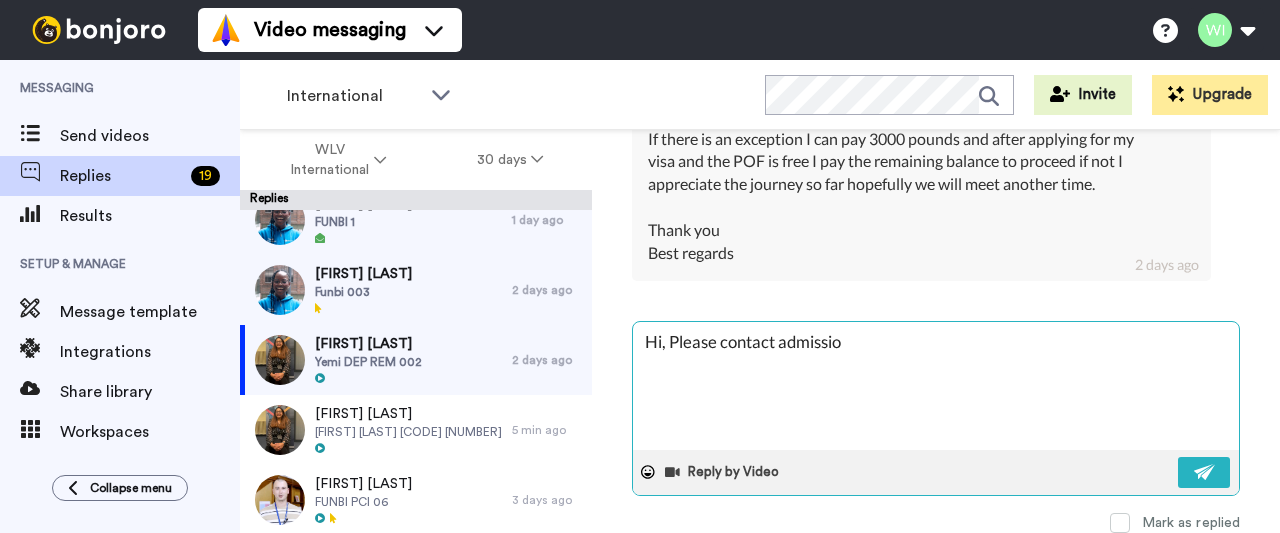 type on "x" 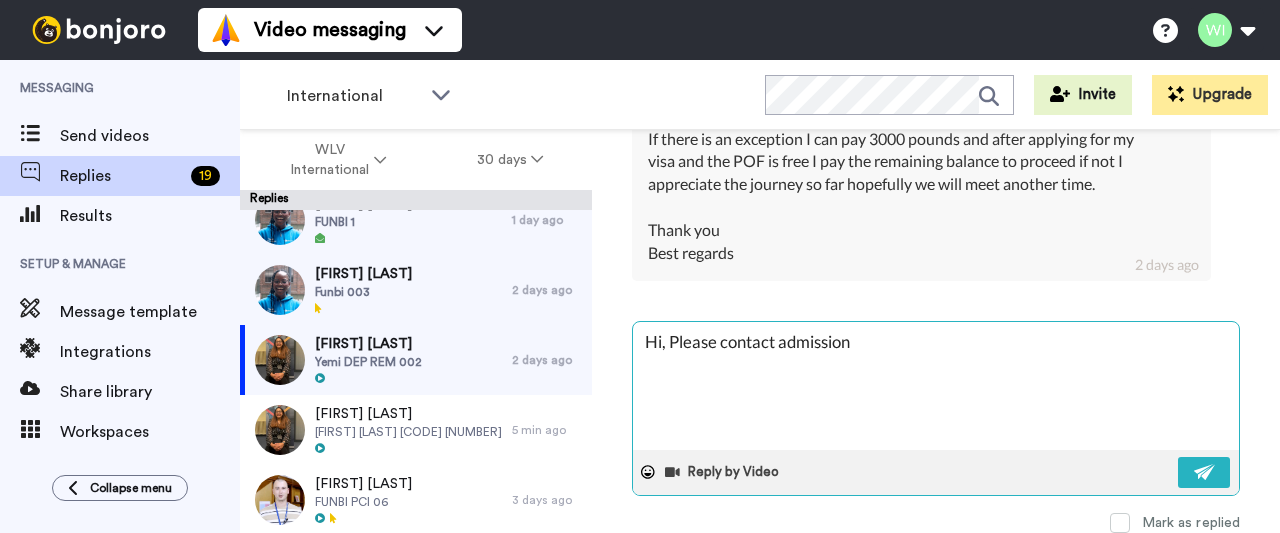 type on "x" 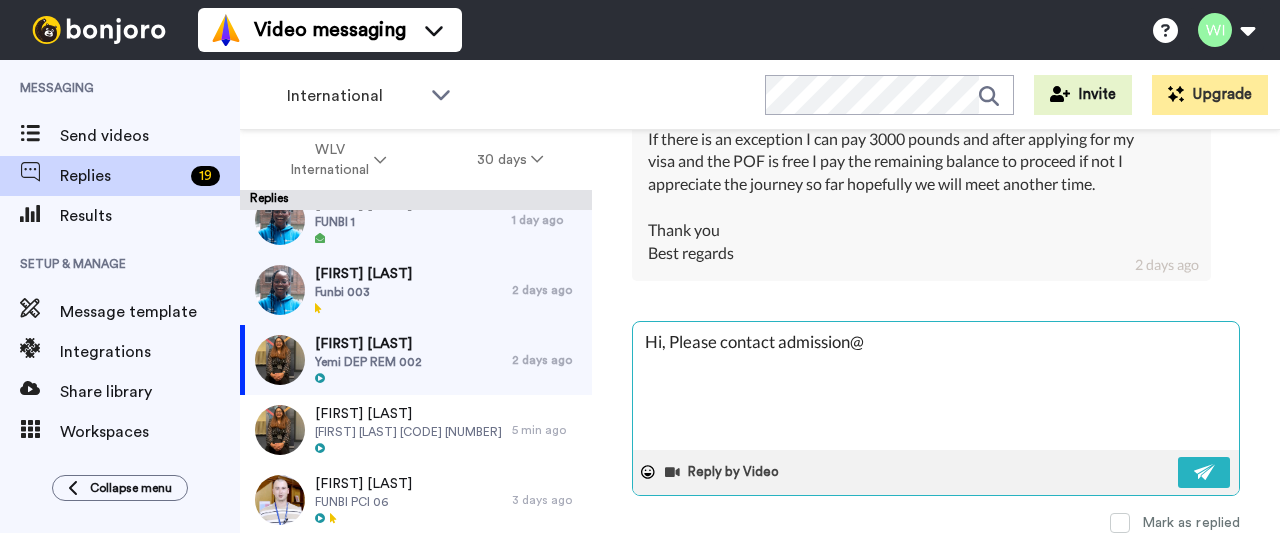 type on "x" 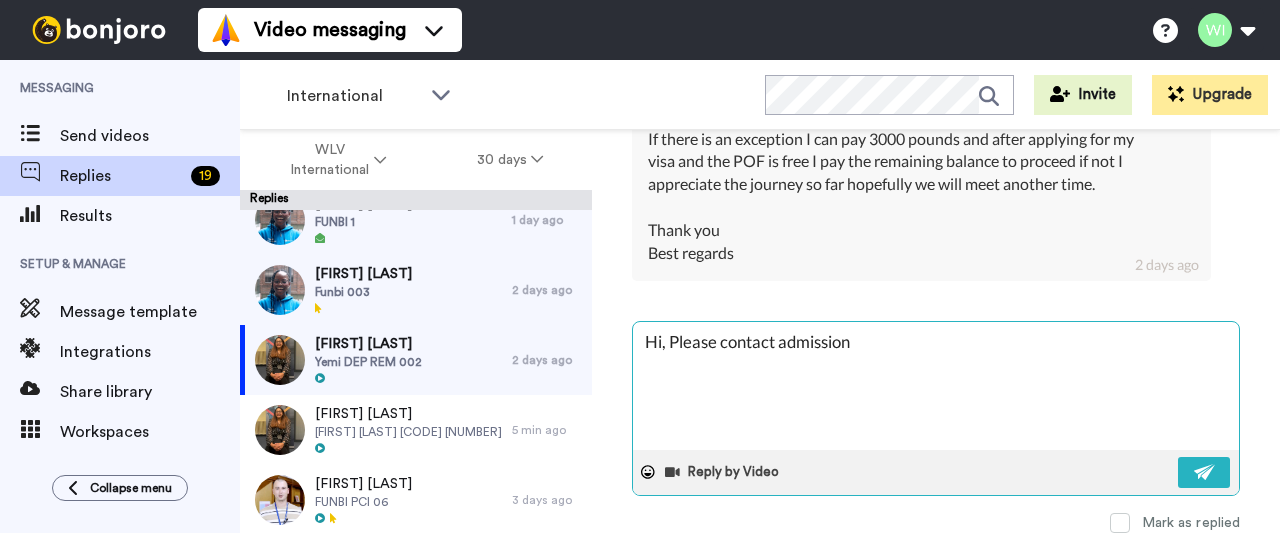 type on "x" 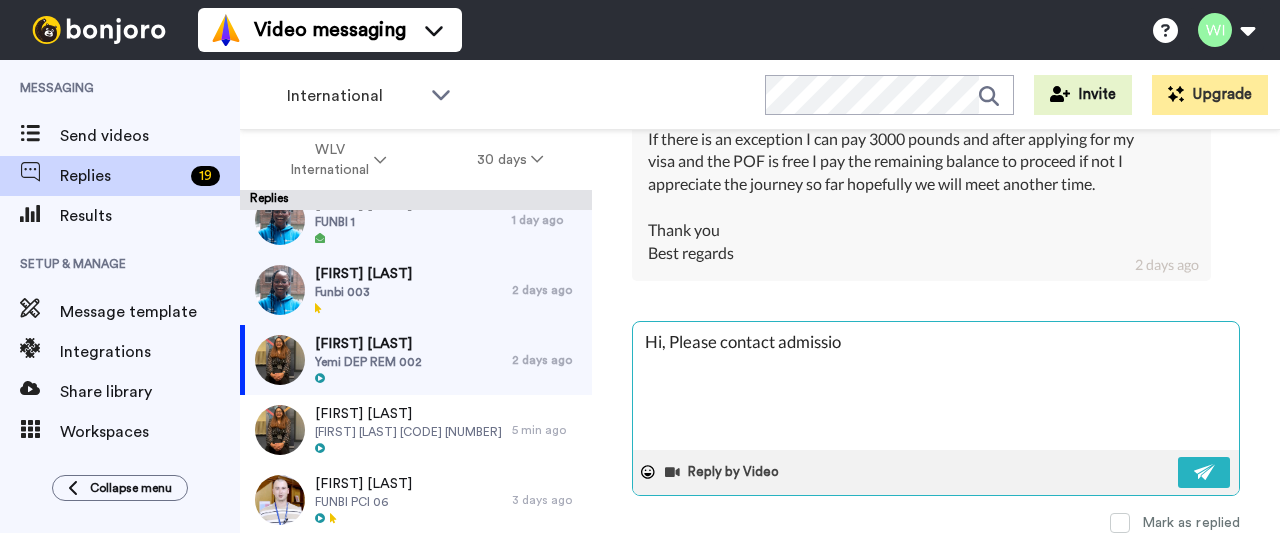 type on "x" 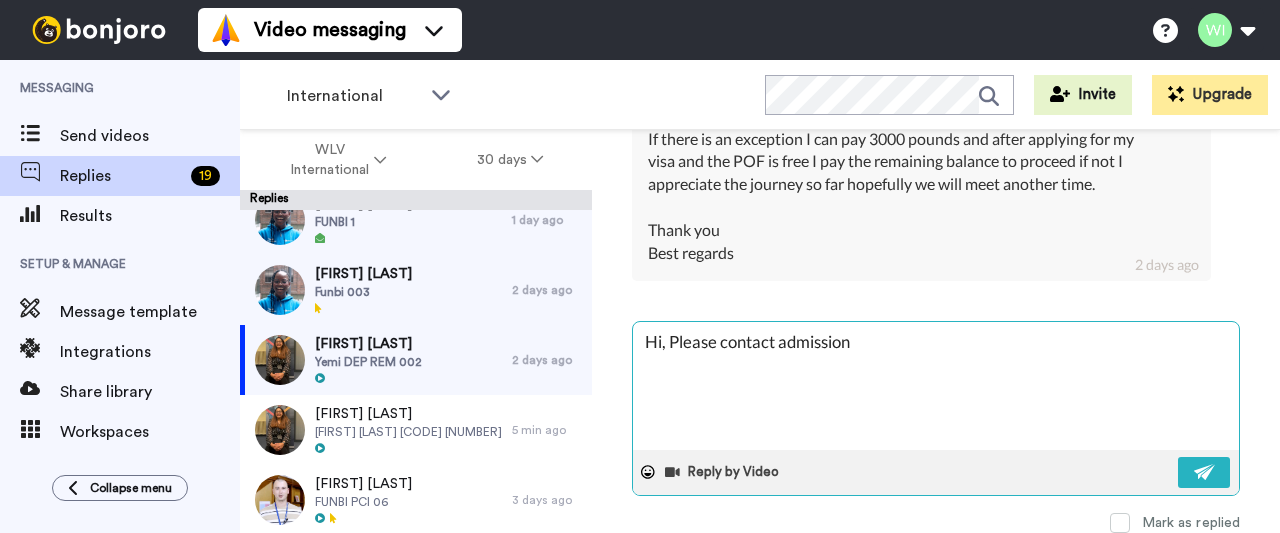 type on "x" 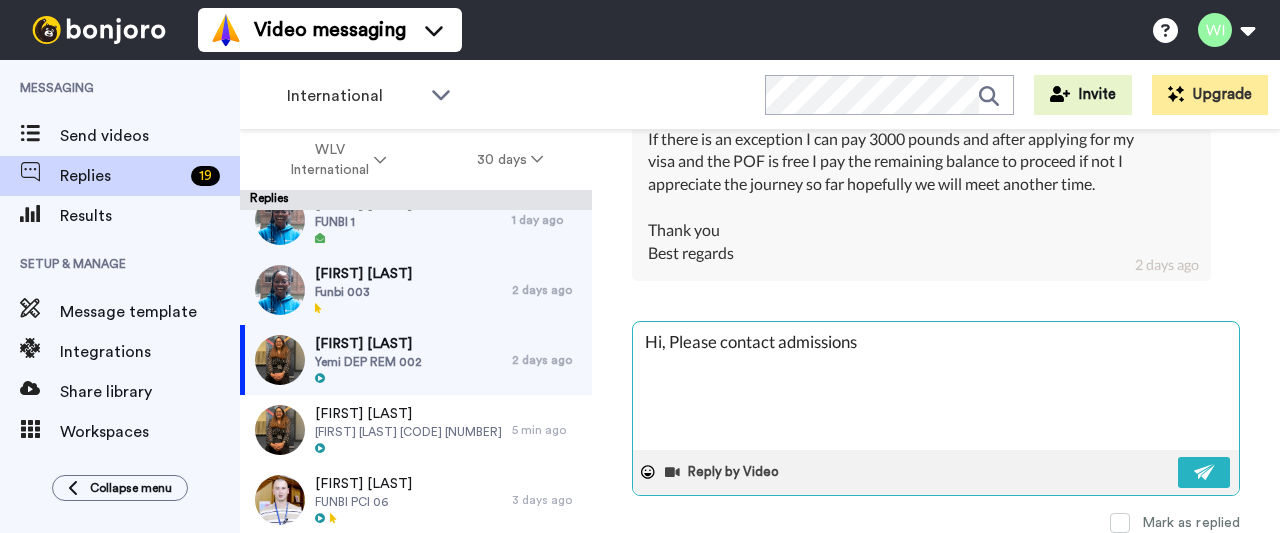 type on "x" 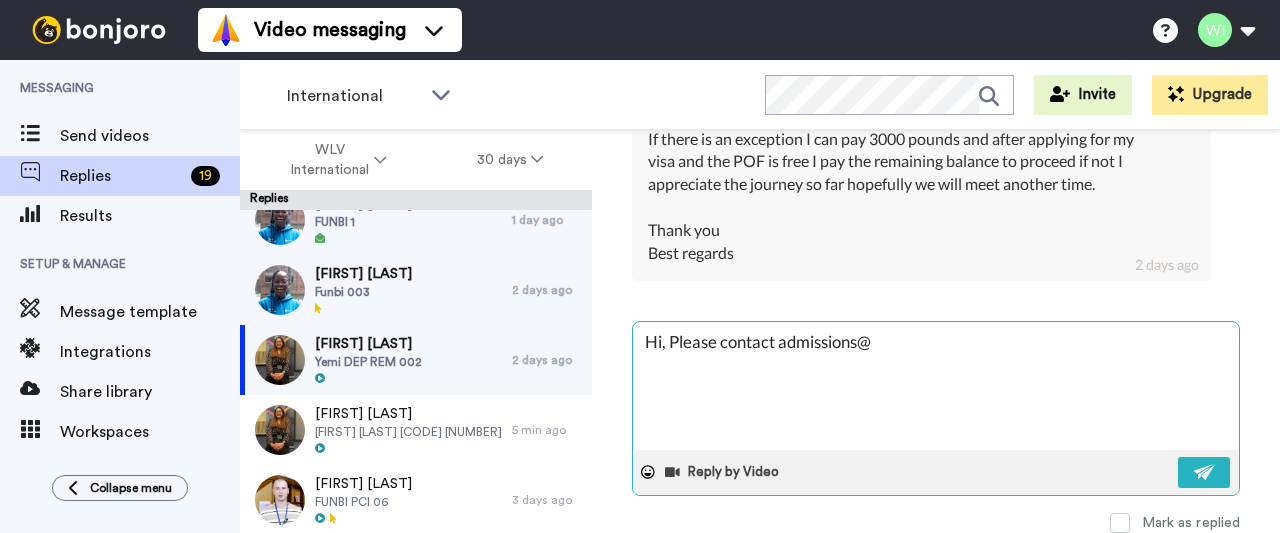type on "x" 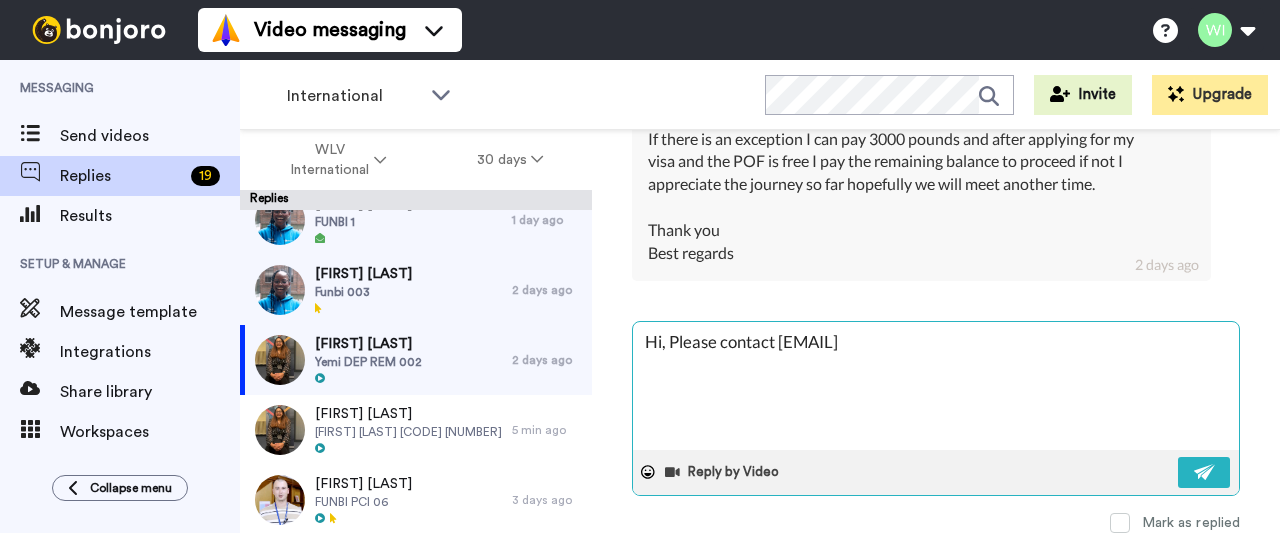 type on "x" 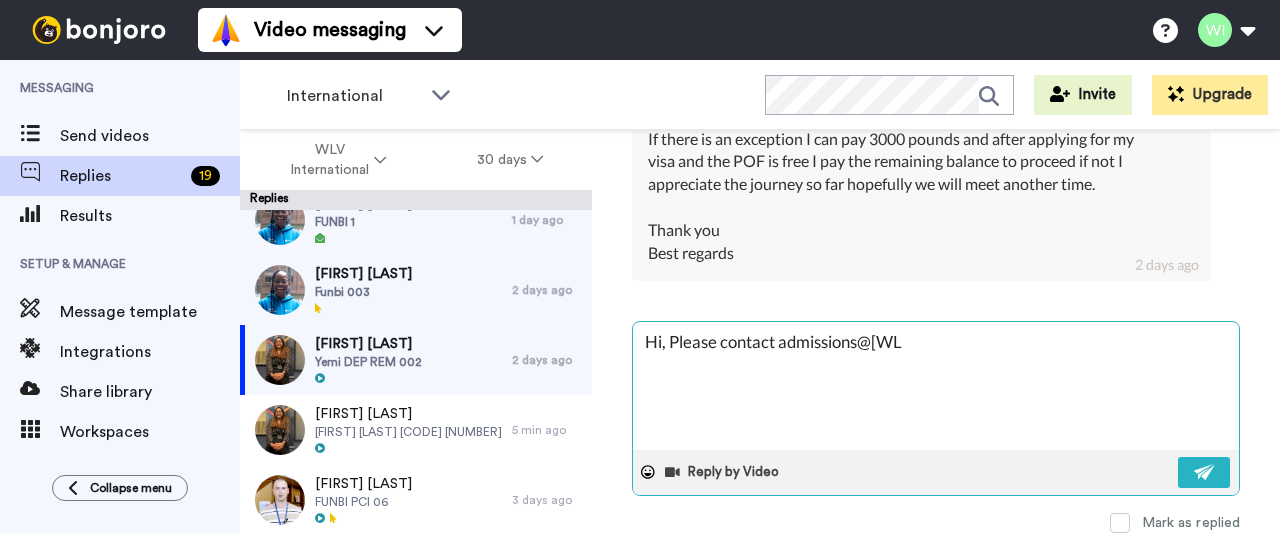type on "x" 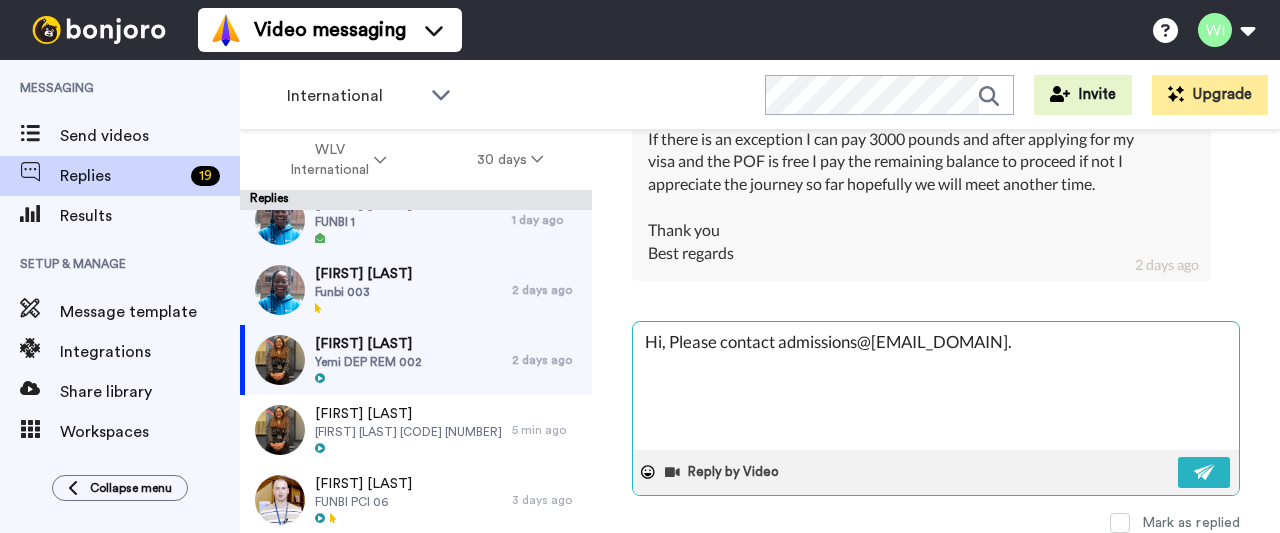 type on "x" 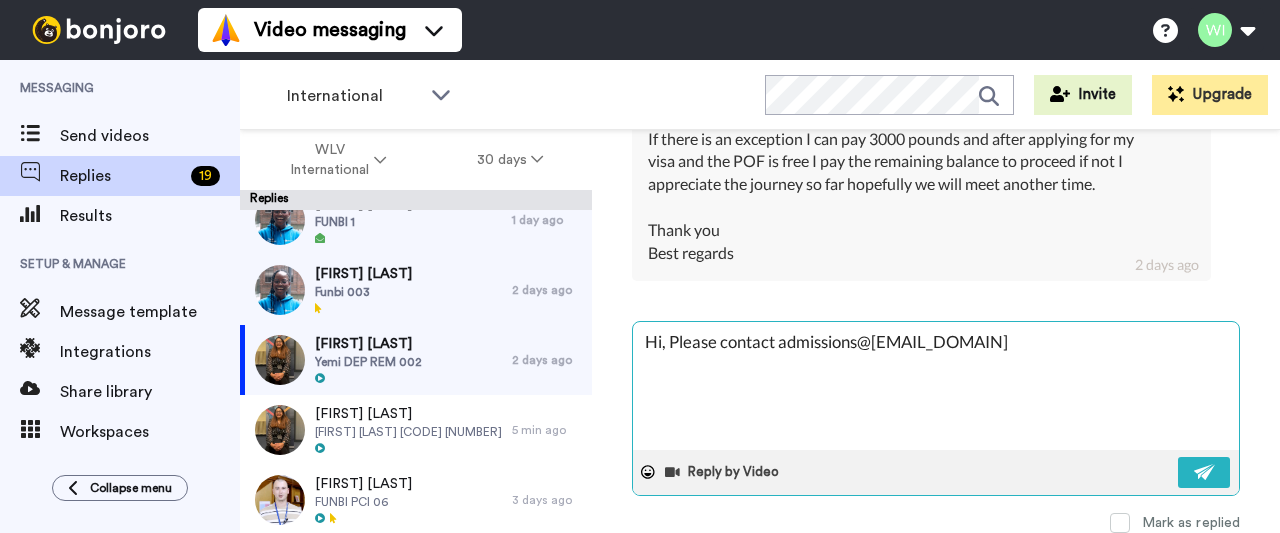 type on "Hi, Please contact admissions@[EMAIL_DOMAIN]" 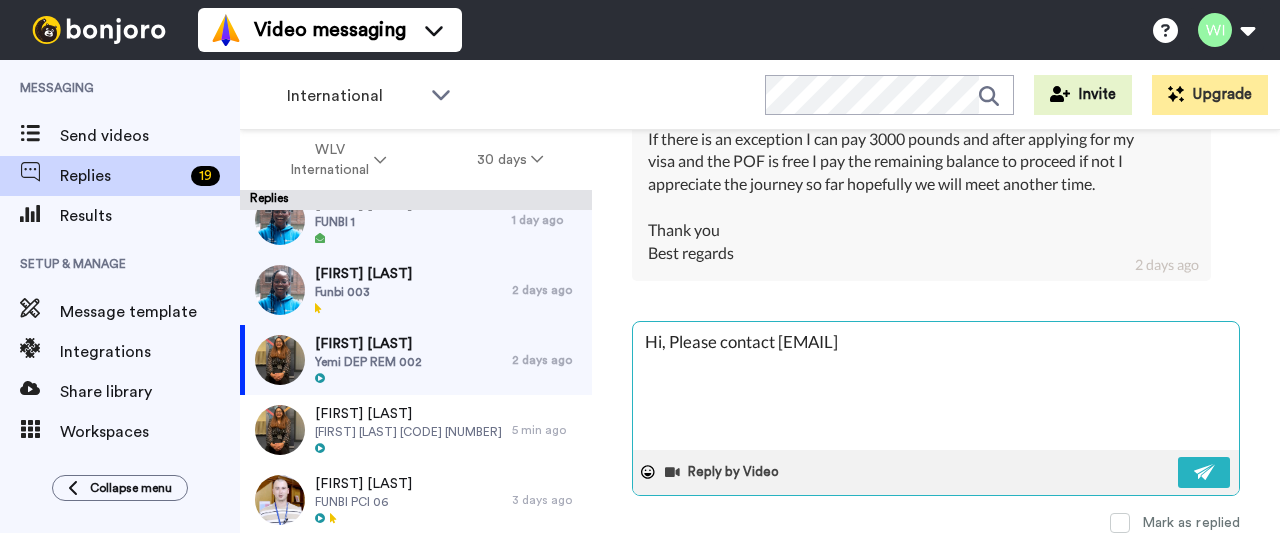 type on "x" 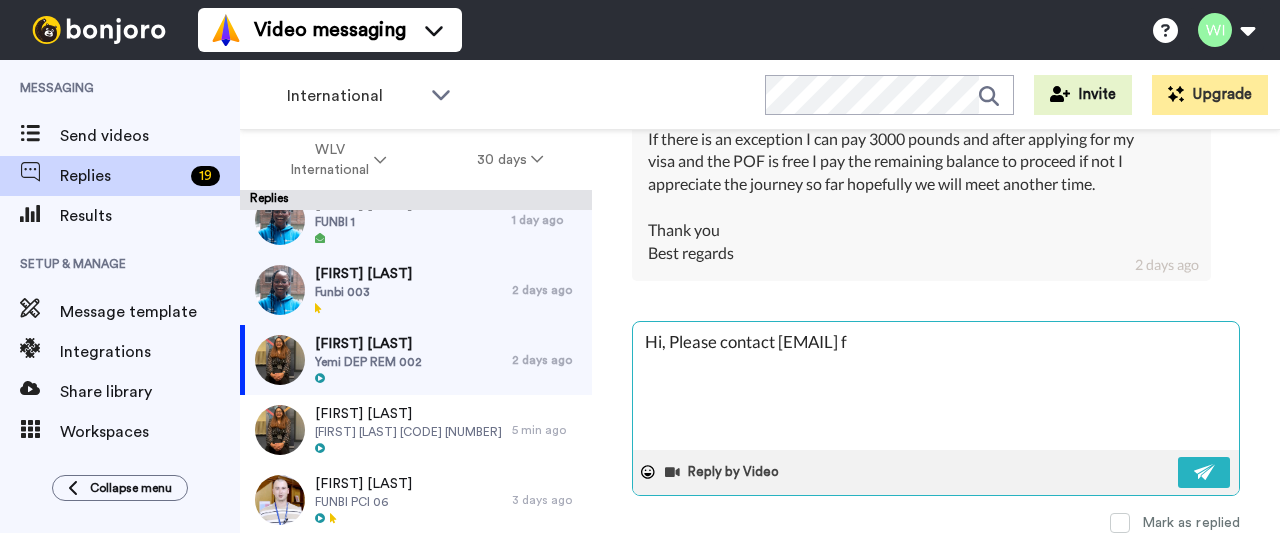 type on "x" 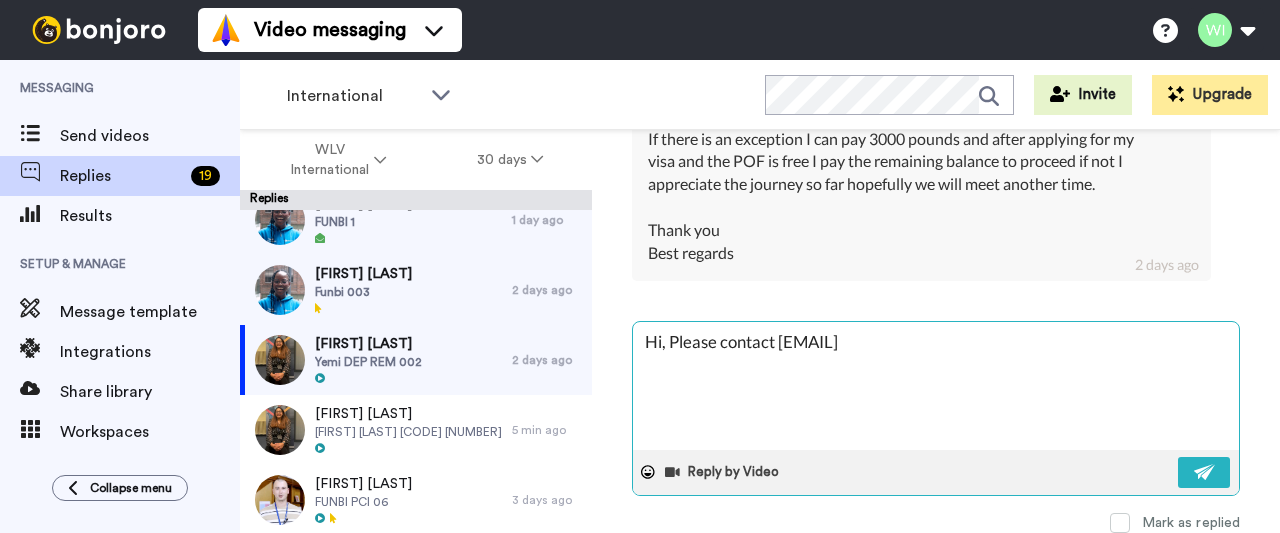 type on "x" 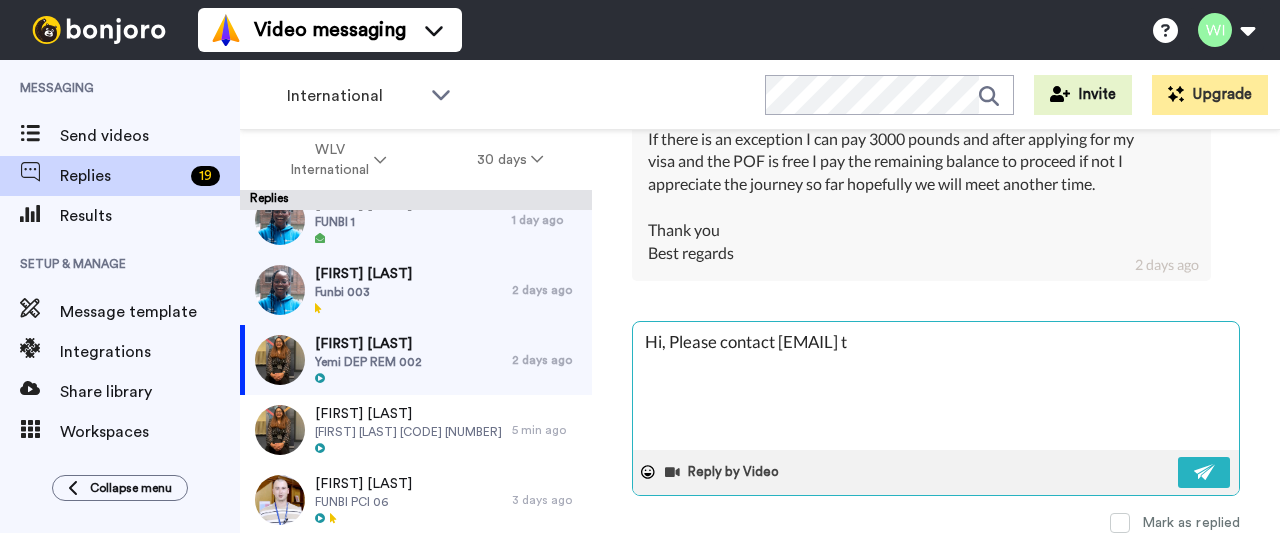 type on "x" 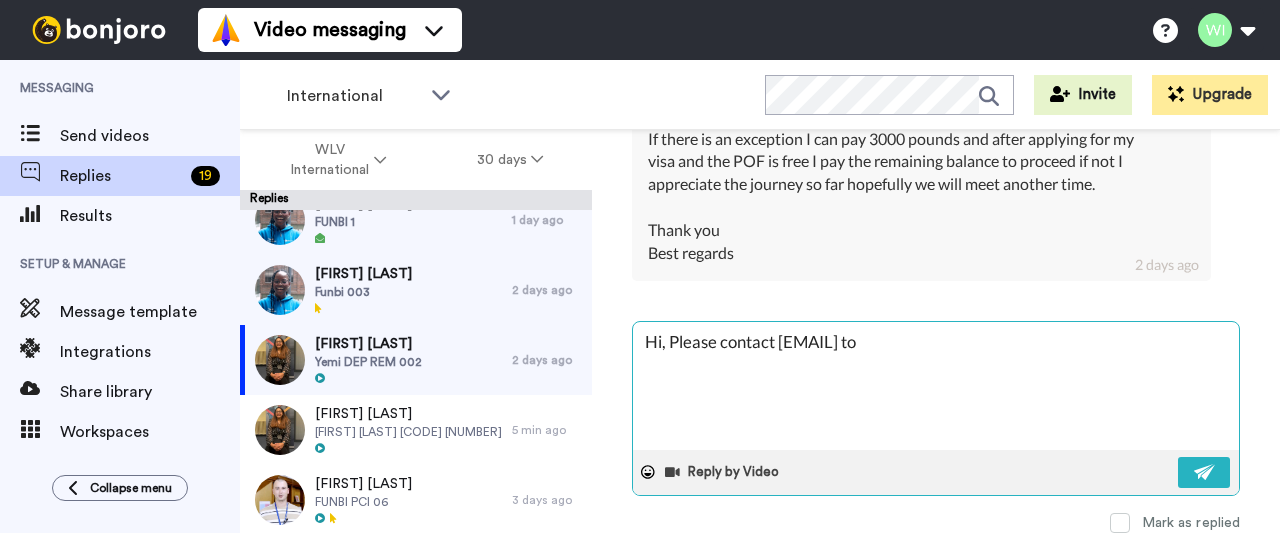 type on "x" 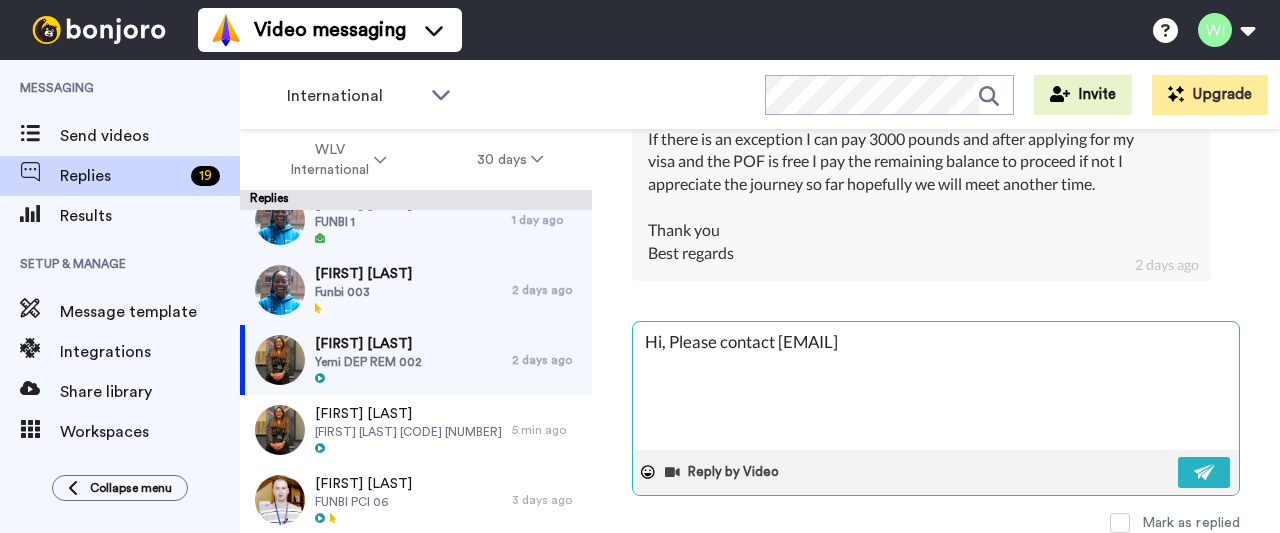 type on "x" 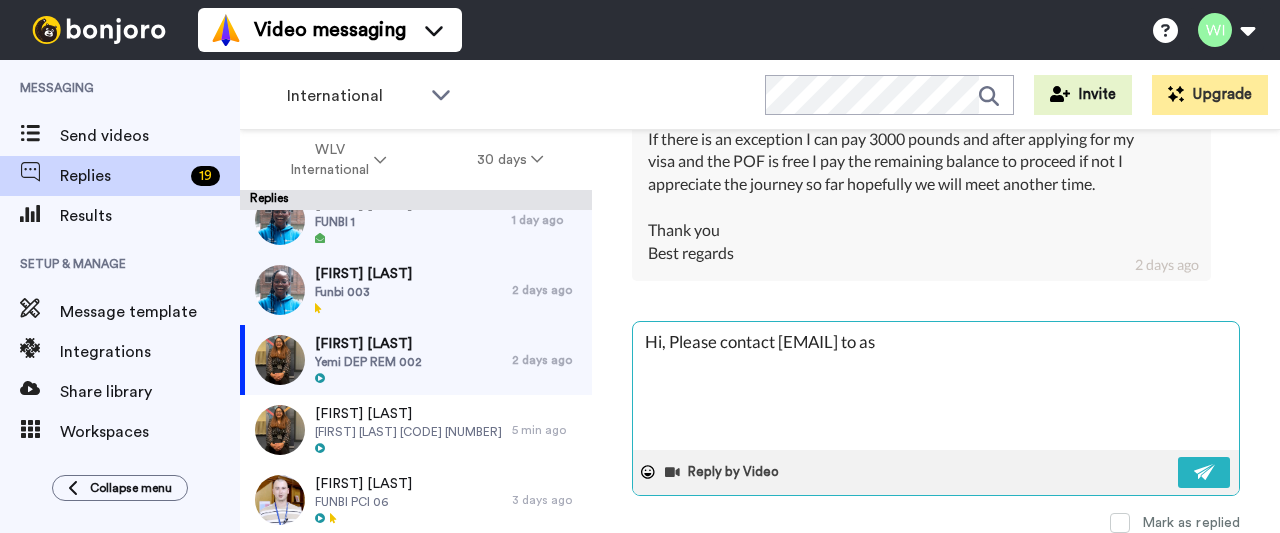 type on "x" 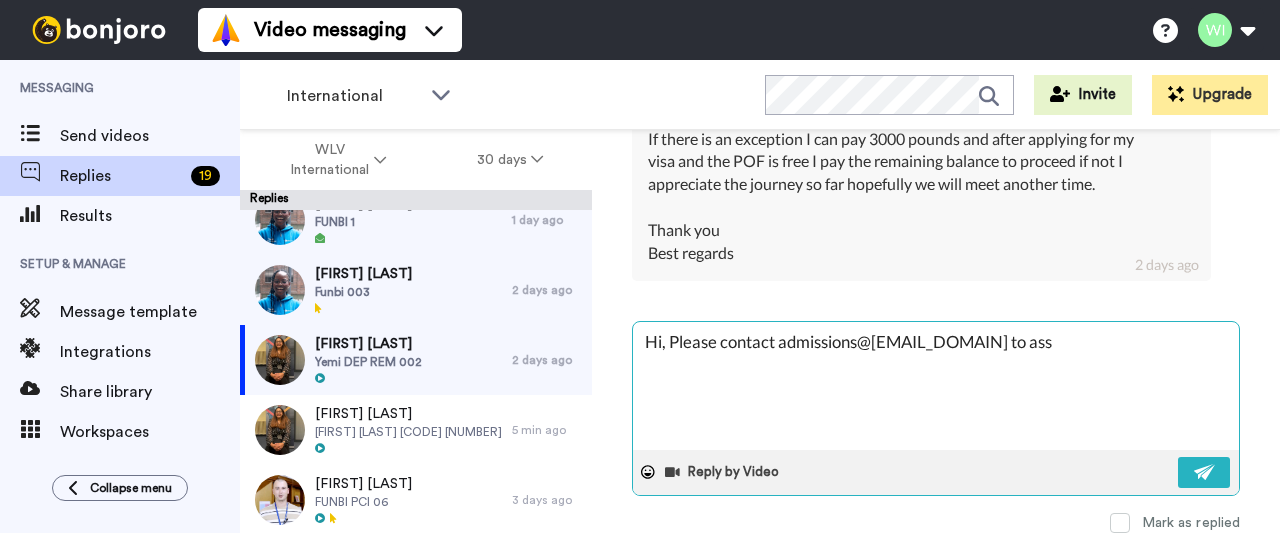 type 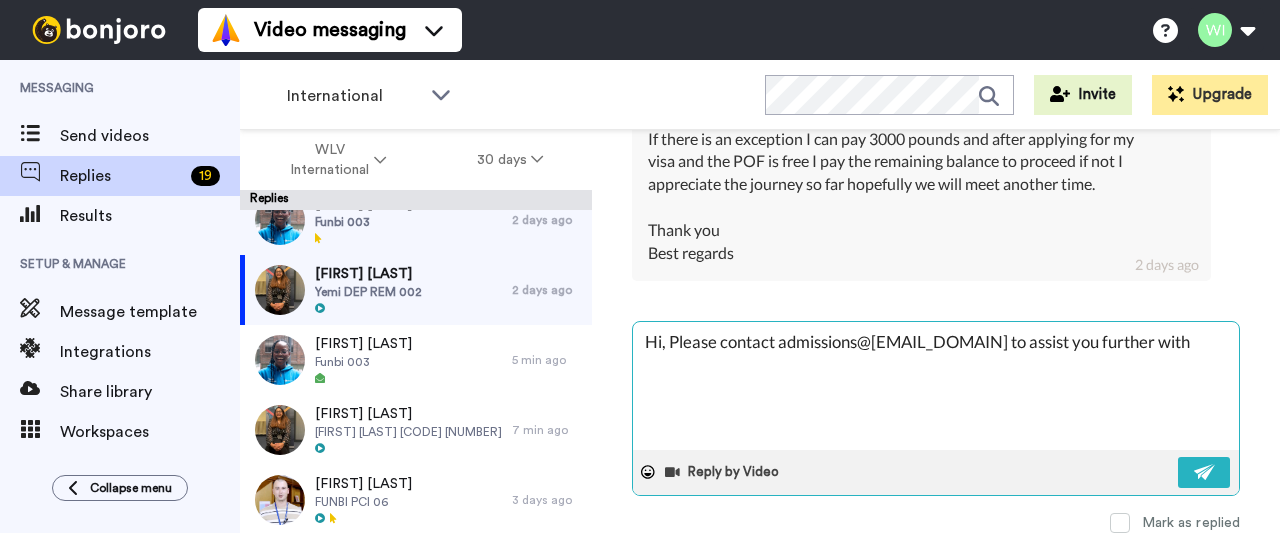 scroll, scrollTop: 165, scrollLeft: 0, axis: vertical 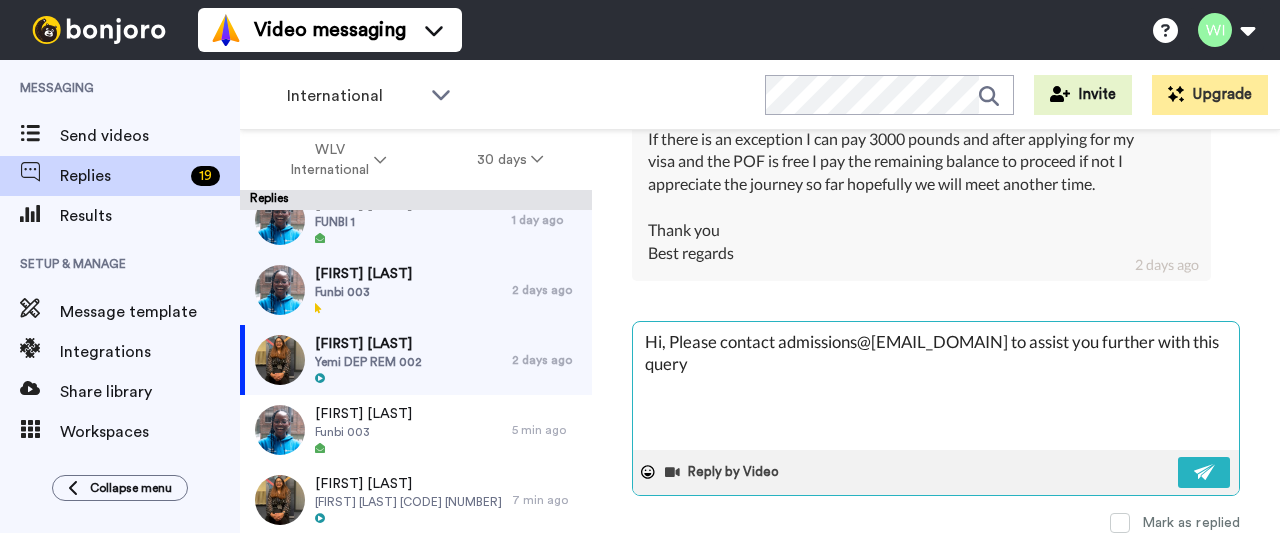 drag, startPoint x: 780, startPoint y: 333, endPoint x: 862, endPoint y: 338, distance: 82.1523 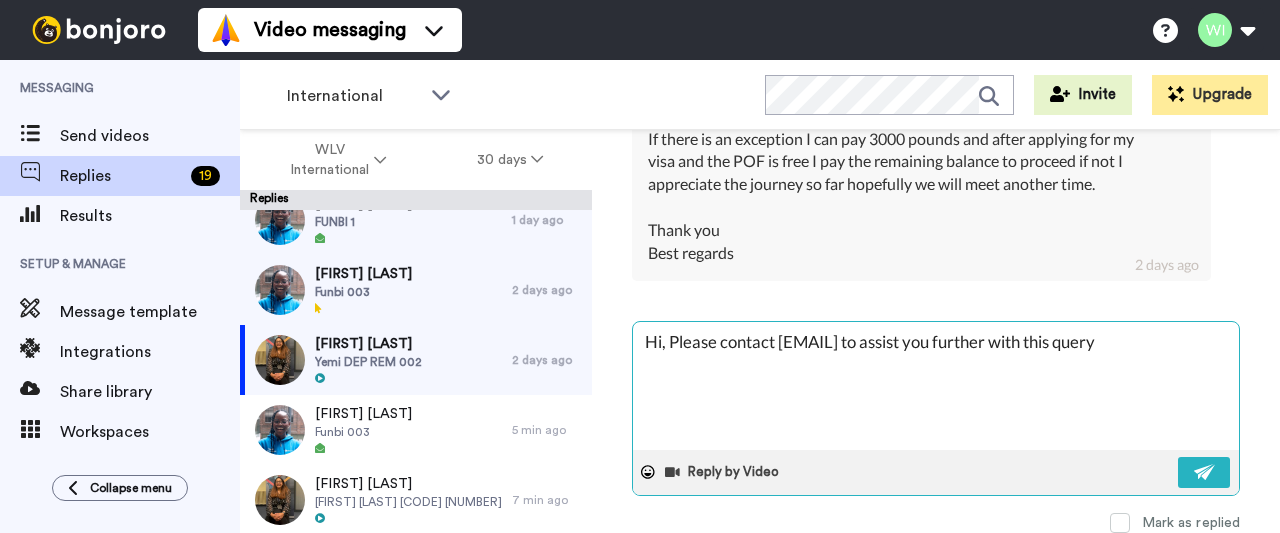 click on "Hi, Please contact [EMAIL] to assist you further with this query" at bounding box center [936, 386] 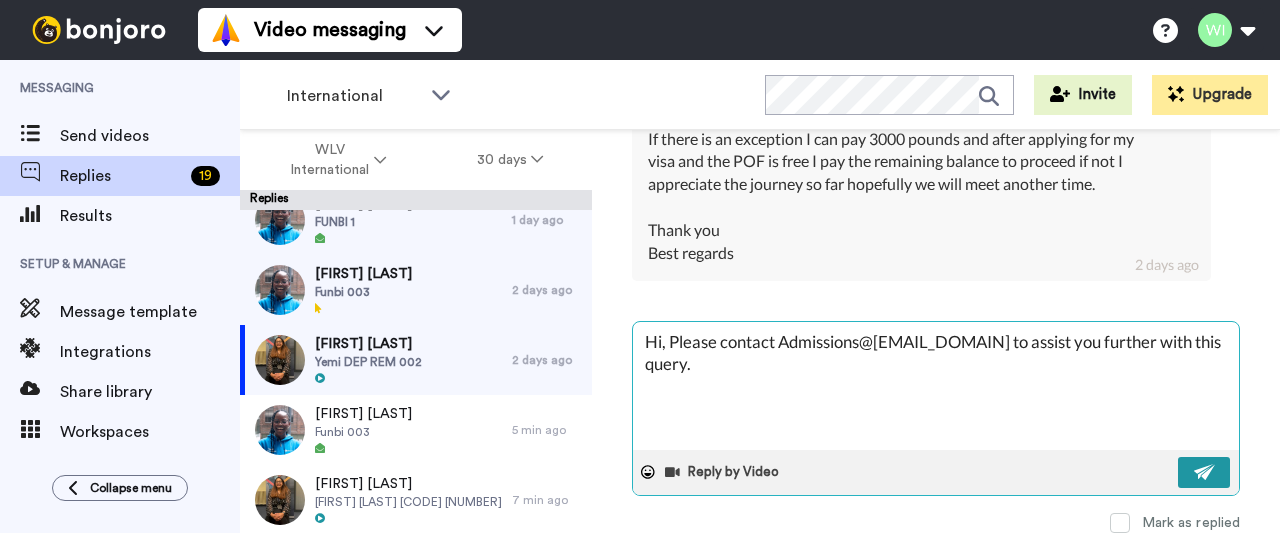 click at bounding box center [1205, 472] 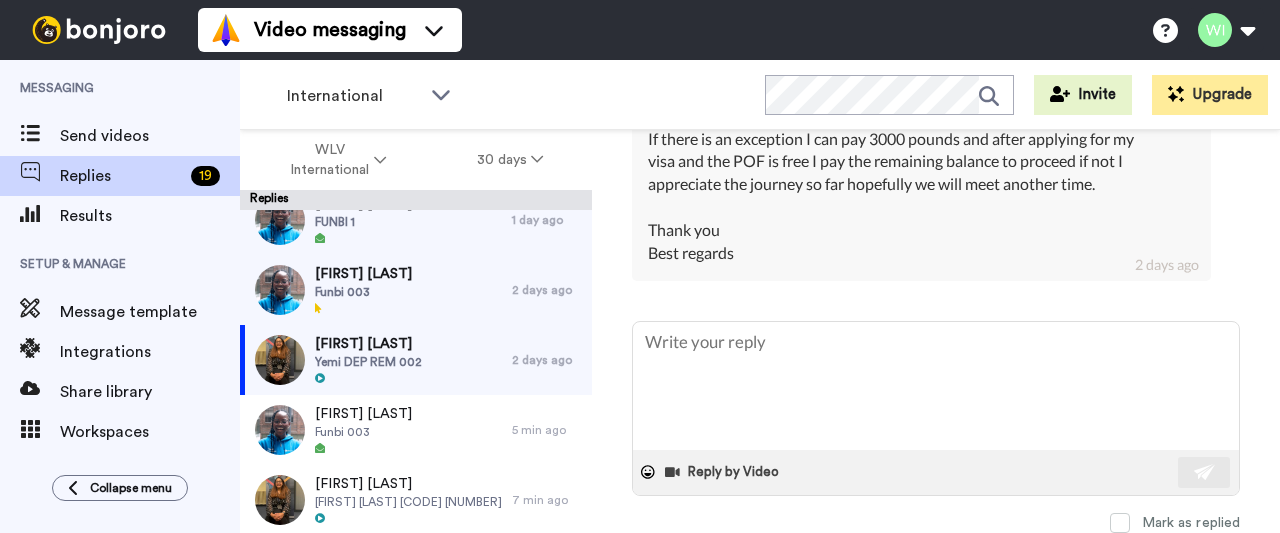 scroll, scrollTop: 71, scrollLeft: 0, axis: vertical 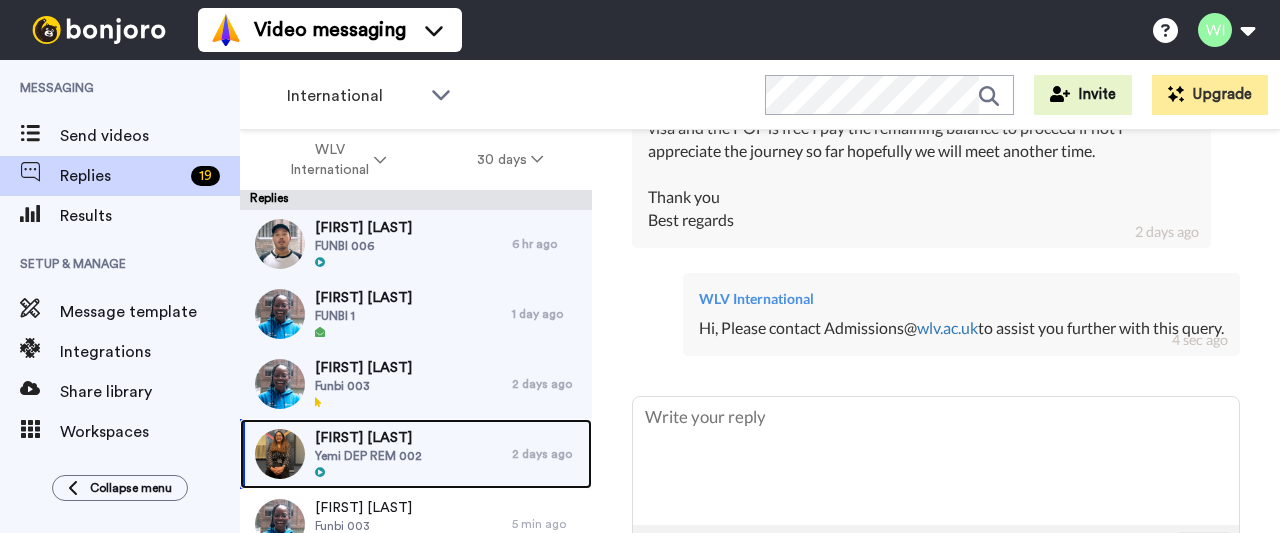 click on "[FIRST] [LAST] DEP REM 002" at bounding box center [376, 454] 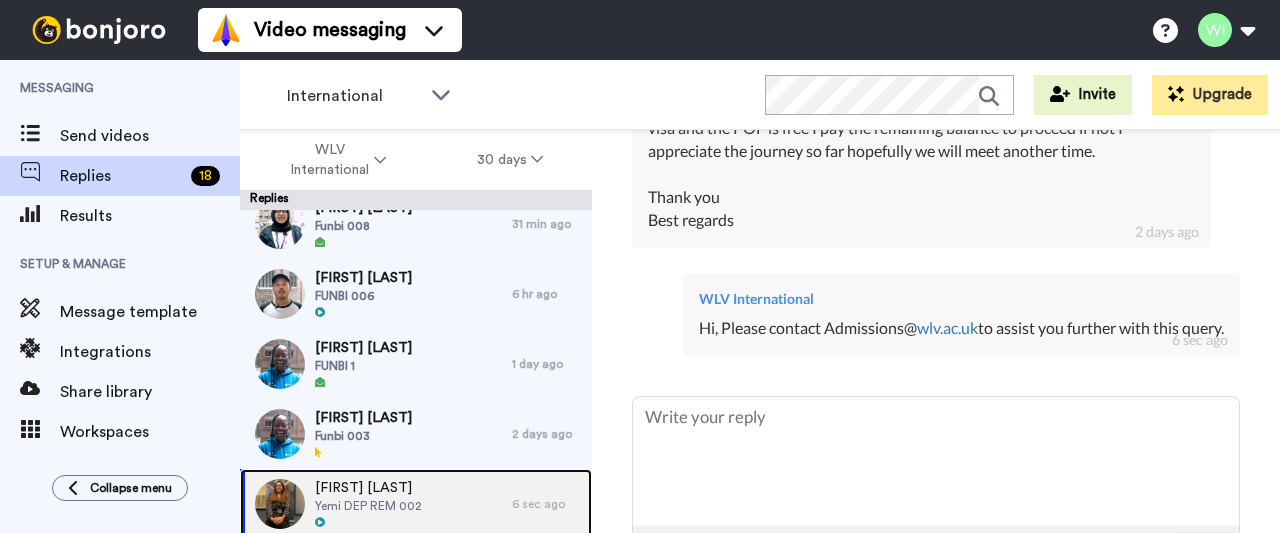 scroll, scrollTop: 0, scrollLeft: 0, axis: both 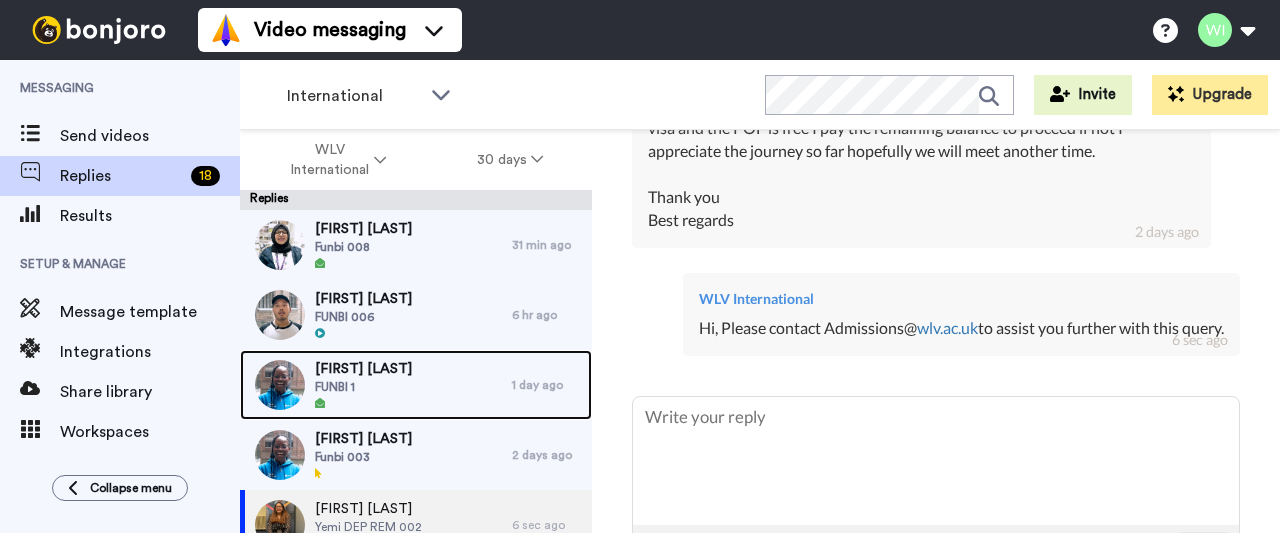 click on "[FIRST] [LAST] [CODE]" at bounding box center [376, 385] 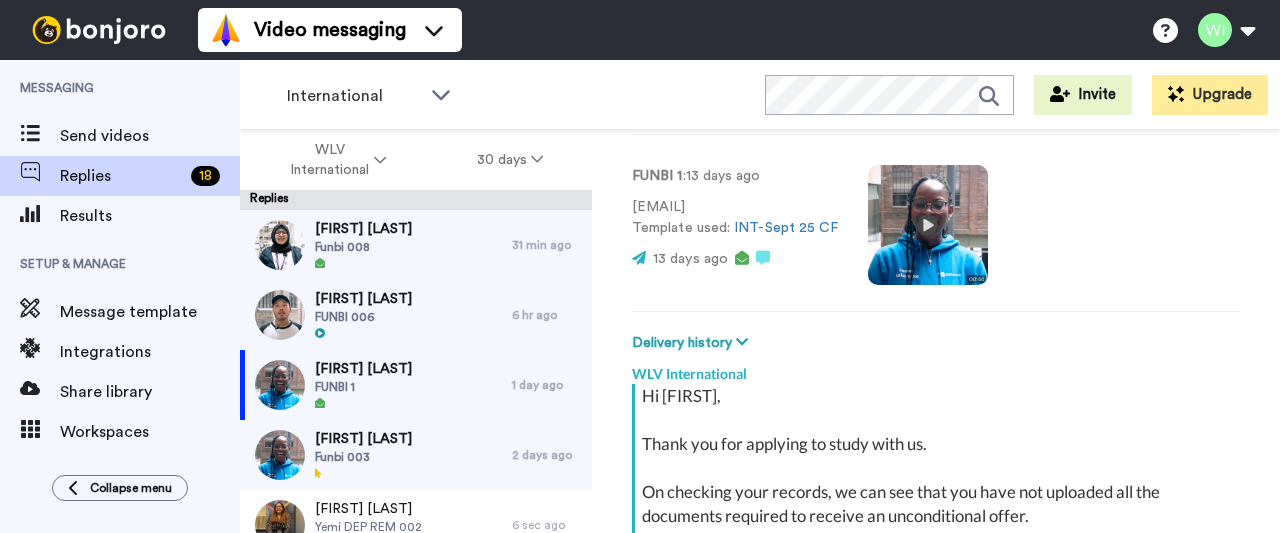scroll, scrollTop: 379, scrollLeft: 0, axis: vertical 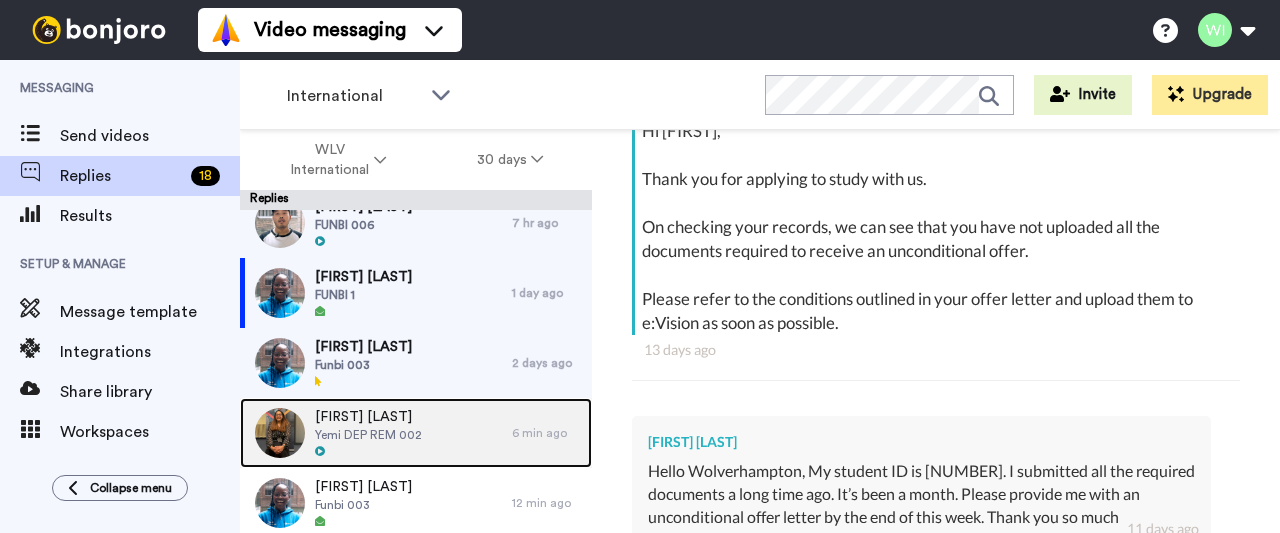 click on "[FIRST] [LAST] DEP REM 002" at bounding box center [376, 433] 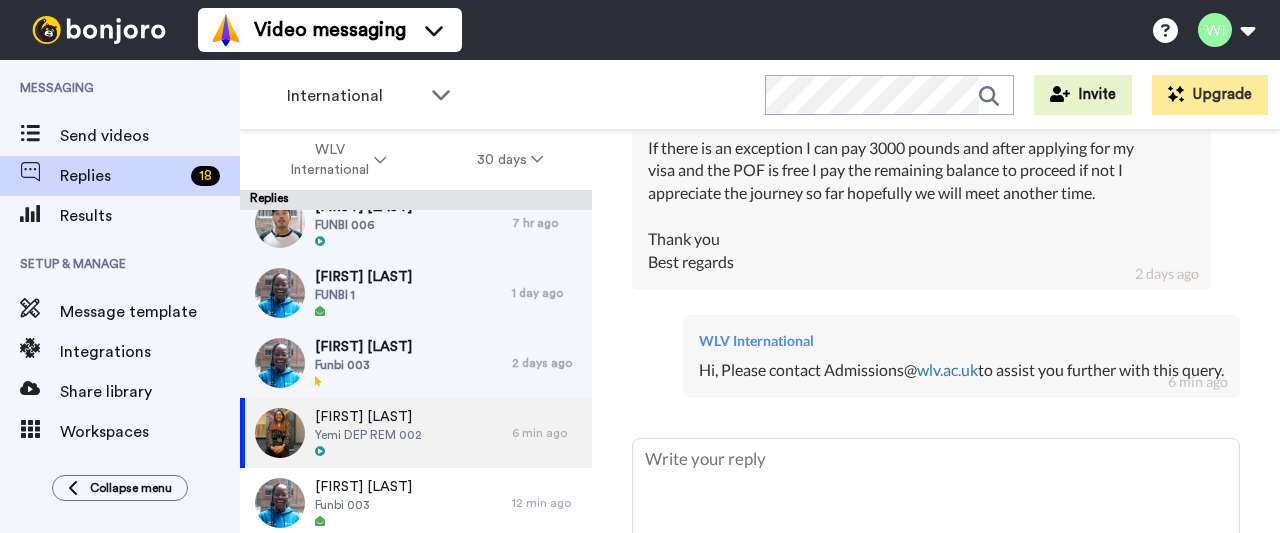 scroll, scrollTop: 1674, scrollLeft: 0, axis: vertical 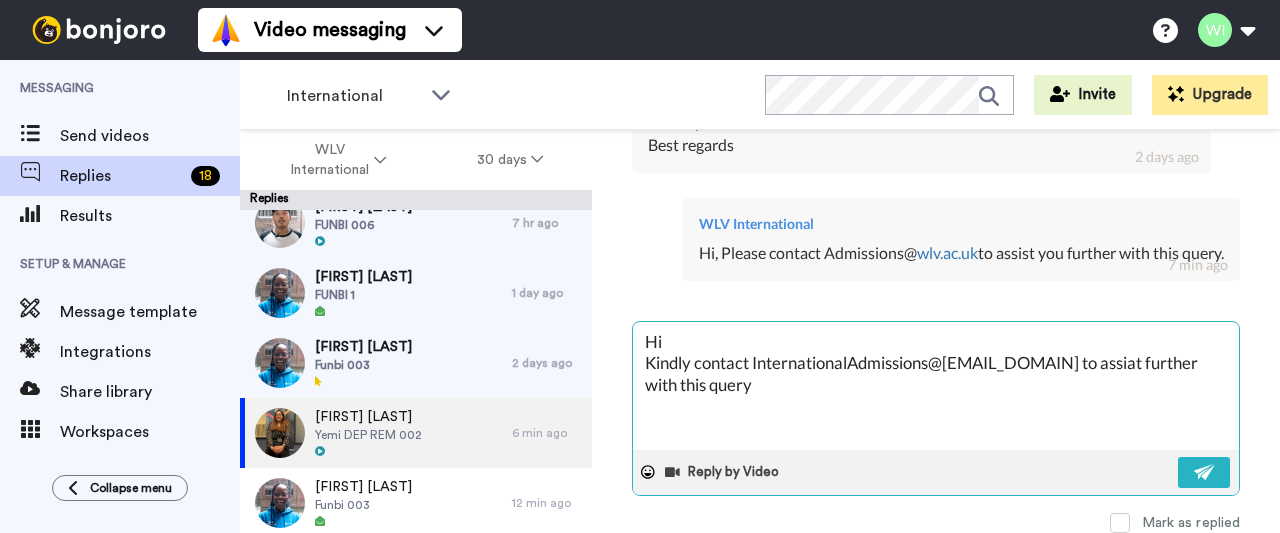 click on "Hi
Kindly contact InternationalAdmissions@[EMAIL_DOMAIN] to assiat further with this query" at bounding box center (936, 386) 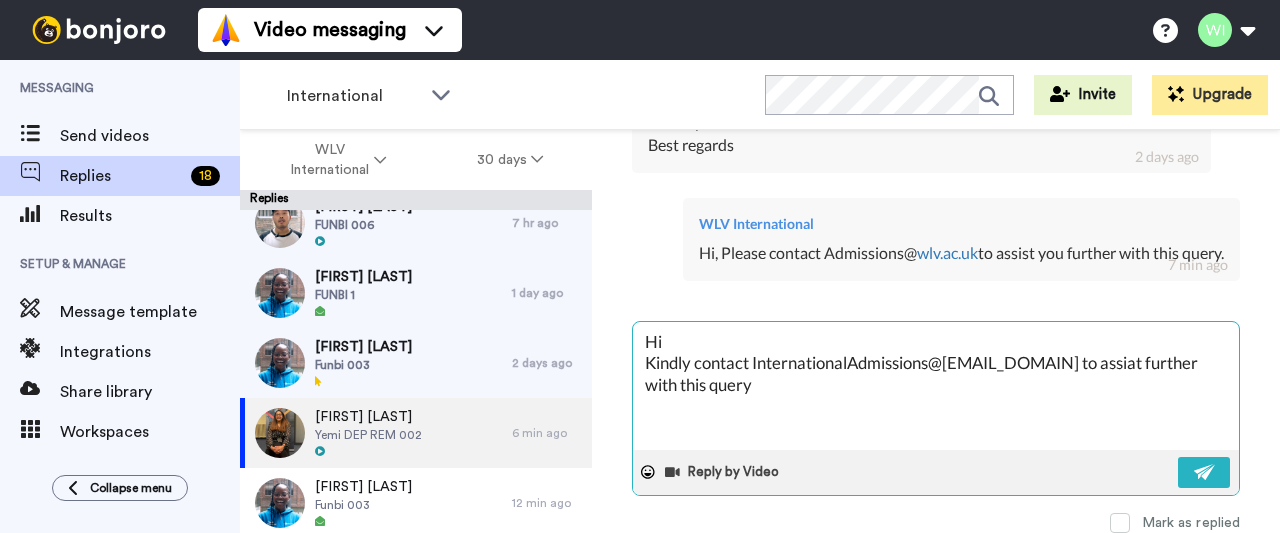 paste on ""UoW - International Admissions" <InternationalAdmissions@[EMAIL_DOMAIN]>" 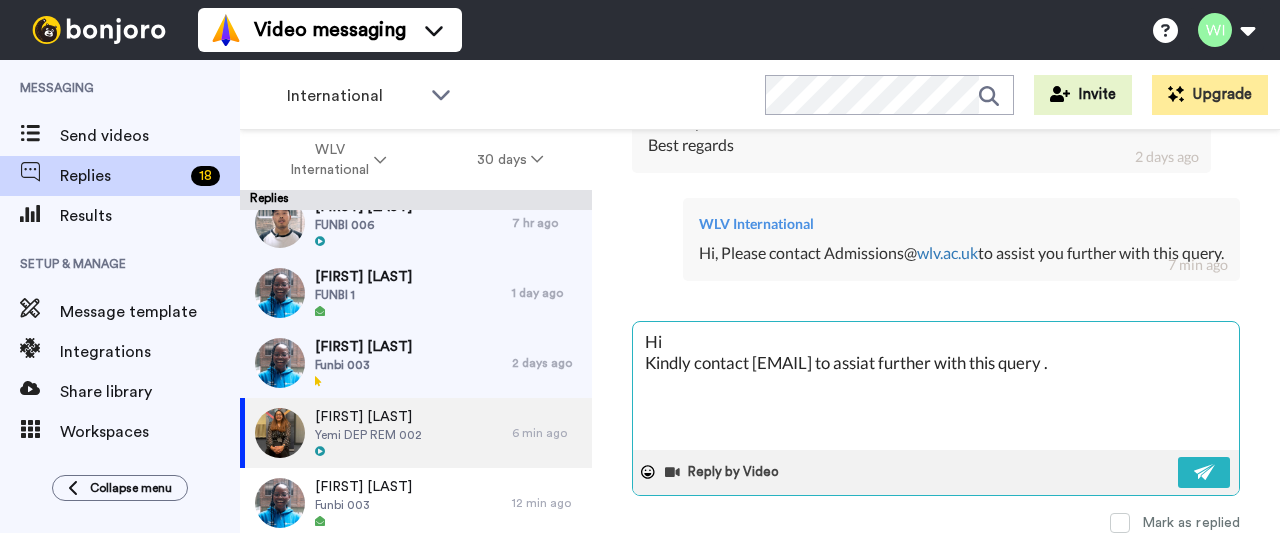 click on "Hi
Kindly contact [EMAIL] to assiat further with this query ." at bounding box center (936, 386) 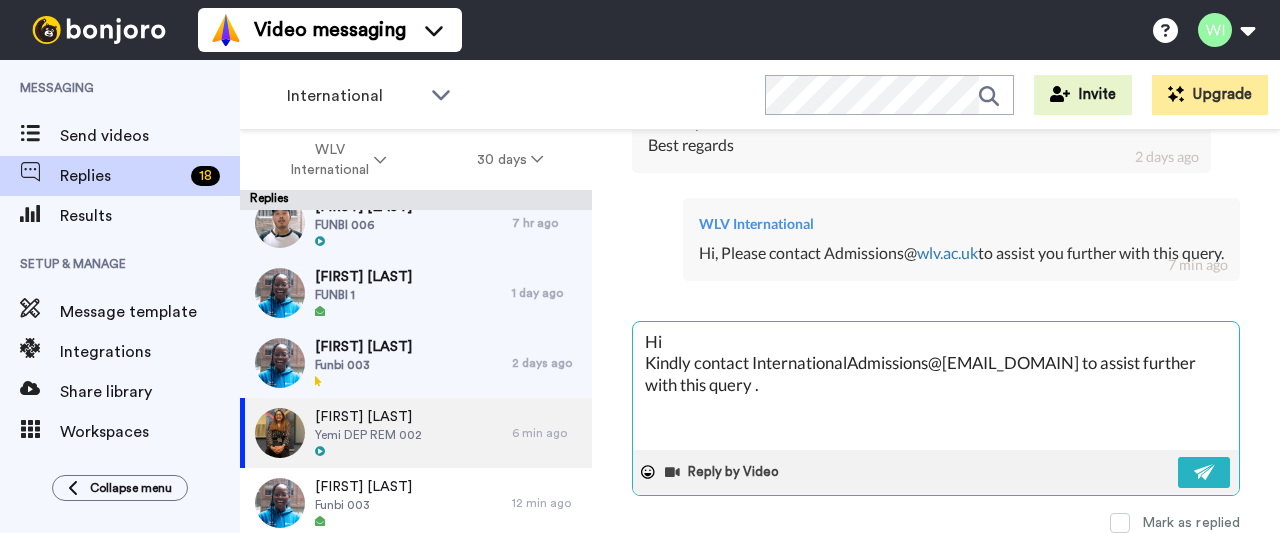 click on "Hi
Kindly contact InternationalAdmissions@[EMAIL_DOMAIN] to assist further with this query ." at bounding box center (936, 386) 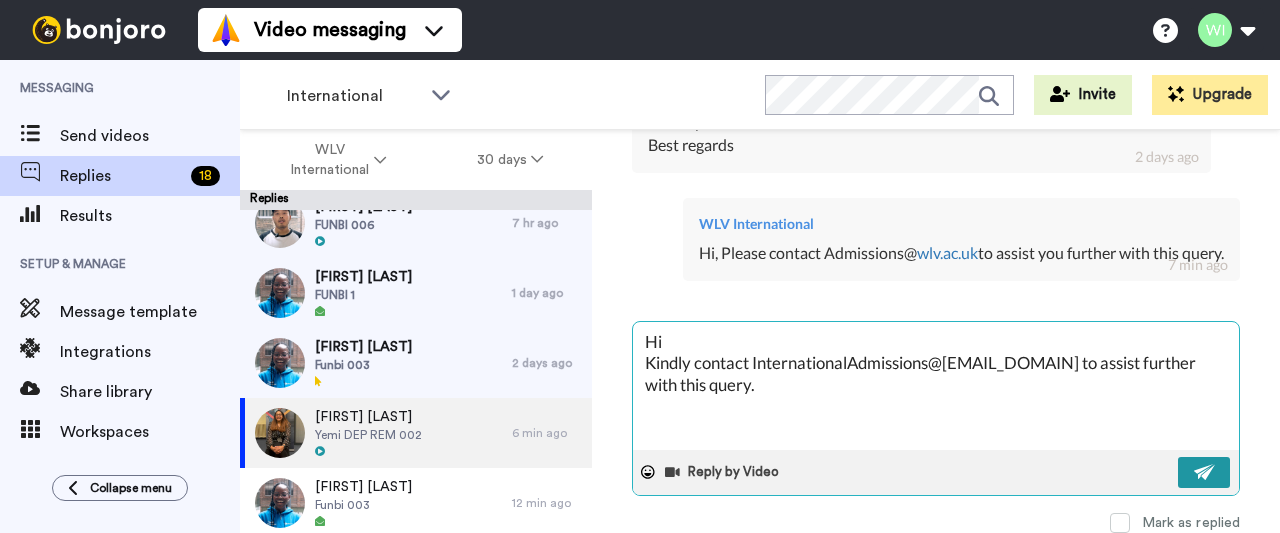 click at bounding box center [1205, 472] 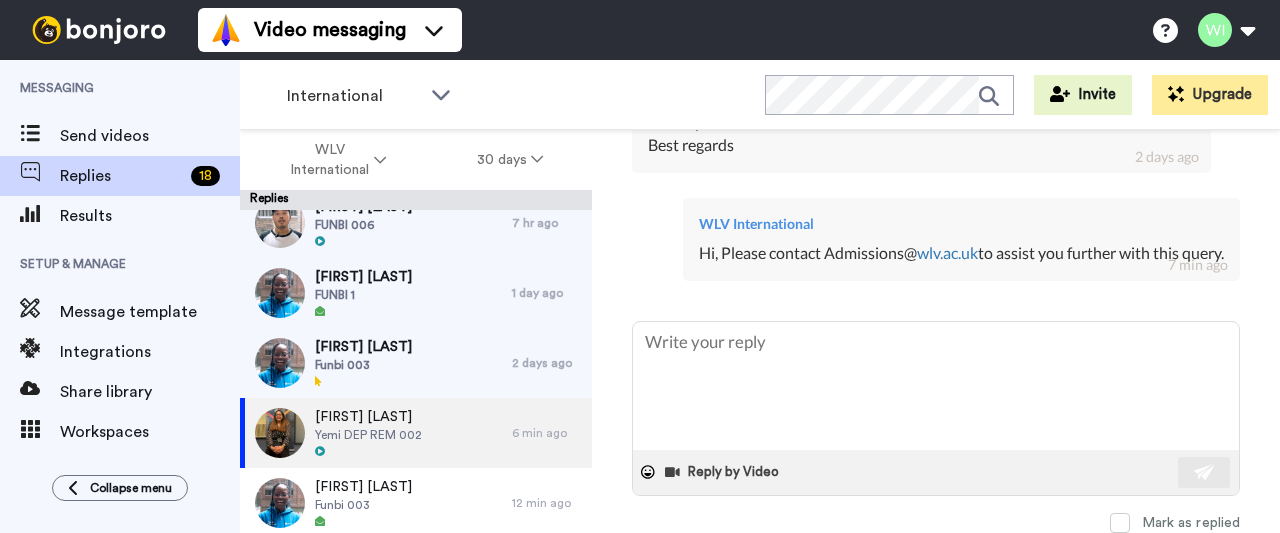 click on "Hi, Please contact Admissions@[EMAIL_DOMAIN] to assist you further with this query." at bounding box center [961, 253] 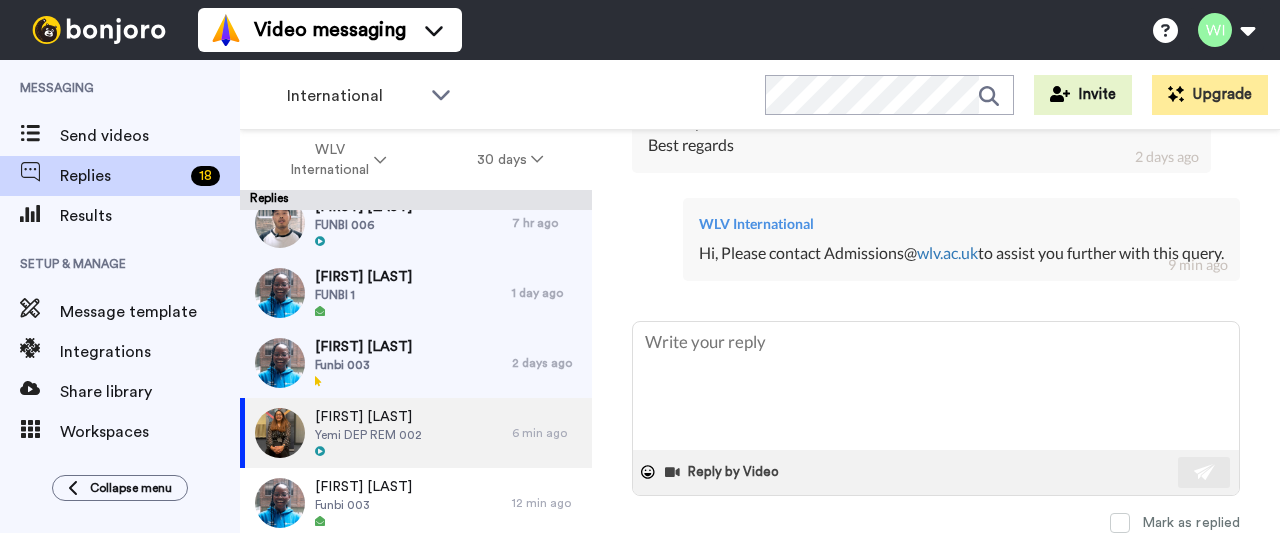 drag, startPoint x: 1141, startPoint y: 233, endPoint x: 1188, endPoint y: 229, distance: 47.169907 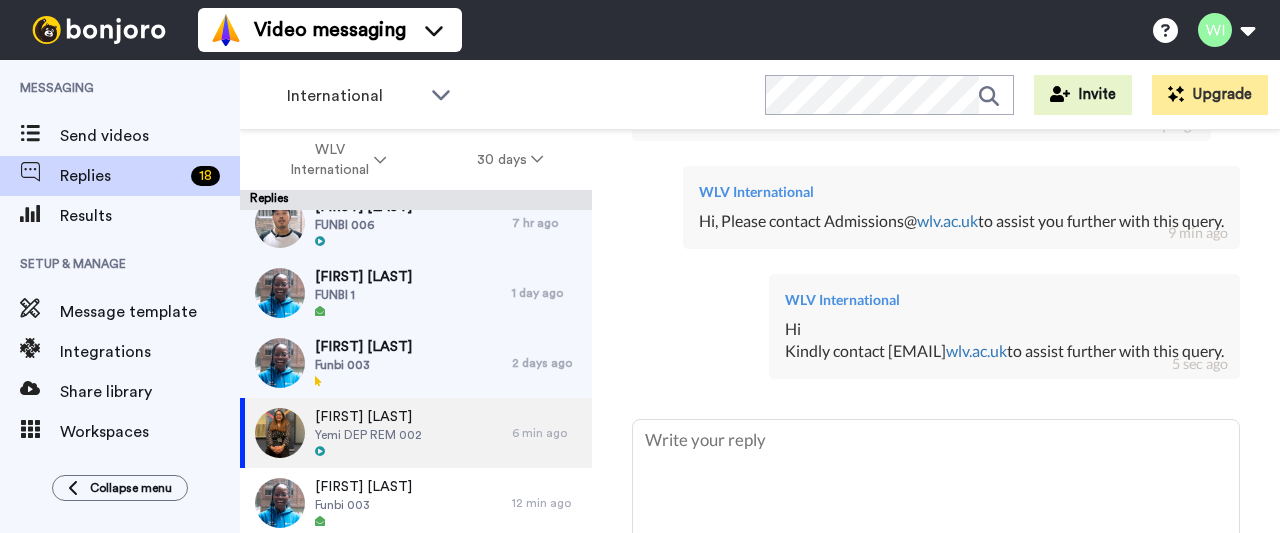 scroll, scrollTop: 1271, scrollLeft: 0, axis: vertical 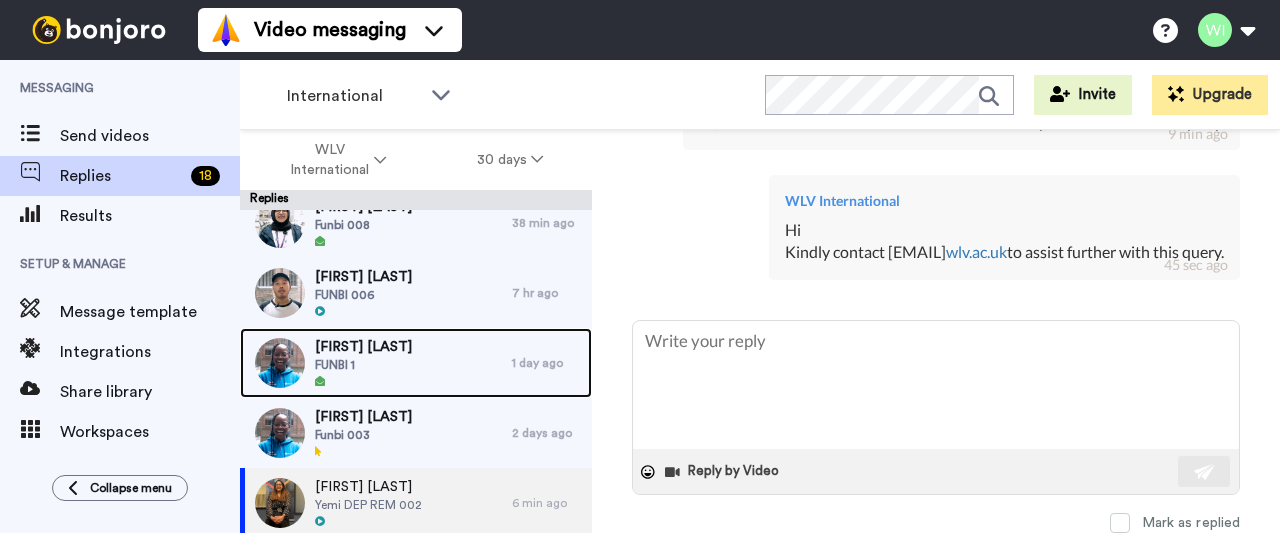click on "FUNBI 1" at bounding box center [363, 365] 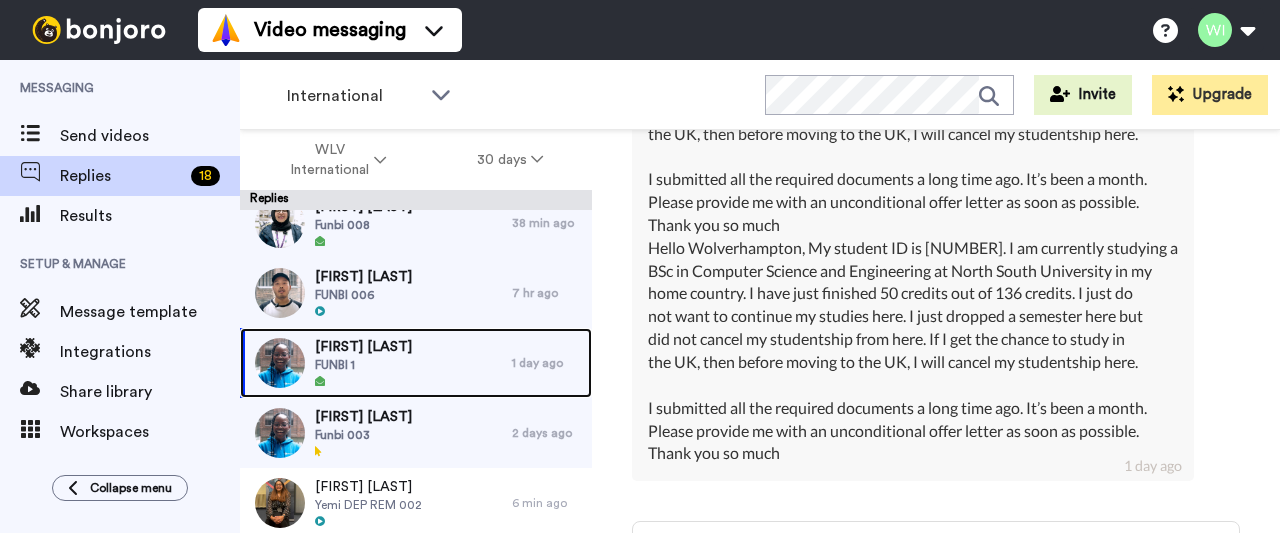 scroll, scrollTop: 1140, scrollLeft: 0, axis: vertical 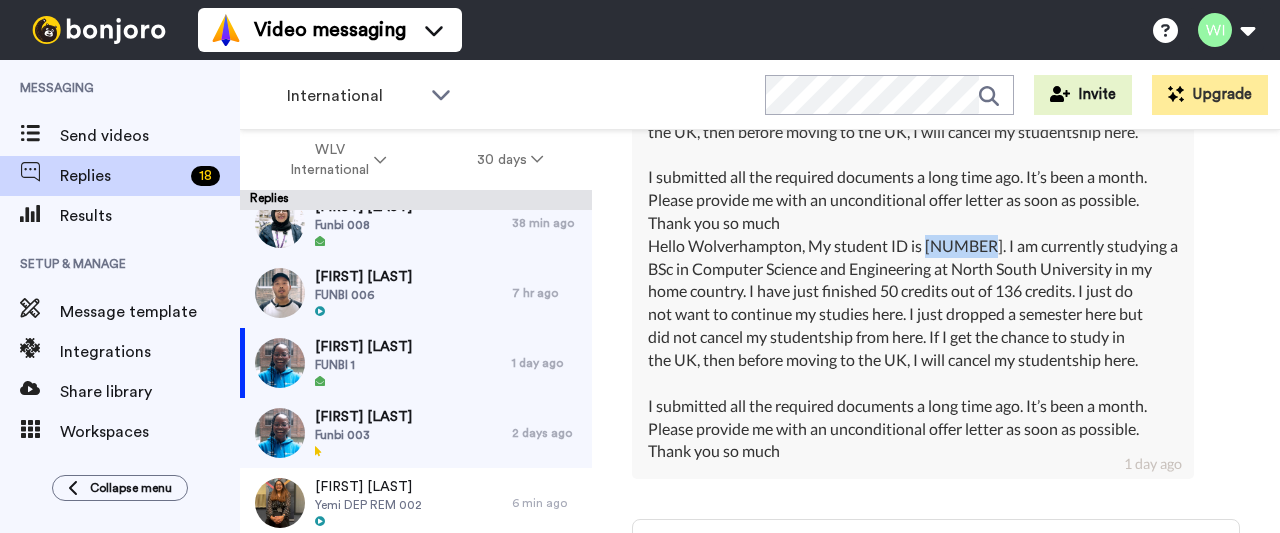 drag, startPoint x: 928, startPoint y: 245, endPoint x: 991, endPoint y: 247, distance: 63.03174 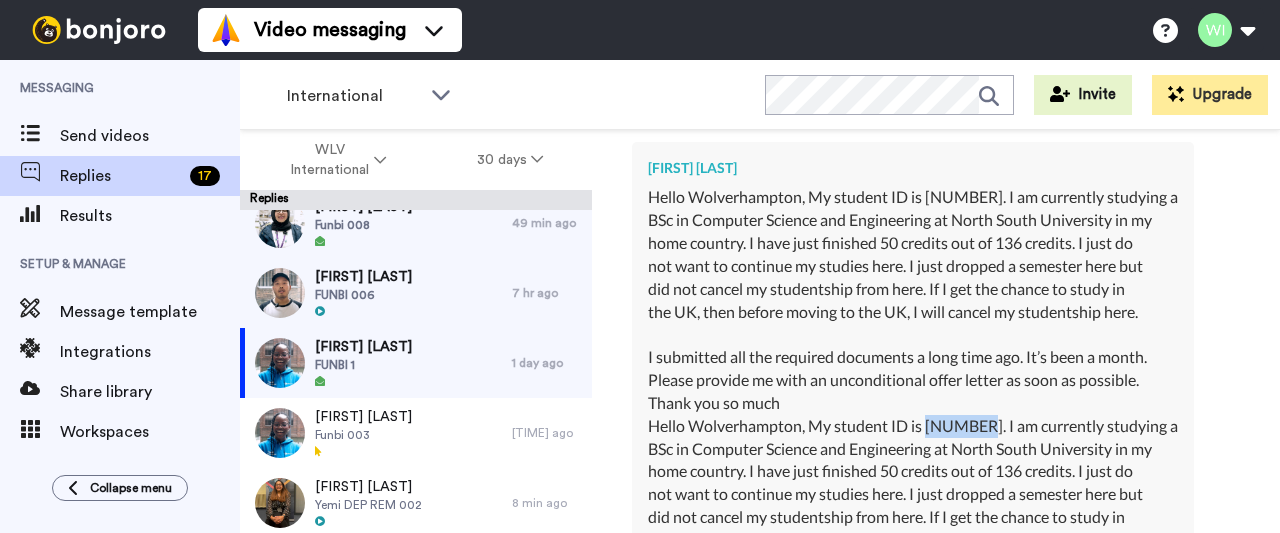 scroll, scrollTop: 1348, scrollLeft: 0, axis: vertical 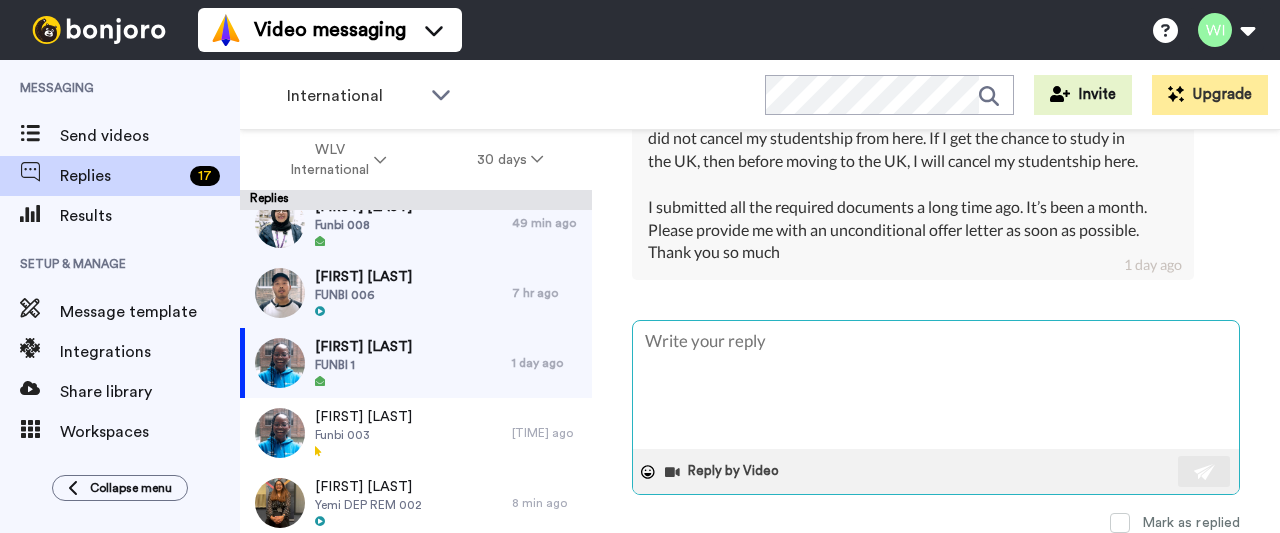 click at bounding box center (936, 385) 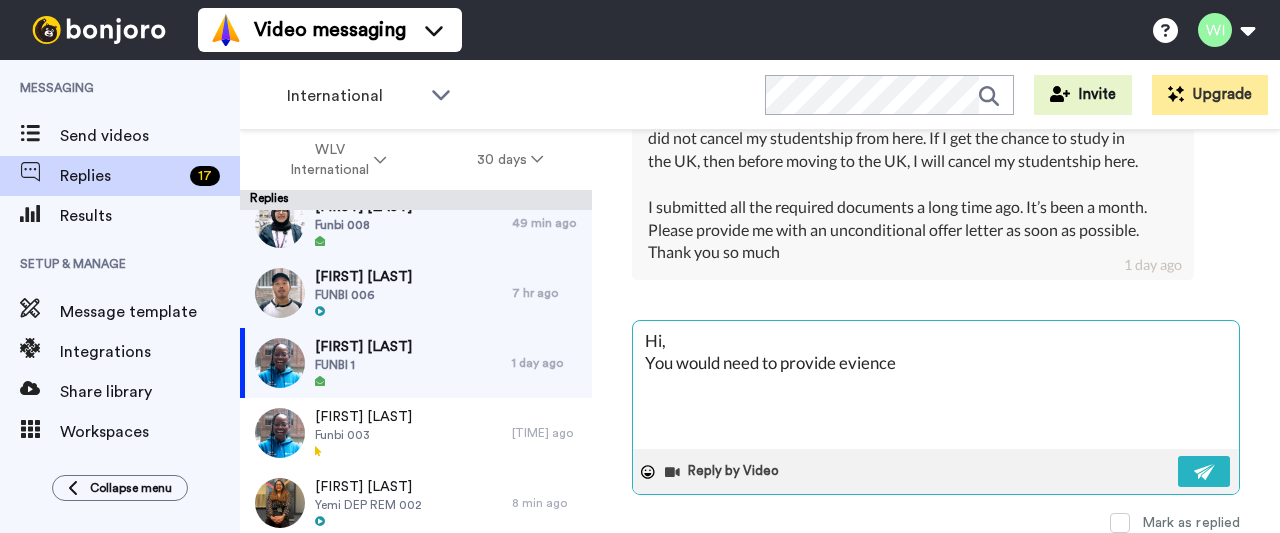 paste on "Please provide evidence that you have withdrawn from your current studies." 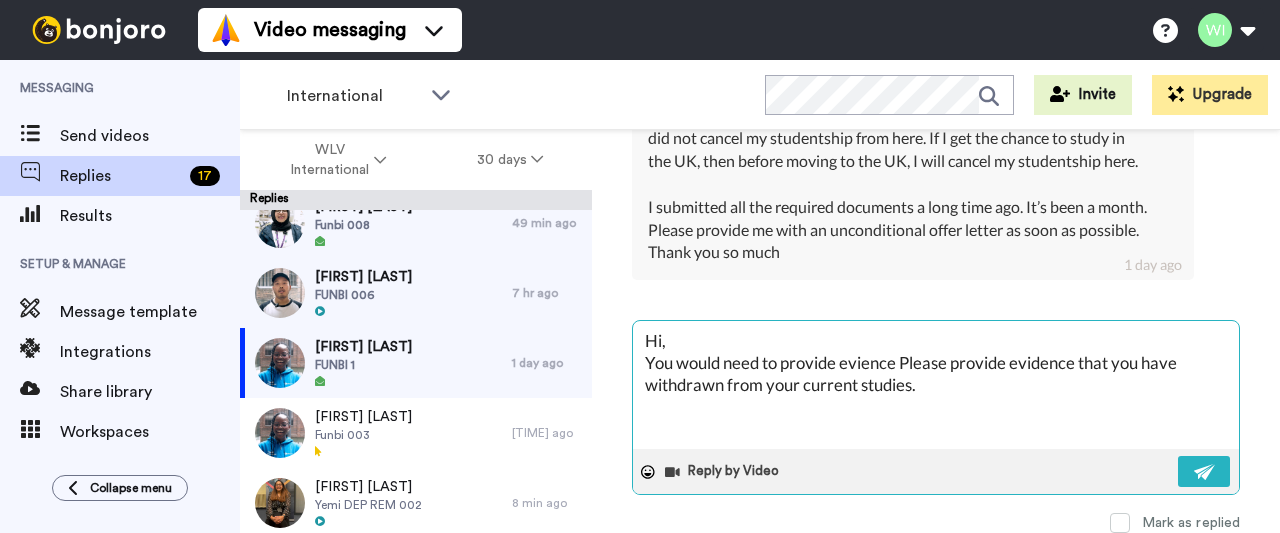 drag, startPoint x: 951, startPoint y: 353, endPoint x: 853, endPoint y: 355, distance: 98.02041 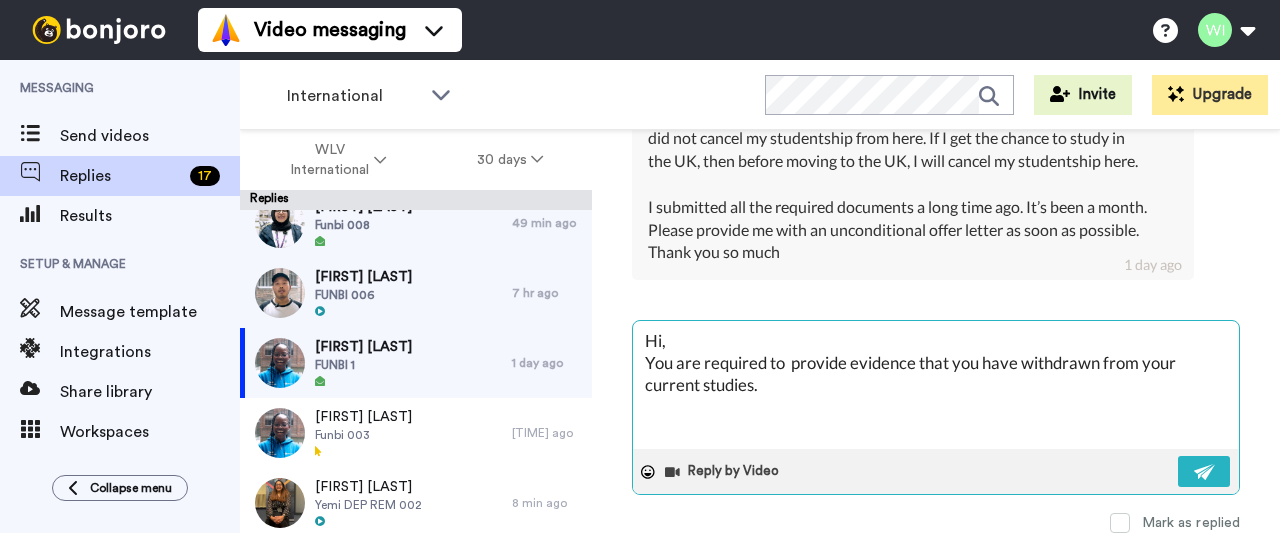 click on "Hi,
You are required to  provide evidence that you have withdrawn from your current studies." at bounding box center [936, 385] 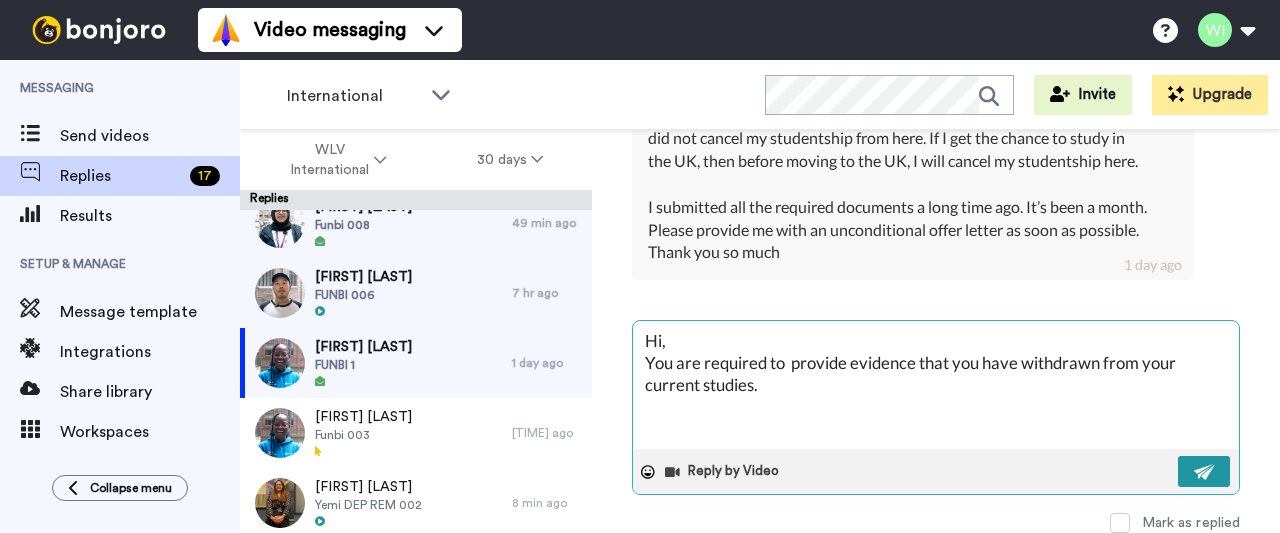 click at bounding box center [1204, 471] 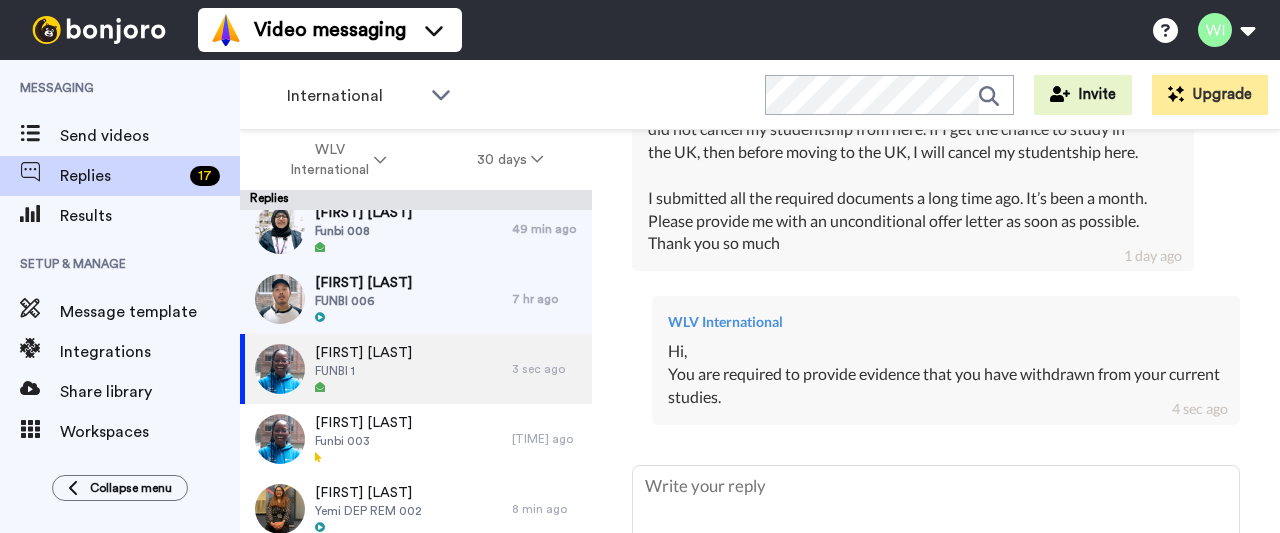 scroll, scrollTop: 17, scrollLeft: 0, axis: vertical 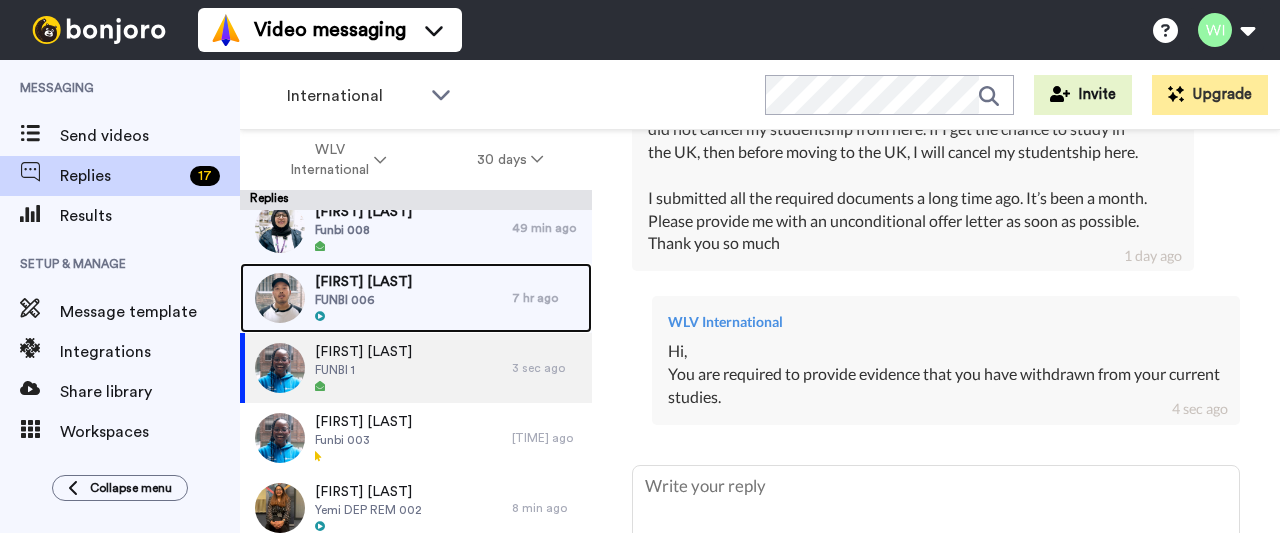 click on "[FIRST] [LAST] [NUMBER]" at bounding box center [376, 298] 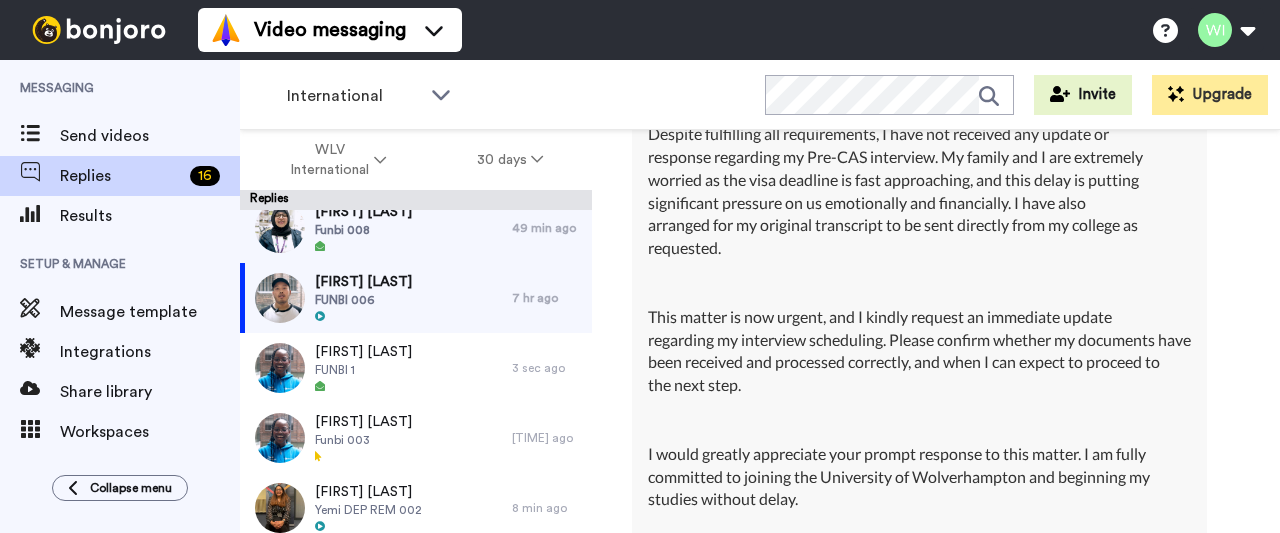 scroll, scrollTop: 12453, scrollLeft: 0, axis: vertical 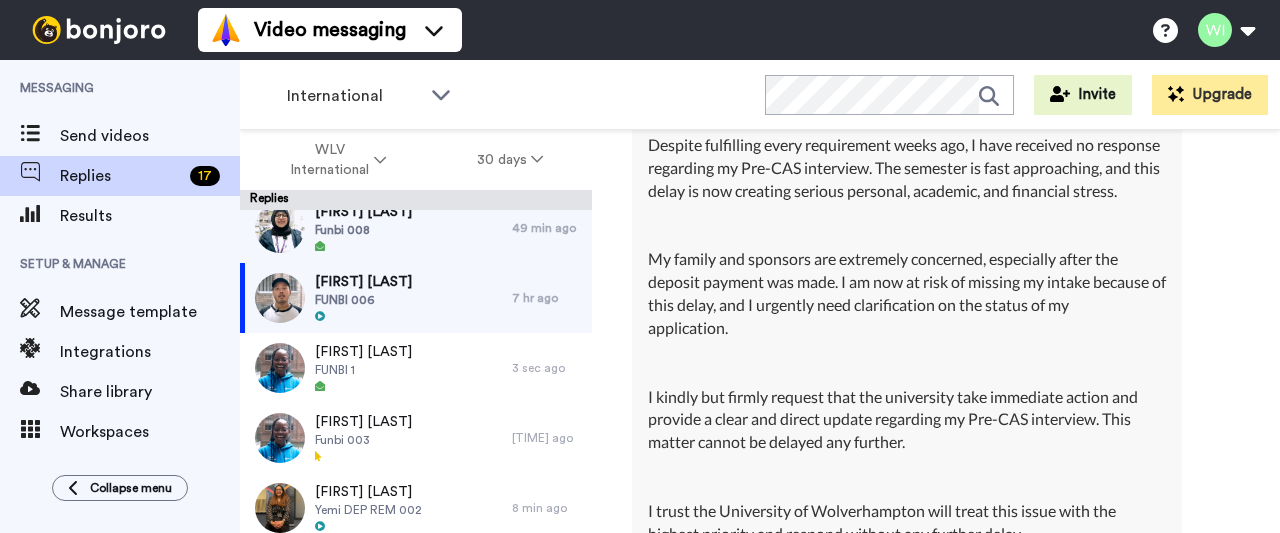 click on "[NAME] Dear Admissions Team, This is an extremely urgent and very serious request regarding my application. My name is [NAME], and my student ID is [STUDENT_ID]. I have uploaded all required documents through the e-Vision portal and have already paid the £2,000 deposit as instructed. Despite fulfilling every requirement weeks ago, I have received no response regarding my Pre-CAS interview. The semester is fast approaching, and this delay is now creating serious personal, academic, and financial stress. My family and sponsors are extremely concerned, especially after the deposit payment was made. I am now at risk of missing my intake because of this delay, and I urgently need clarification on the status of my application. I kindly but firmly request that the university take immediate action and provide a clear and direct update regarding my Pre-CAS interview. This matter cannot be delayed any further. I trust the University of Wolverhampton will treat this issue with the Sincerely," at bounding box center [936, 266] 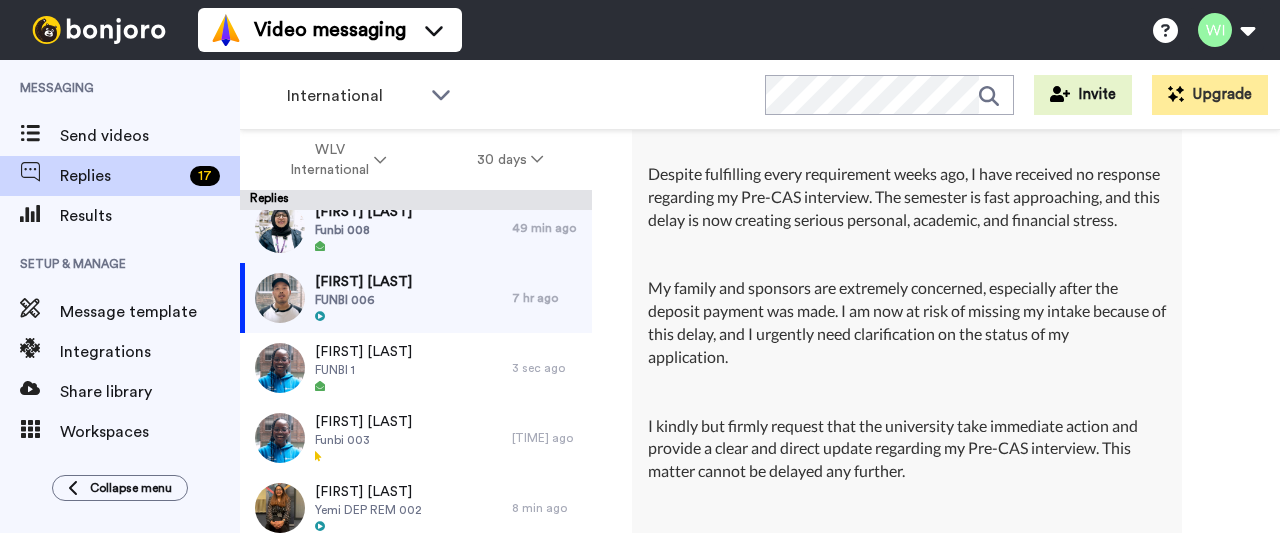 scroll, scrollTop: 15736, scrollLeft: 0, axis: vertical 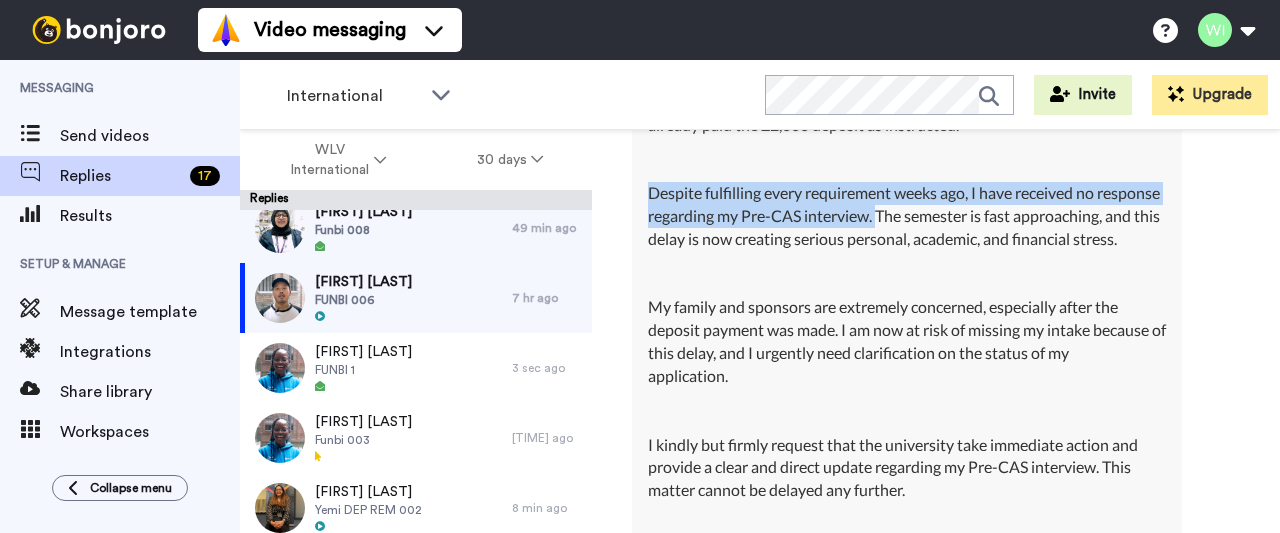 drag, startPoint x: 650, startPoint y: 314, endPoint x: 878, endPoint y: 342, distance: 229.71286 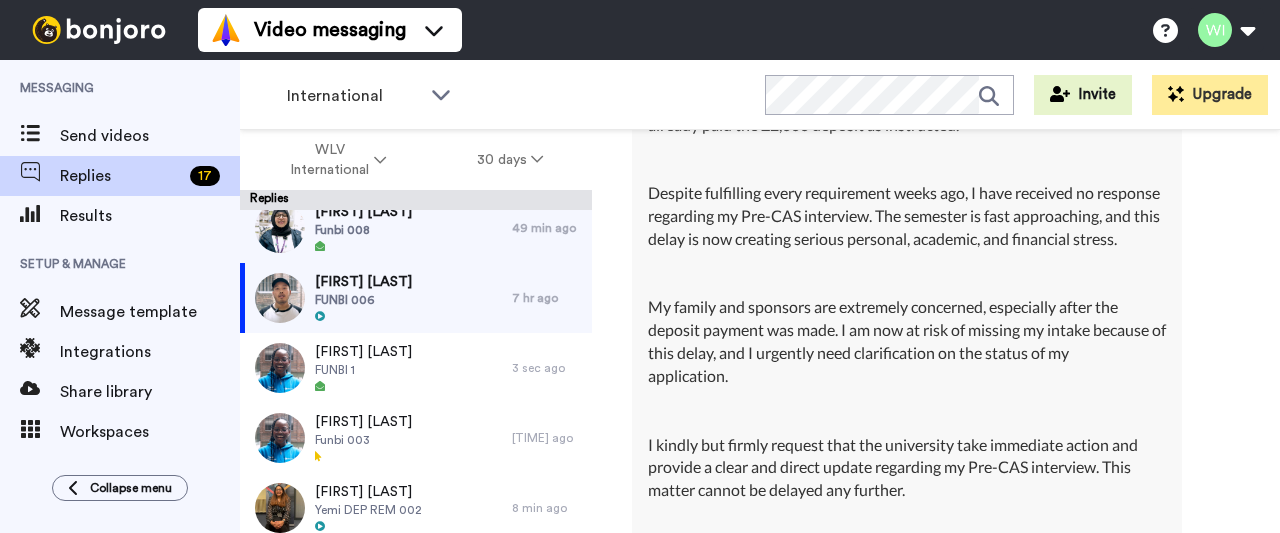 click on "[FIRST] [LAST] Delete Open original Resend FUNBI 006 :  13 days ago [EMAIL_ADDRESS] Template used:   INT-Sept 25 CF 13 days ago Delivery history   Opened international@[EMAIL_DOMAIN] Thu, Jul 24 [TIME] Opened at ip address: [IP_ADDRESS] in Mozilla/5.0 (Windows NT 5.1; rv:11.0) Gecko Firefox/11.0 (via ggpht.com GoogleImageProxy) Opened international@[EMAIL_DOMAIN] Wed, Jul 23 [TIME] Opened at ip address: [IP_ADDRESS] in Mozilla/5.0 (Windows NT 5.1; rv:11.0) Gecko Firefox/11.0 (via ggpht.com GoogleImageProxy) Sent international@[EMAIL_DOMAIN] Tue, Jul 22 [TIME] We received the message and are sending it to the recipient’s mail server. WLV International Hi [FIRST], Thank you for applying to study with us. On checking your records, we can see that you have not uploaded all the documents required to receive an unconditional offer. Please refer to the conditions outlined in your offer letter and upload them to e:Vision as soon as possible. 13 days ago [FIRST] [LAST] Dear Admissions Team, if required. 12 days ago" at bounding box center [936, 366] 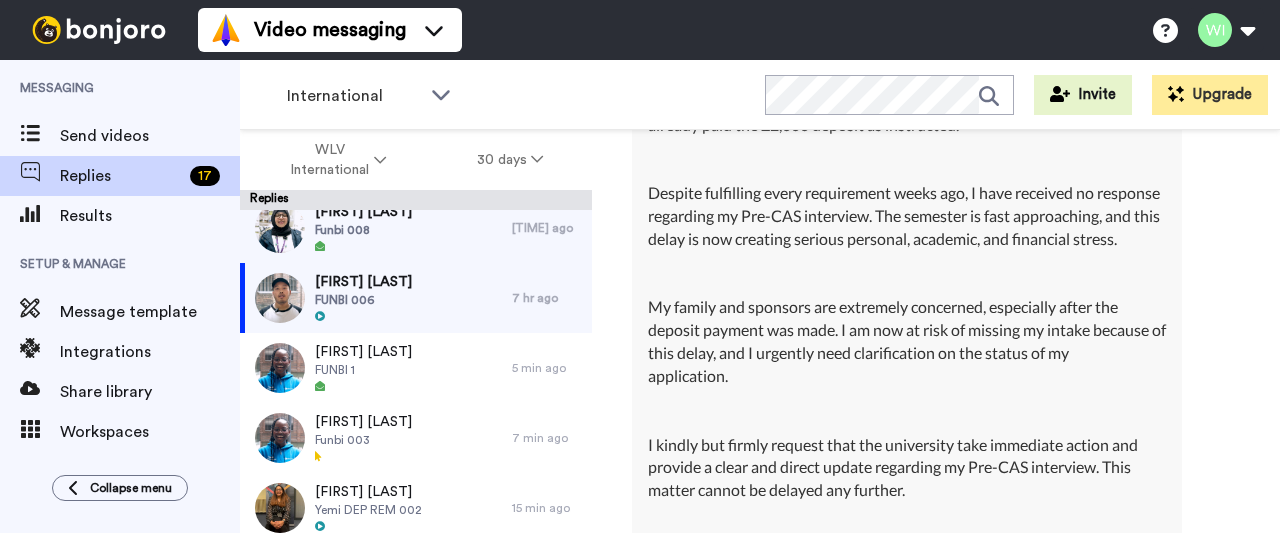 scroll, scrollTop: 0, scrollLeft: 0, axis: both 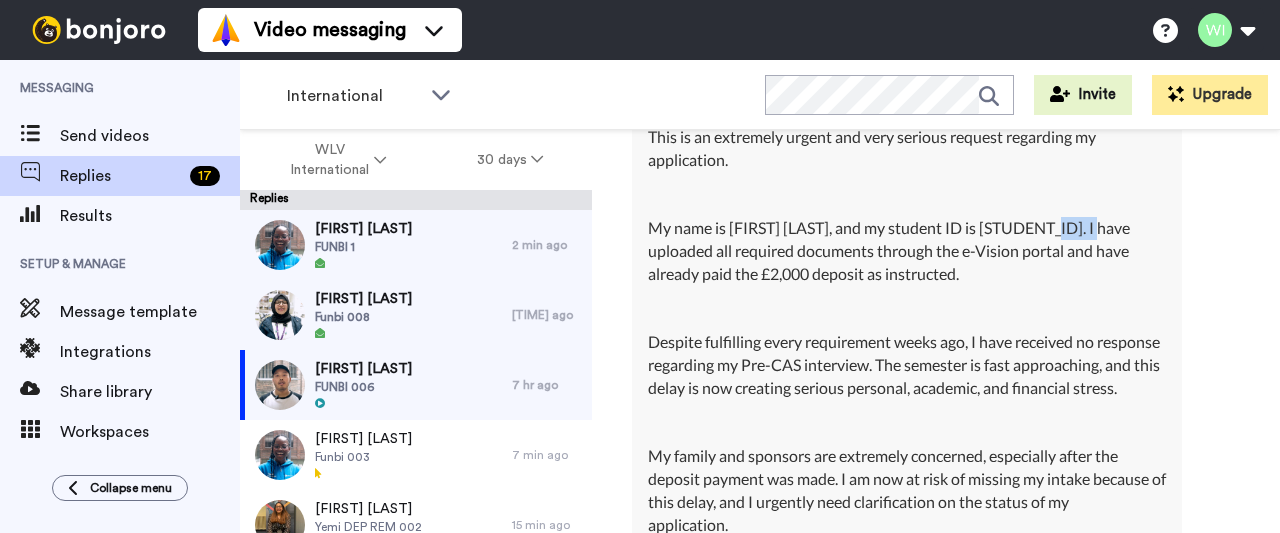 drag, startPoint x: 1056, startPoint y: 349, endPoint x: 1117, endPoint y: 347, distance: 61.03278 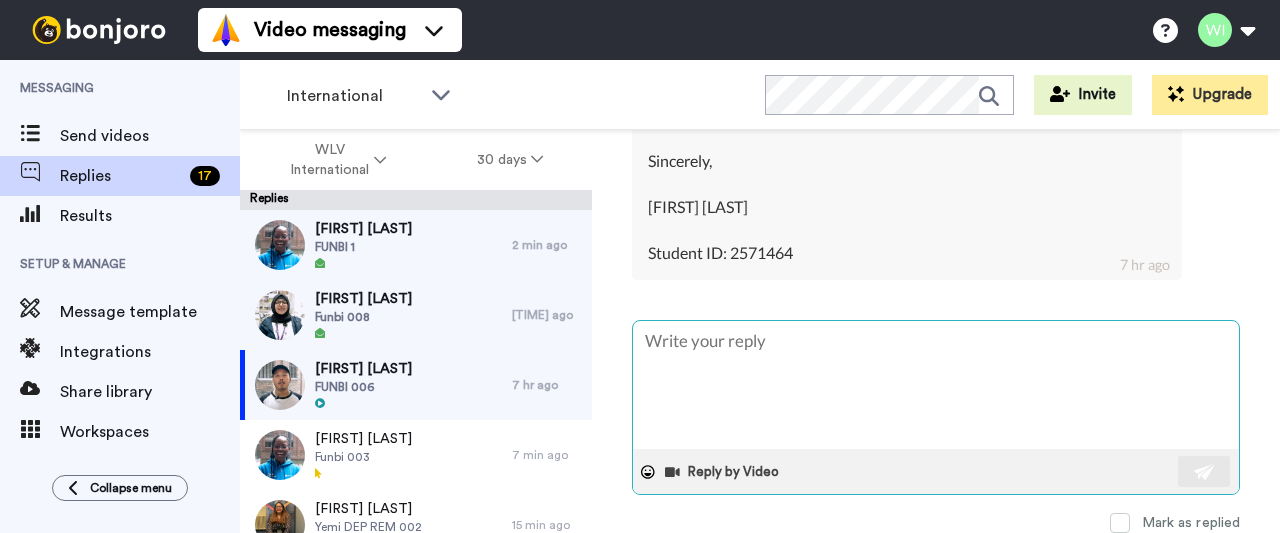 scroll, scrollTop: 16295, scrollLeft: 0, axis: vertical 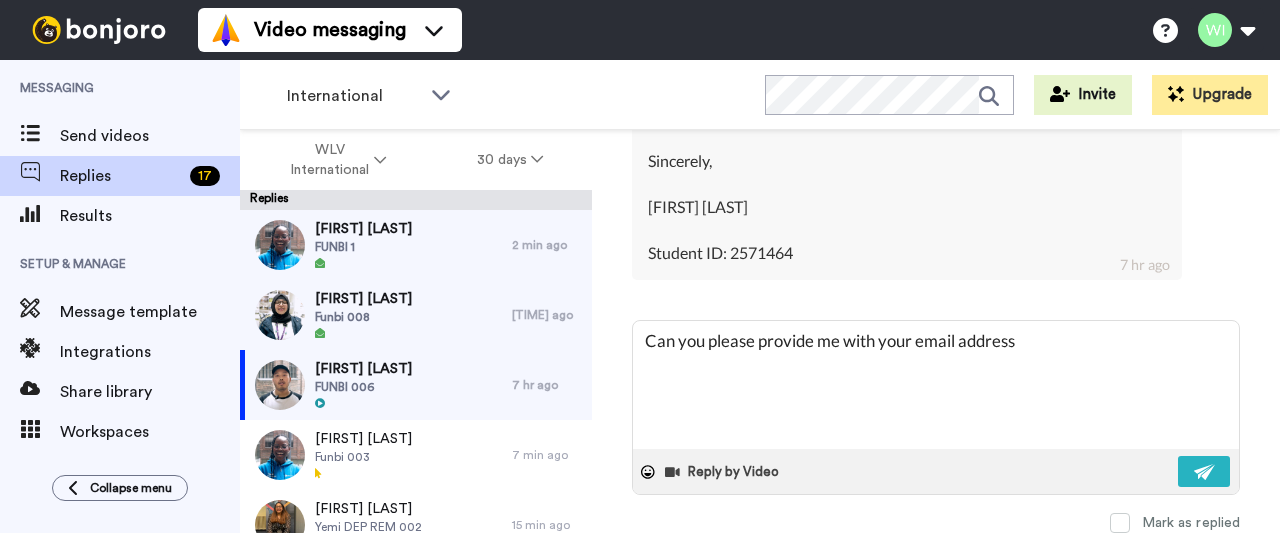 drag, startPoint x: 1020, startPoint y: 416, endPoint x: 605, endPoint y: 426, distance: 415.12045 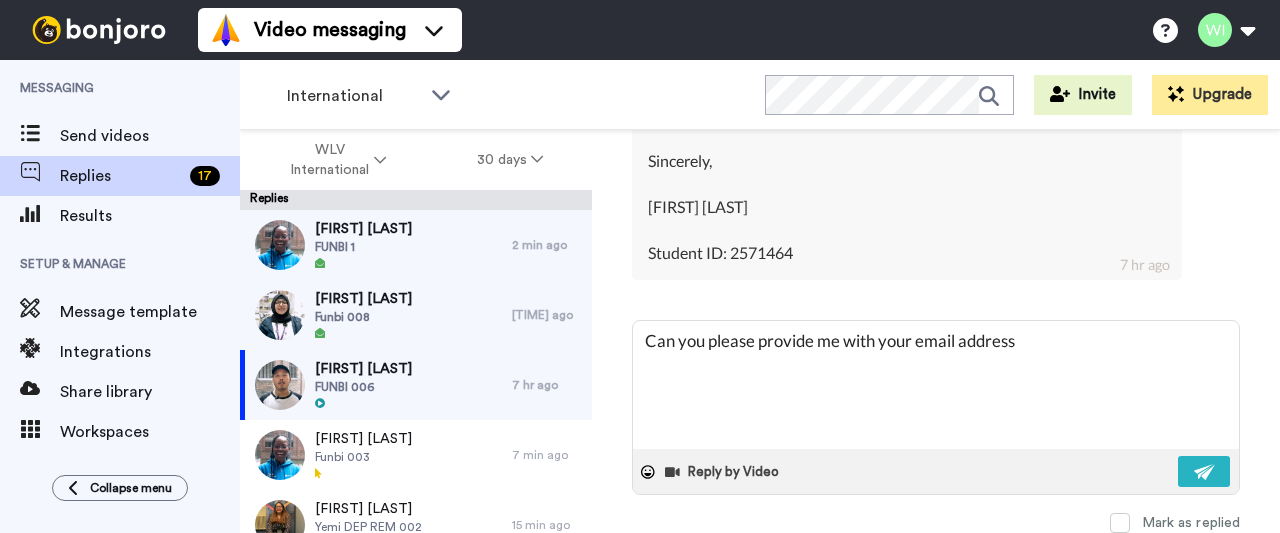 click on "[FIRST] [LAST] Delete Open original Resend FUNBI 006 :  13 days ago [EMAIL_ADDRESS] Template used:   INT-Sept 25 CF 13 days ago Delivery history   Opened international@[EMAIL_DOMAIN] Thu, Jul 24 [TIME] Opened at ip address: [IP_ADDRESS] in Mozilla/5.0 (Windows NT 5.1; rv:11.0) Gecko Firefox/11.0 (via ggpht.com GoogleImageProxy) Opened international@[EMAIL_DOMAIN] Wed, Jul 23 [TIME] Opened at ip address: [IP_ADDRESS] in Mozilla/5.0 (Windows NT 5.1; rv:11.0) Gecko Firefox/11.0 (via ggpht.com GoogleImageProxy) Sent international@[EMAIL_DOMAIN] Tue, Jul 22 [TIME] We received the message and are sending it to the recipient’s mail server. WLV International Hi [FIRST], Thank you for applying to study with us. On checking your records, we can see that you have not uploaded all the documents required to receive an unconditional offer. Please refer to the conditions outlined in your offer letter and upload them to e:Vision as soon as possible. 13 days ago [FIRST] [LAST] Dear Admissions Team, if required. 12 days ago" at bounding box center (936, 366) 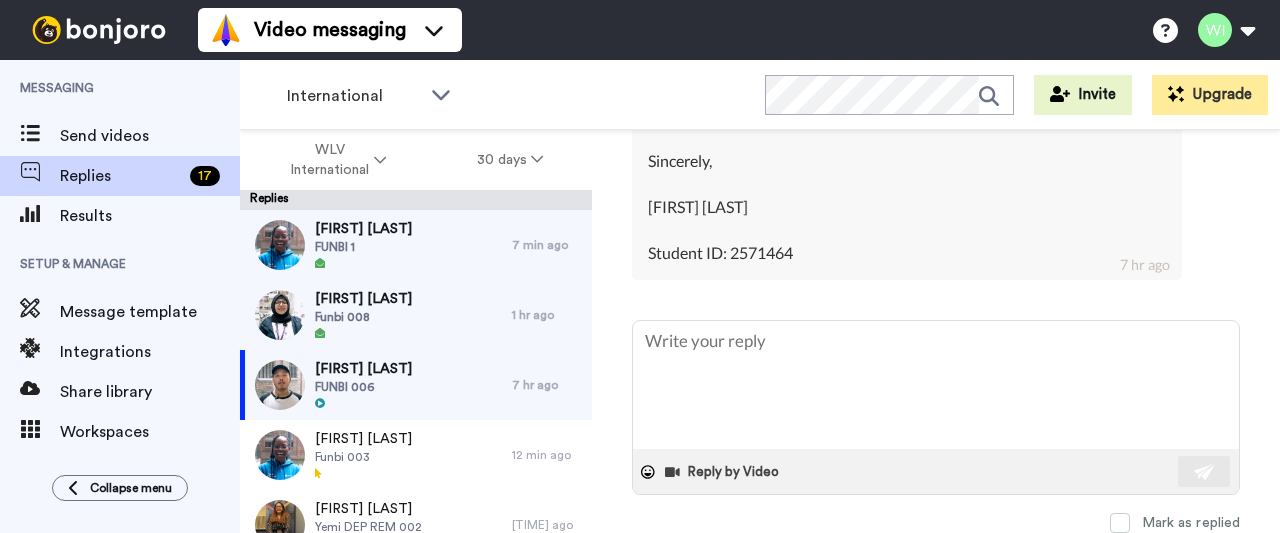 scroll, scrollTop: 16241, scrollLeft: 0, axis: vertical 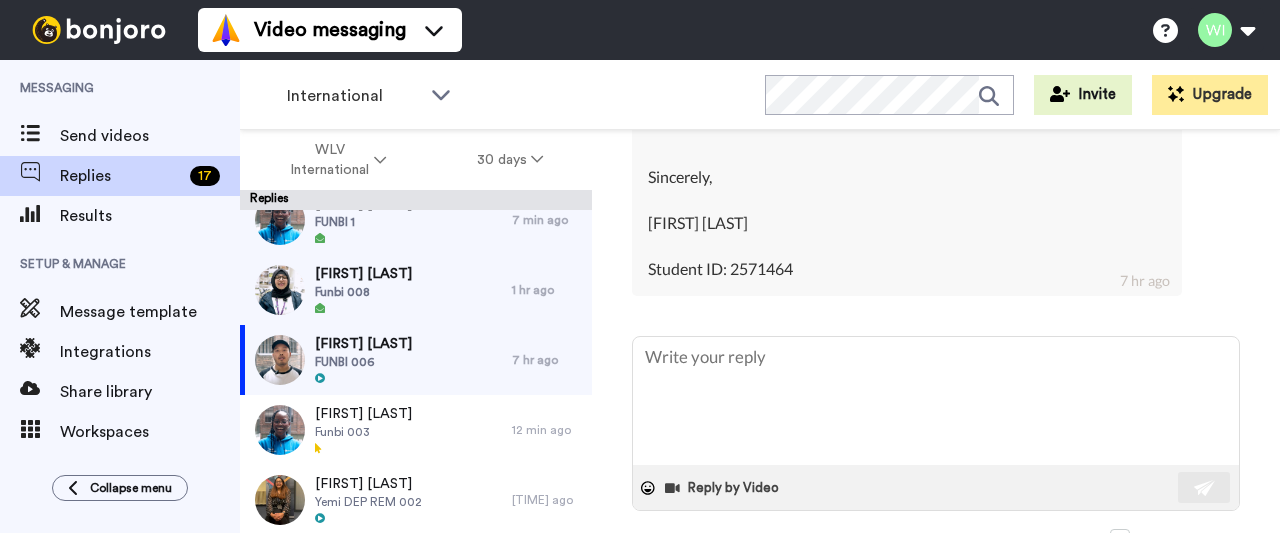 drag, startPoint x: 830, startPoint y: 342, endPoint x: 641, endPoint y: 353, distance: 189.31984 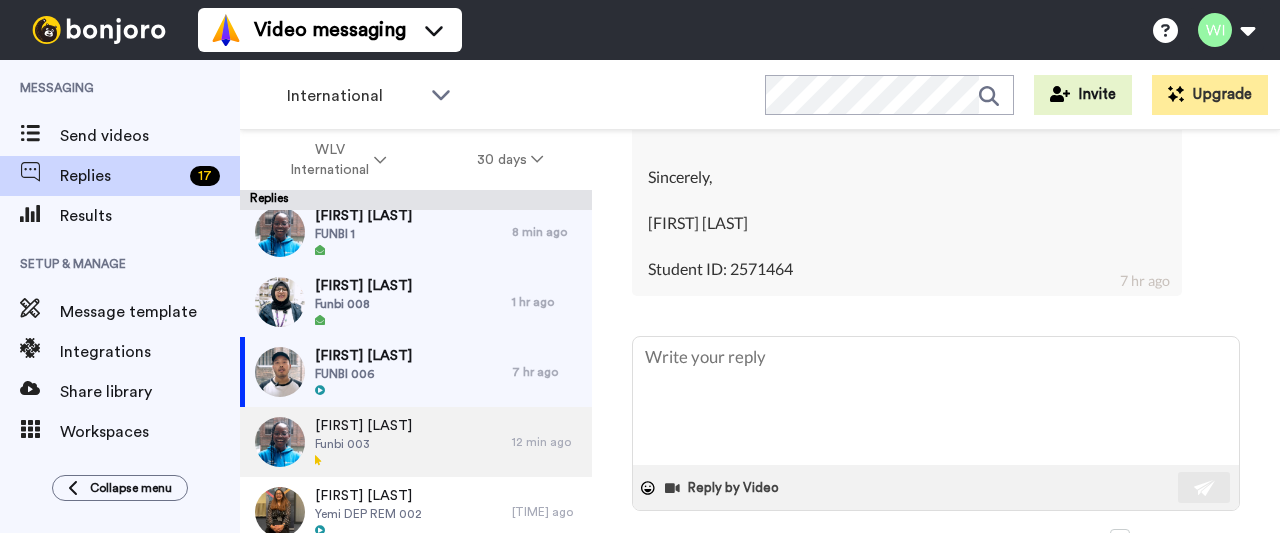 scroll, scrollTop: 0, scrollLeft: 0, axis: both 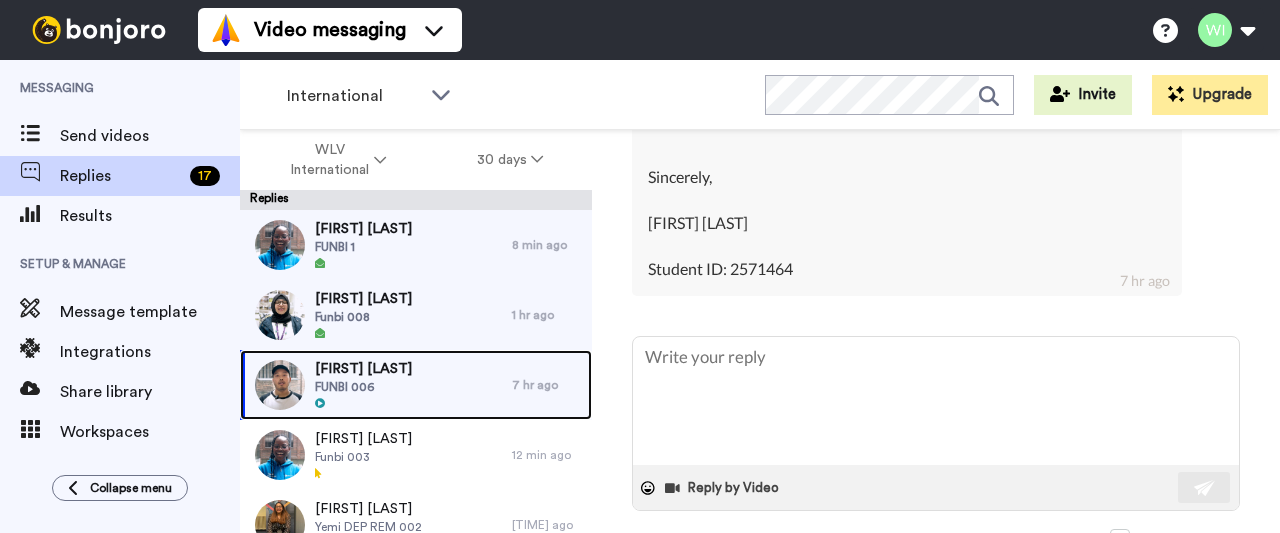 click on "[FIRST] [LAST] [NUMBER]" at bounding box center (376, 385) 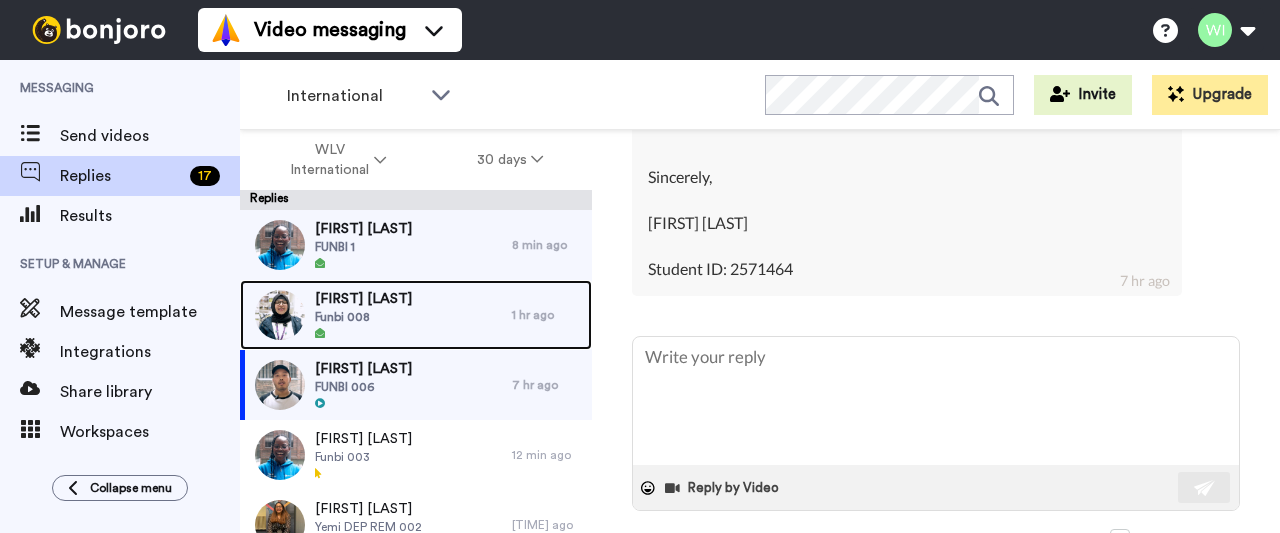 click on "[FIRST] [LAST] 008" at bounding box center [376, 315] 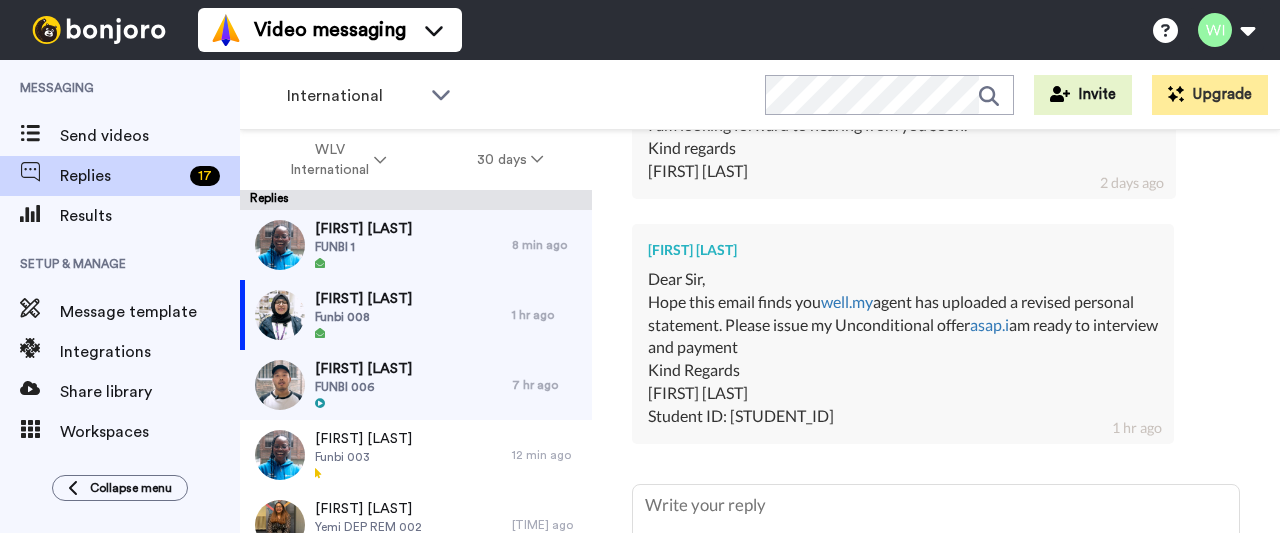 scroll, scrollTop: 895, scrollLeft: 0, axis: vertical 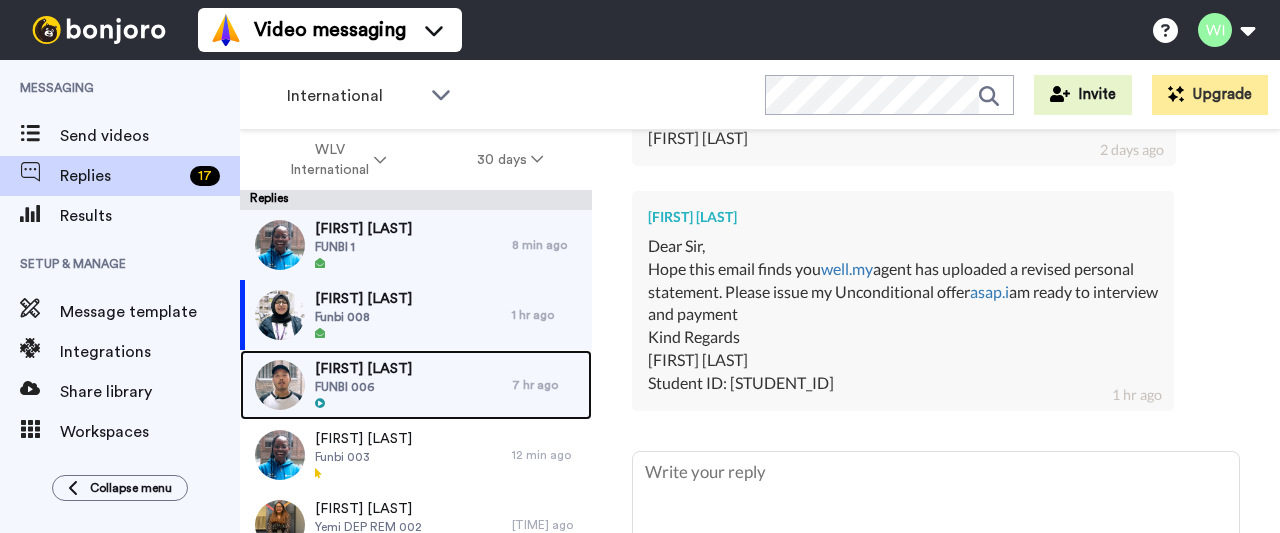 click on "[FIRST] [LAST] [NUMBER]" at bounding box center [376, 385] 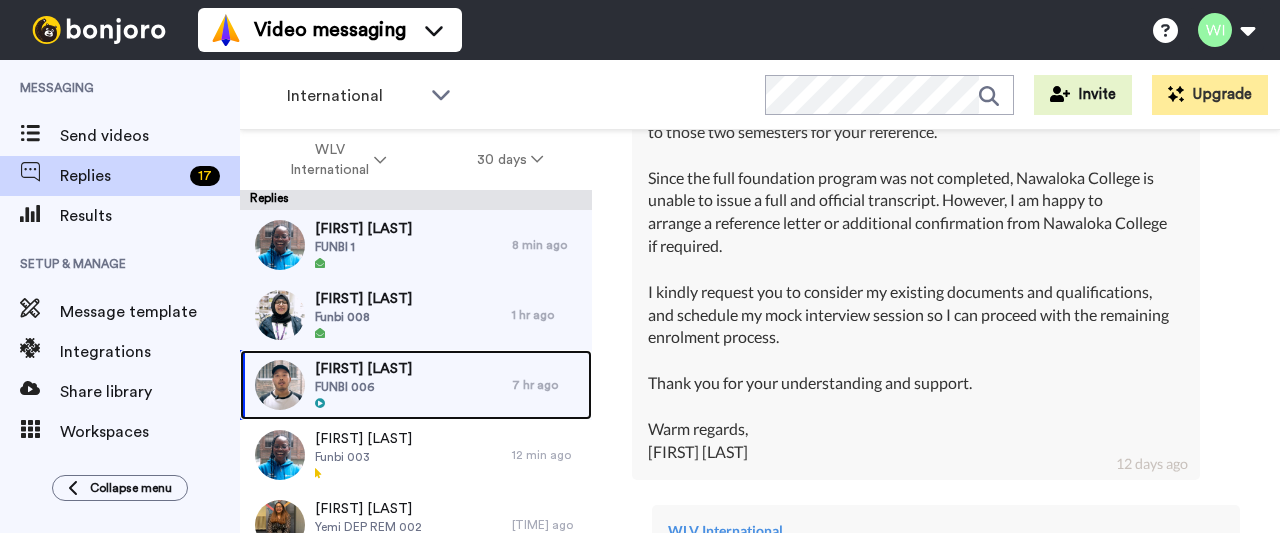 scroll, scrollTop: 937, scrollLeft: 0, axis: vertical 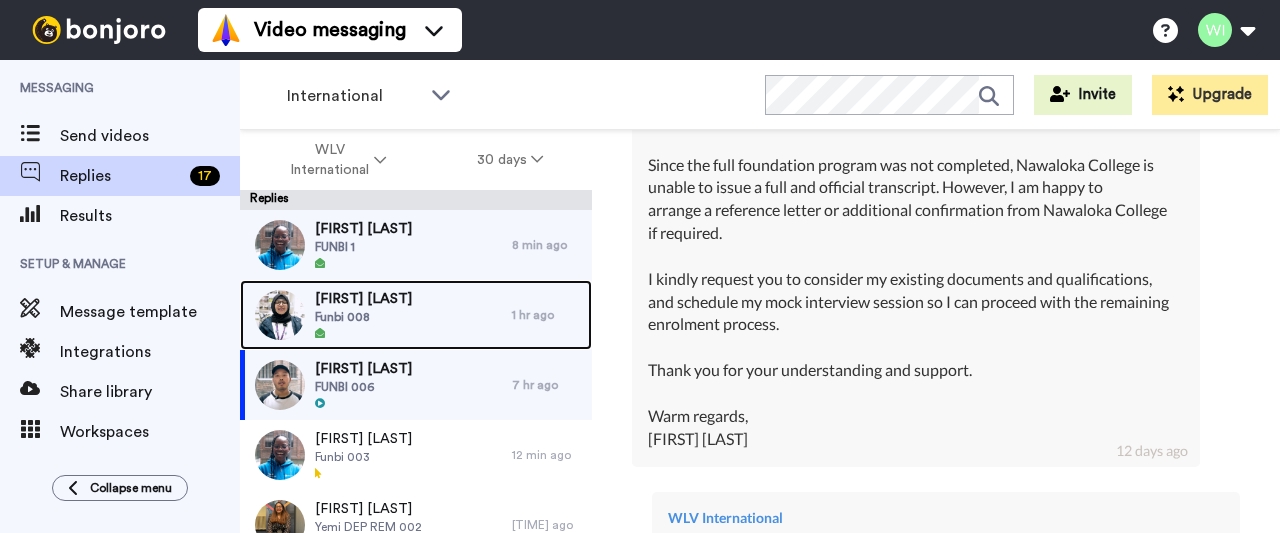 click on "[FIRST] [LAST] 008" at bounding box center (376, 315) 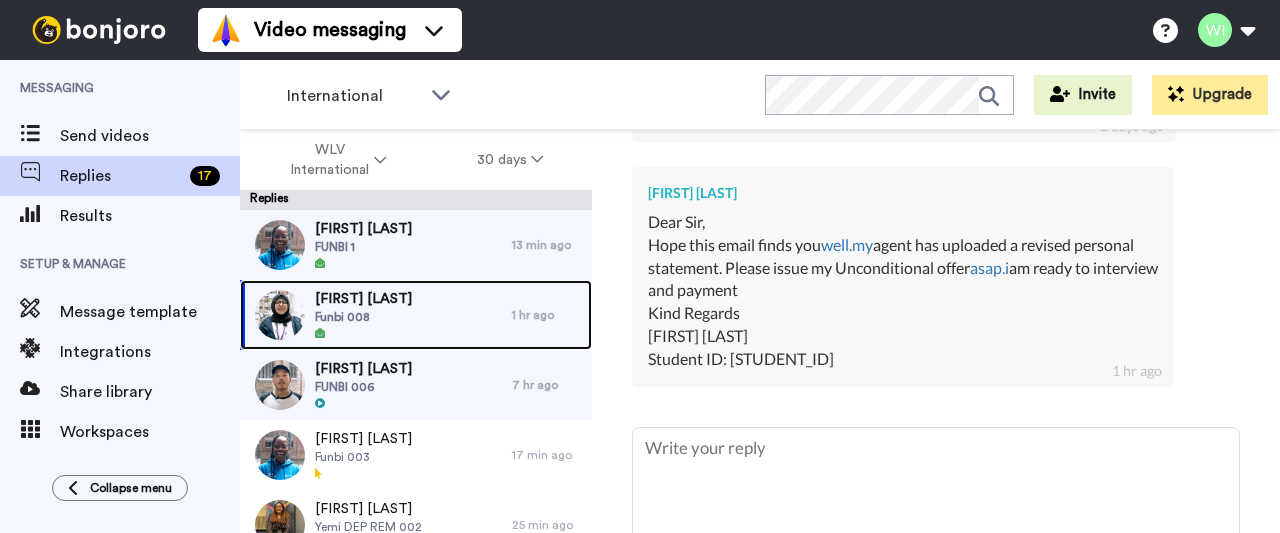 scroll, scrollTop: 916, scrollLeft: 0, axis: vertical 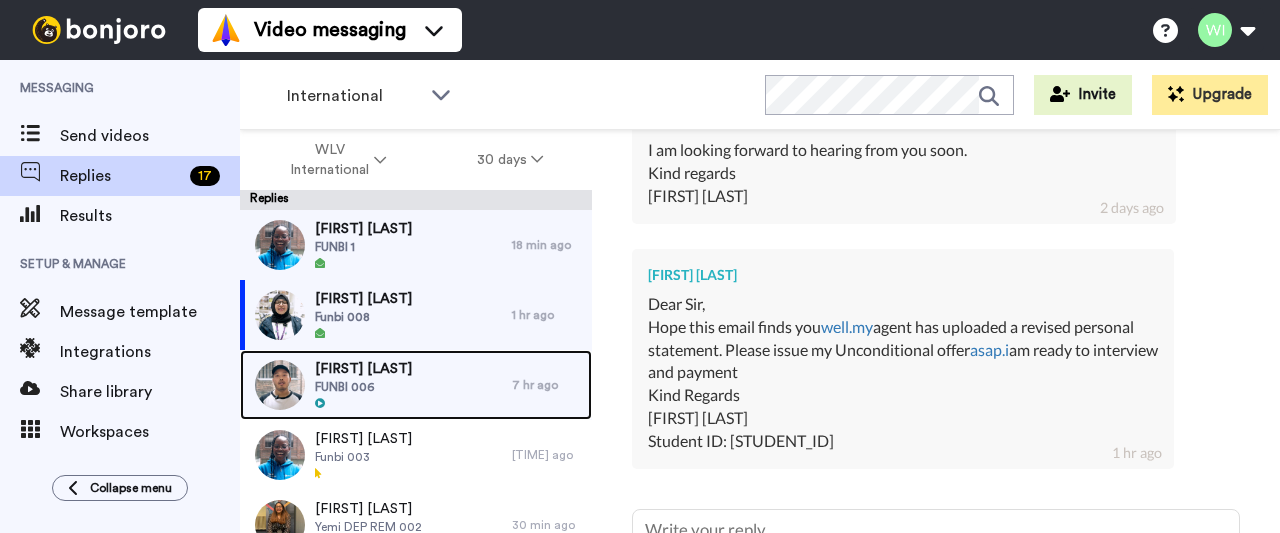 click on "[FIRST] [LAST] [NUMBER]" at bounding box center [376, 385] 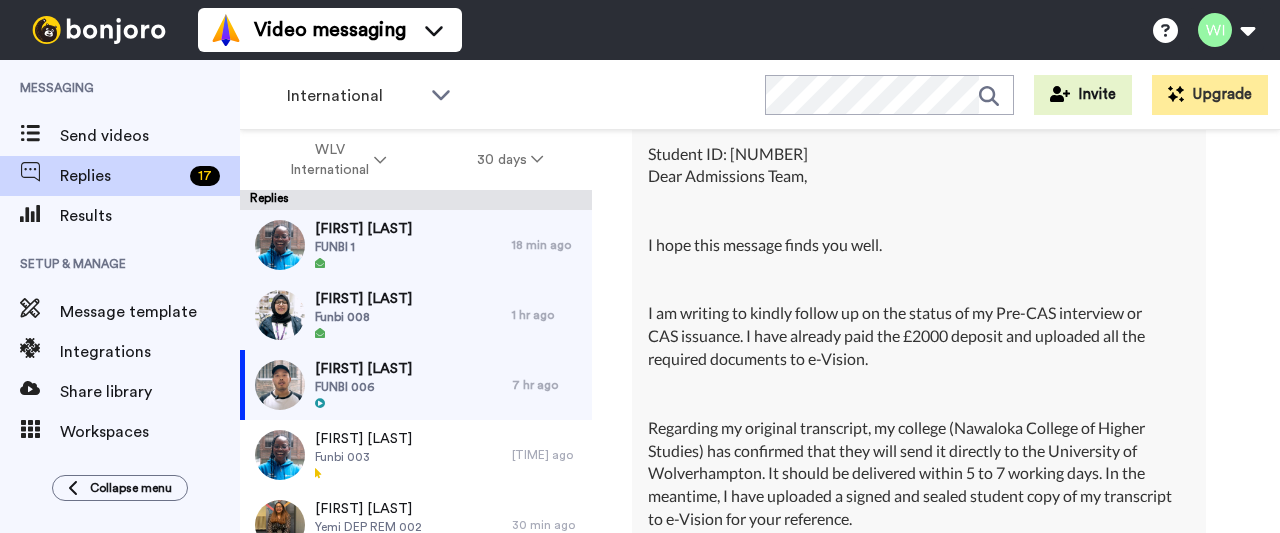 scroll, scrollTop: 7082, scrollLeft: 0, axis: vertical 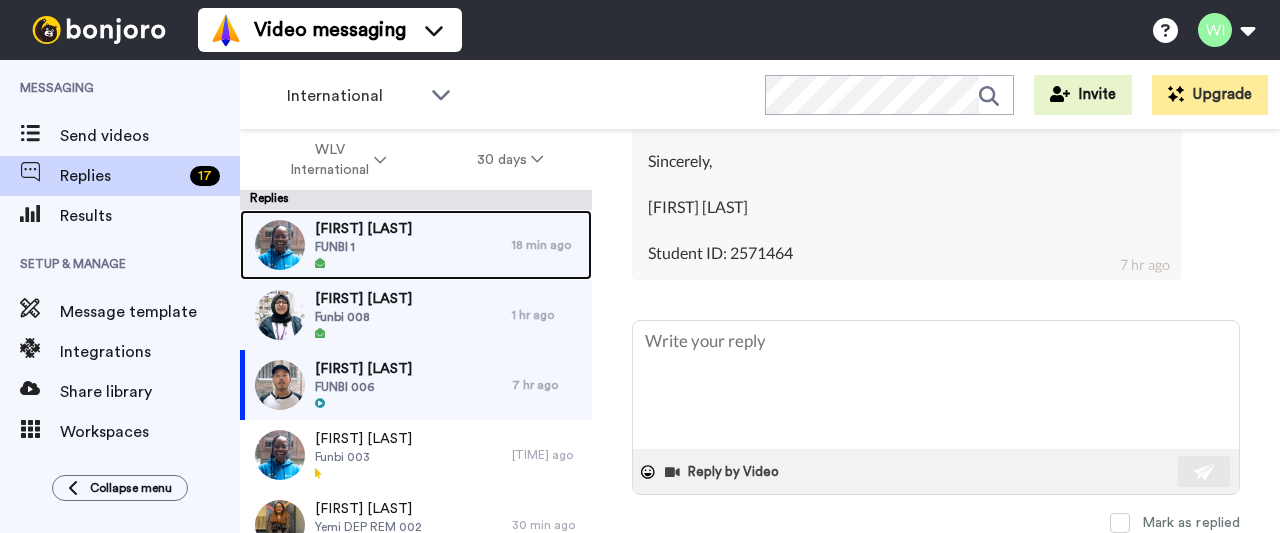 click at bounding box center [363, 264] 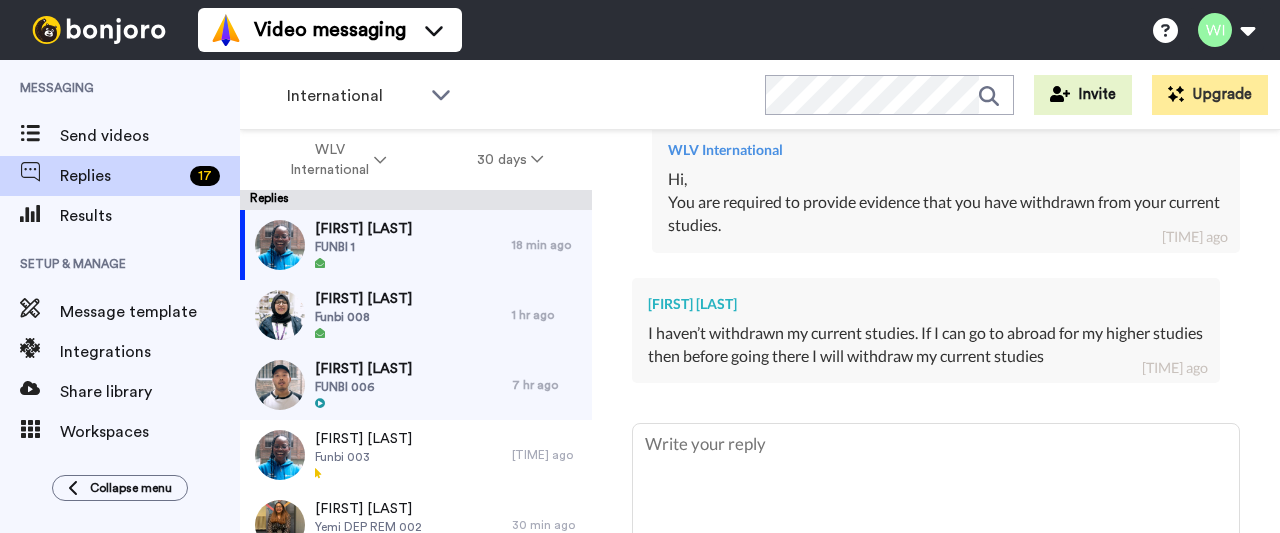 scroll, scrollTop: 1518, scrollLeft: 0, axis: vertical 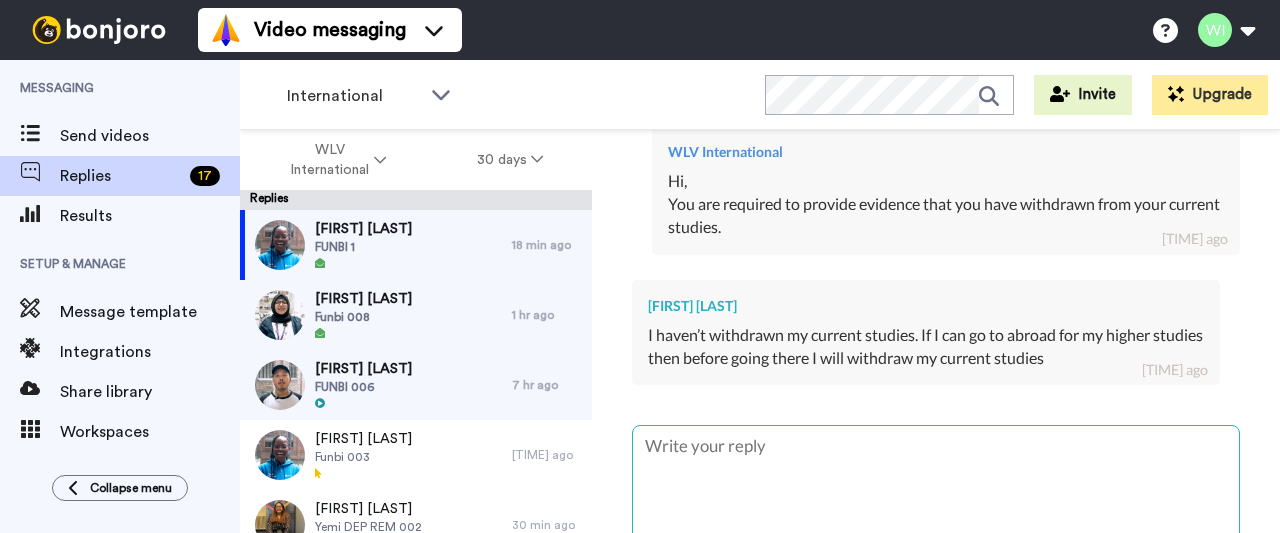 click at bounding box center [936, 490] 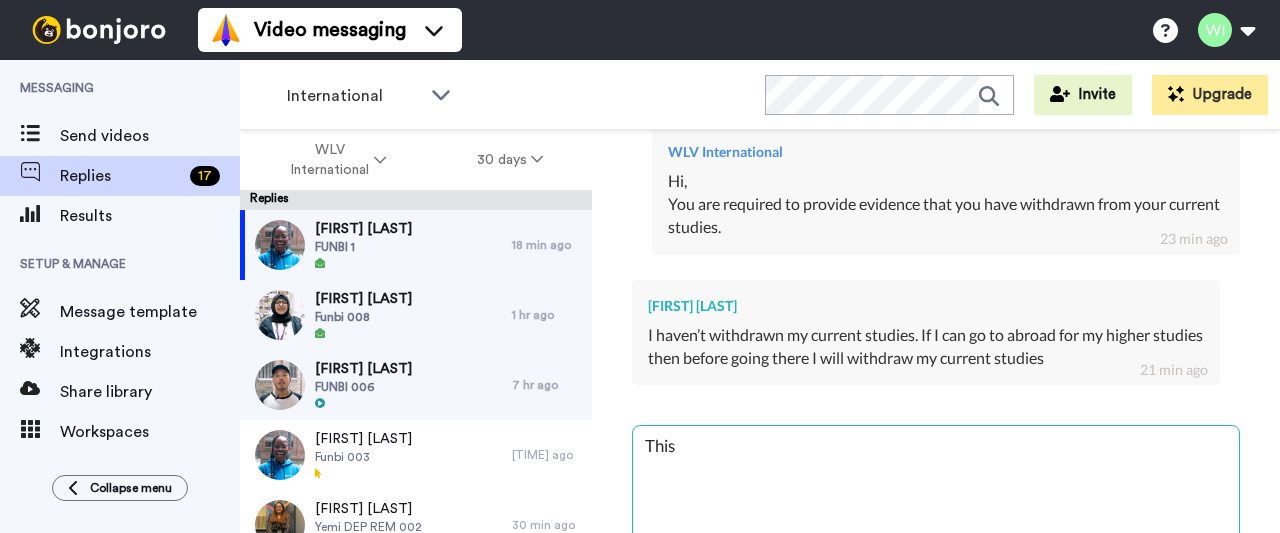 click on "This" at bounding box center (936, 490) 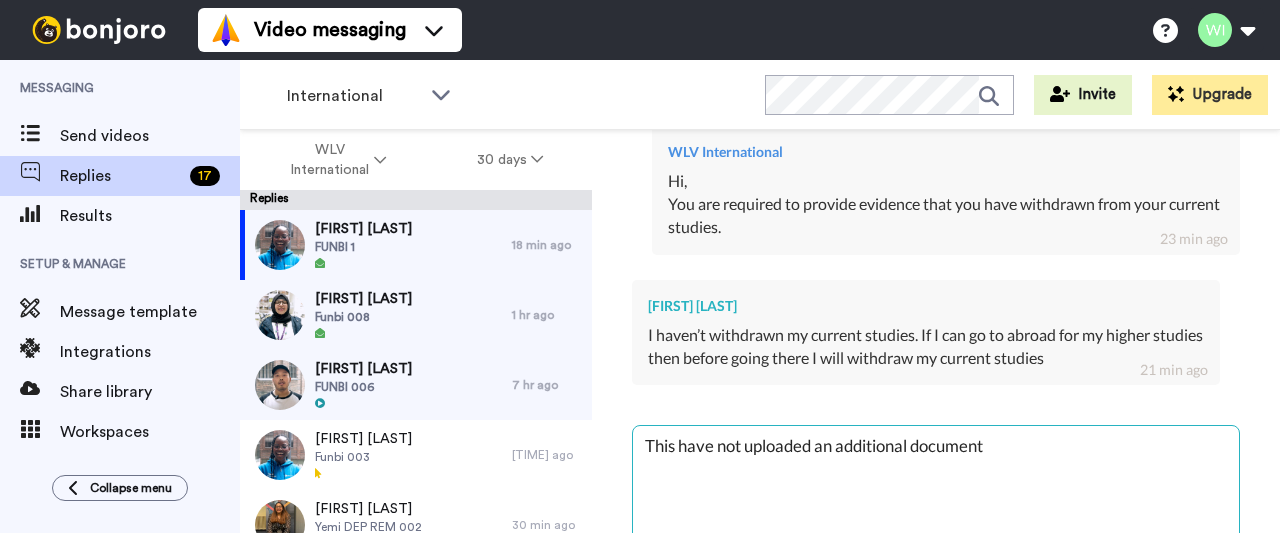 click on "This have not uploaded an additional document" at bounding box center (936, 490) 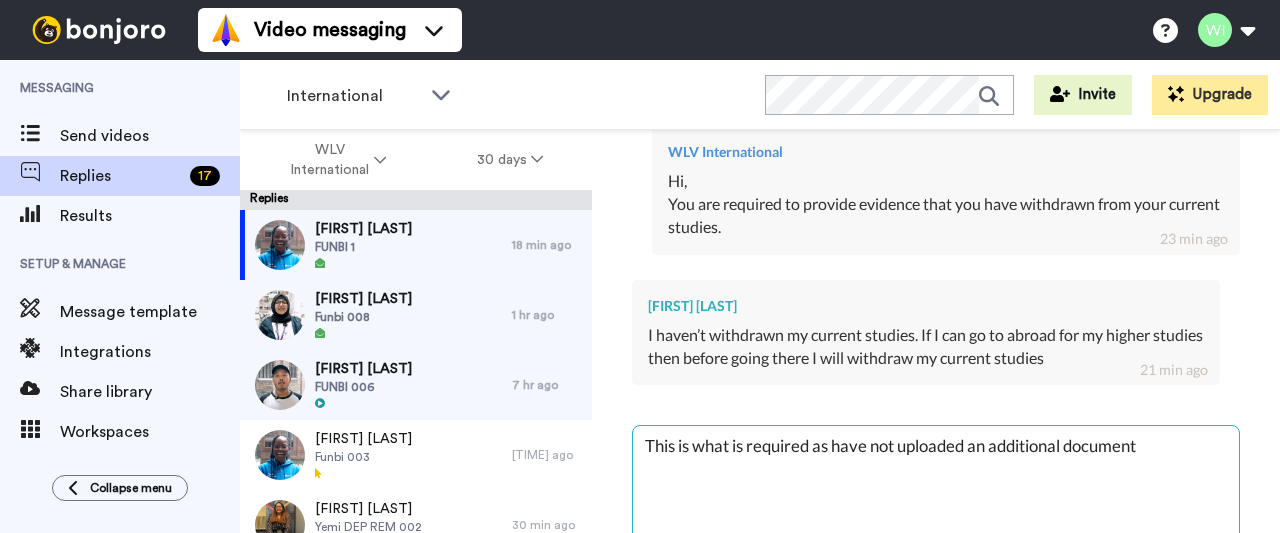 drag, startPoint x: 971, startPoint y: 439, endPoint x: 833, endPoint y: 446, distance: 138.17743 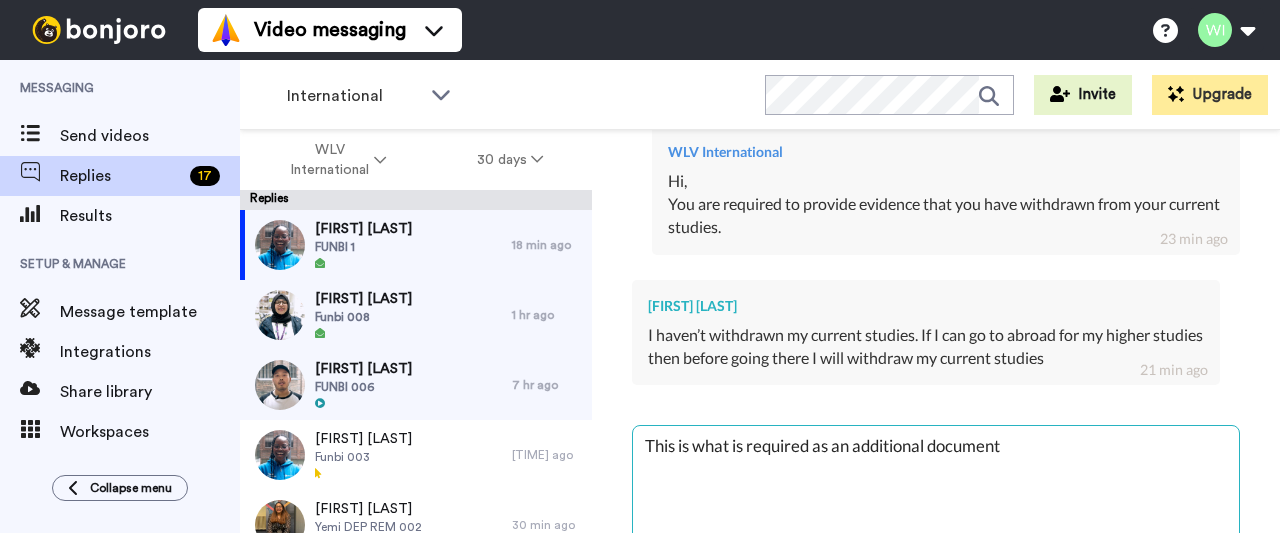 click on "This is what is required as an additional document" at bounding box center [936, 490] 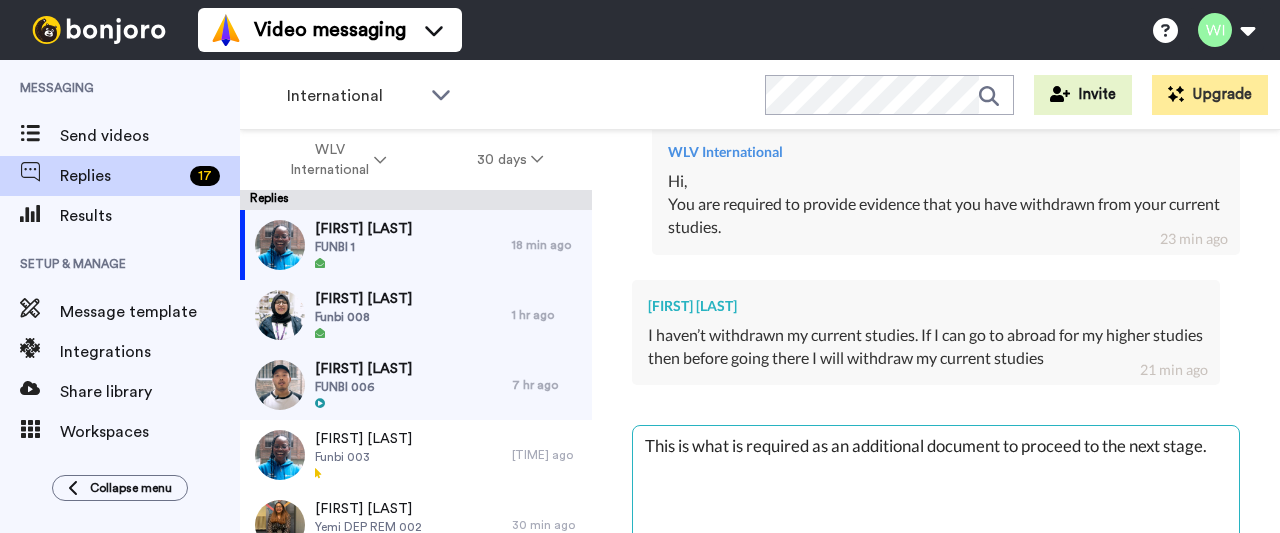 scroll, scrollTop: 1632, scrollLeft: 0, axis: vertical 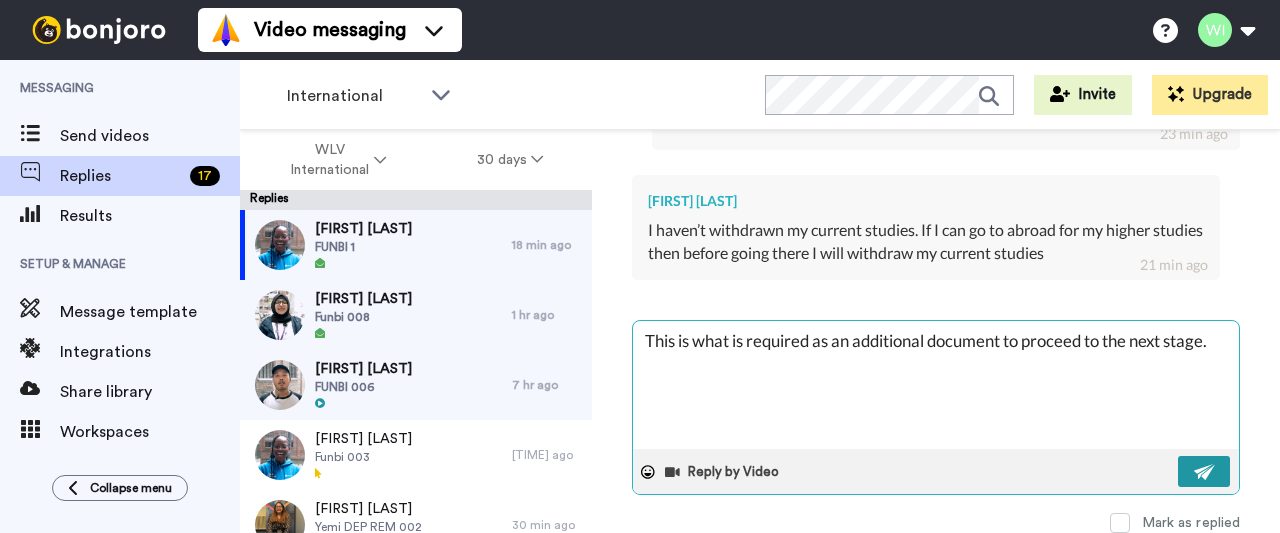 click at bounding box center [1205, 472] 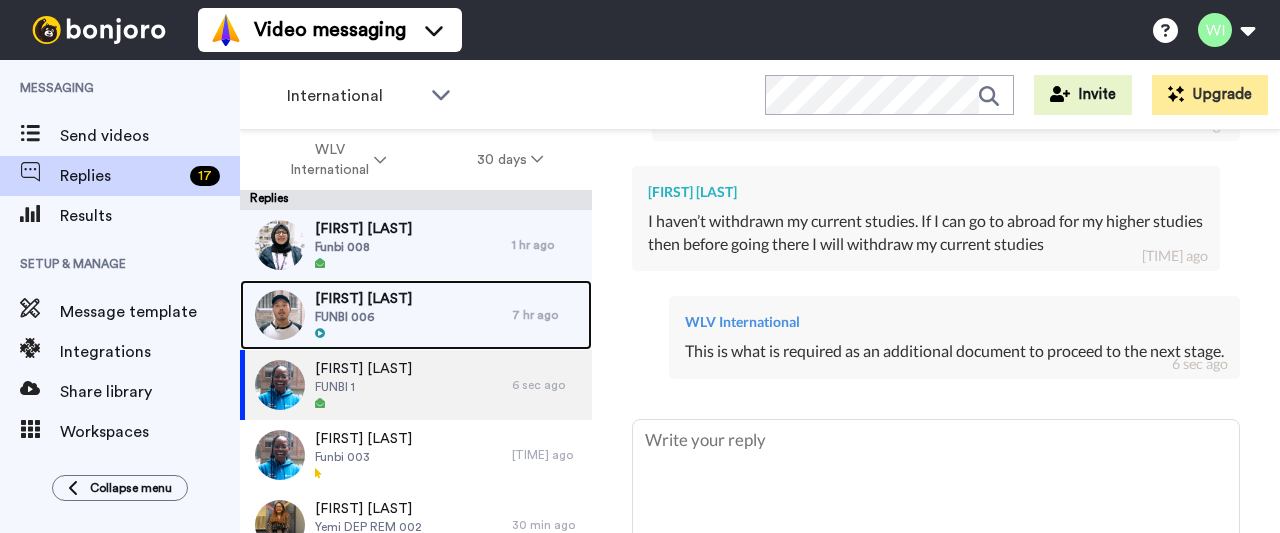 click on "[FIRST] [LAST] [NUMBER]" at bounding box center [376, 315] 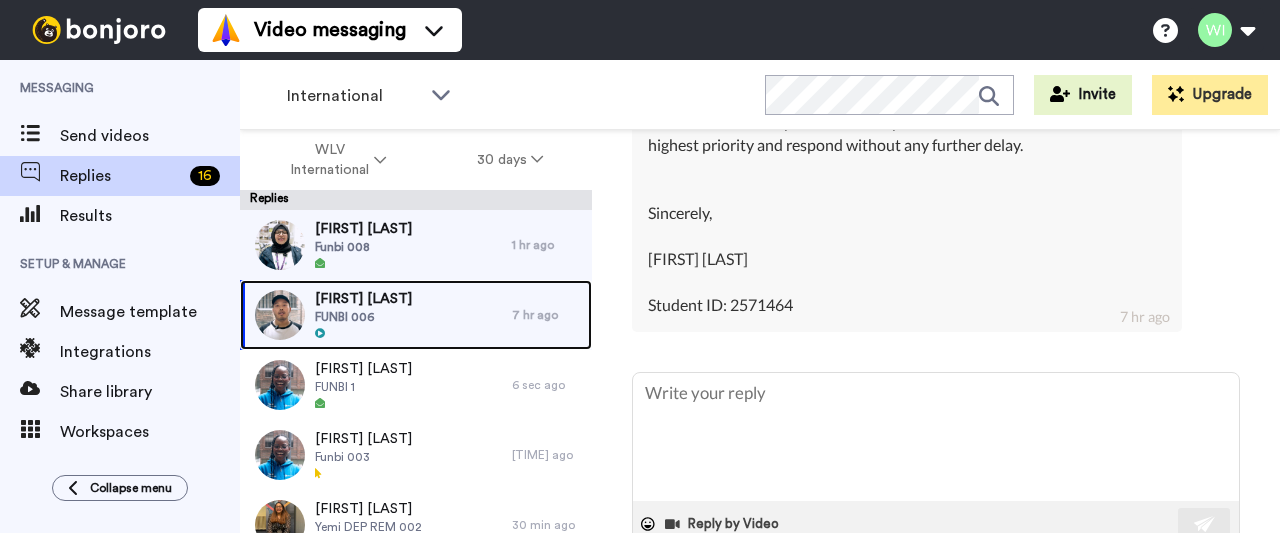 scroll, scrollTop: 16176, scrollLeft: 0, axis: vertical 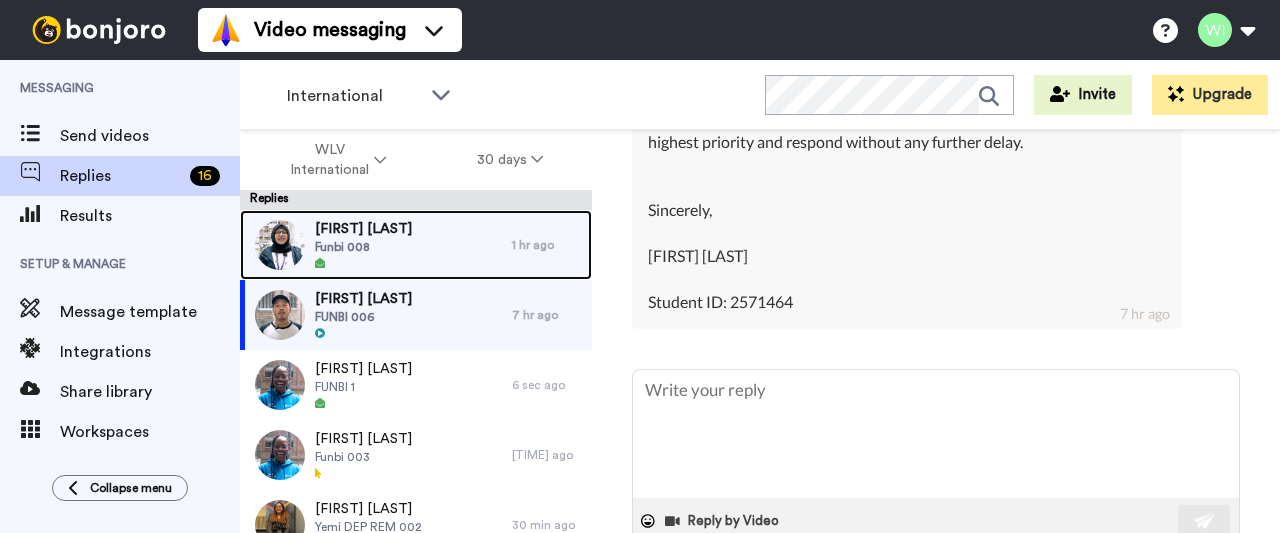 click on "[FIRST] [LAST] 008" at bounding box center (376, 245) 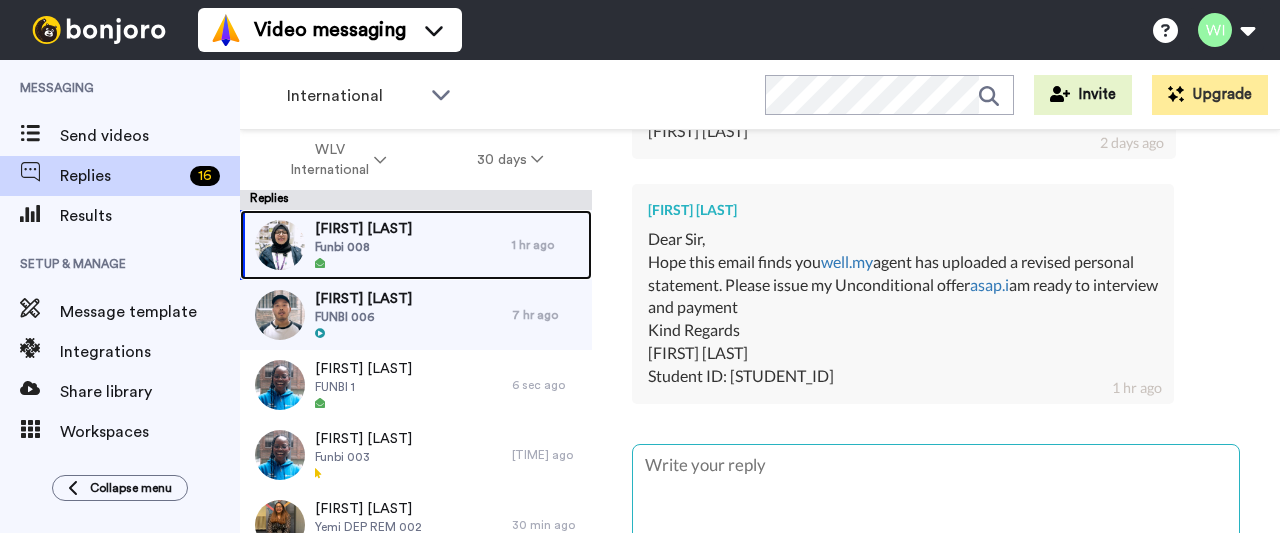 scroll, scrollTop: 901, scrollLeft: 0, axis: vertical 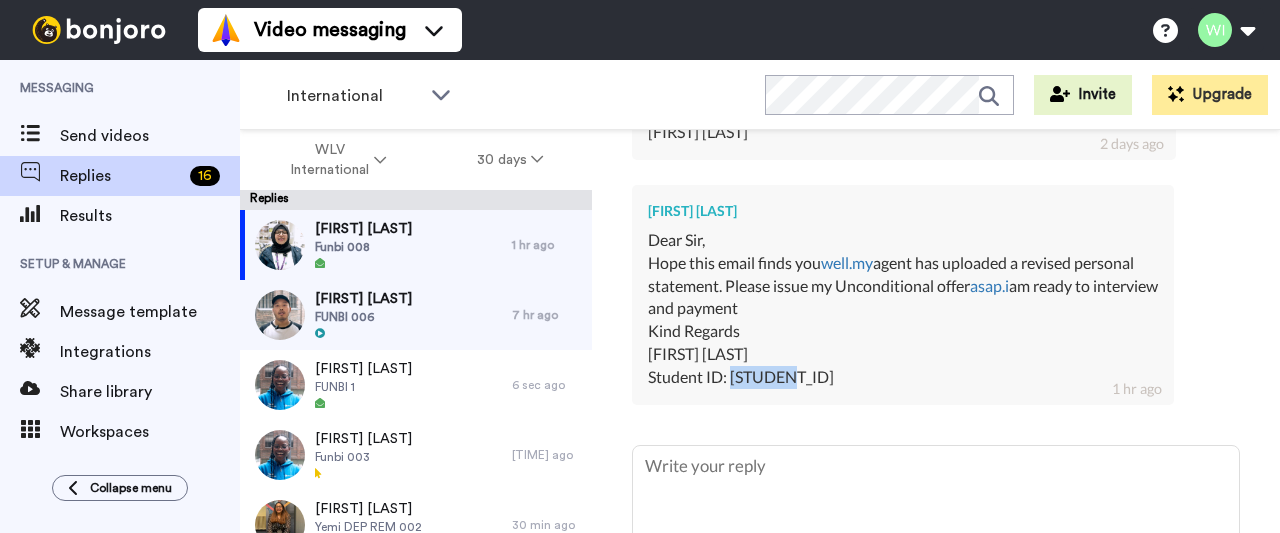 drag, startPoint x: 729, startPoint y: 373, endPoint x: 799, endPoint y: 378, distance: 70.178345 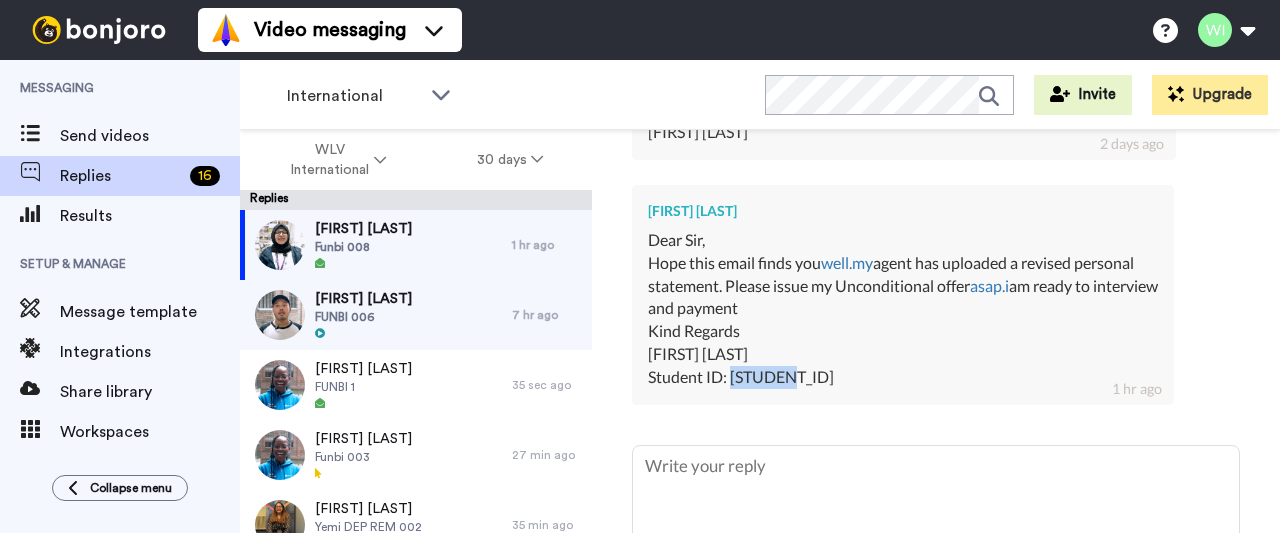 copy on "[NUMBER]" 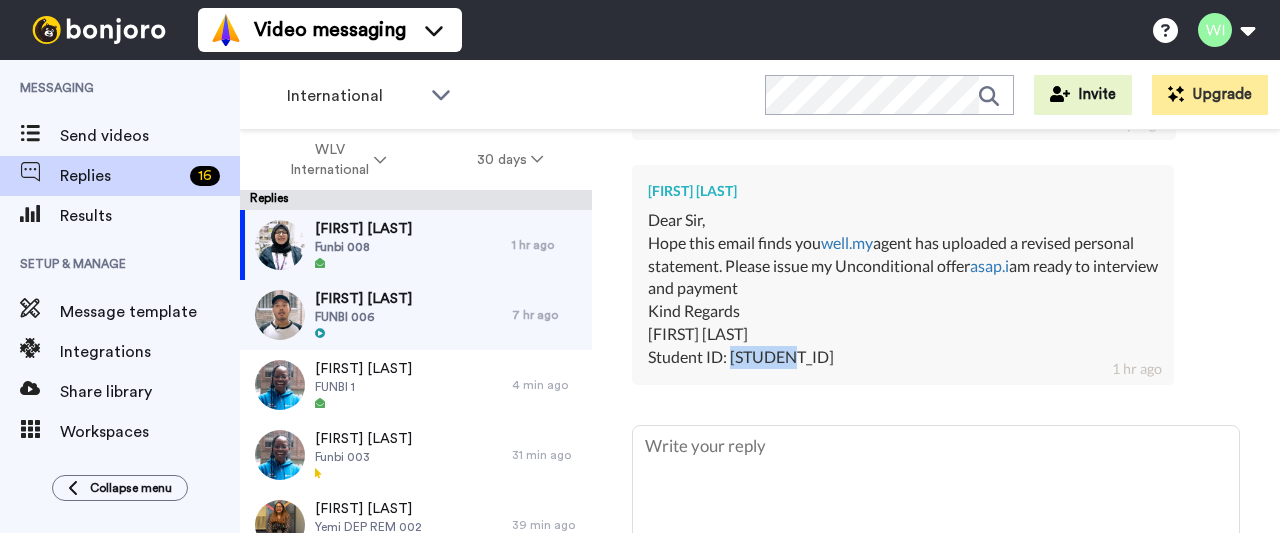 scroll, scrollTop: 920, scrollLeft: 0, axis: vertical 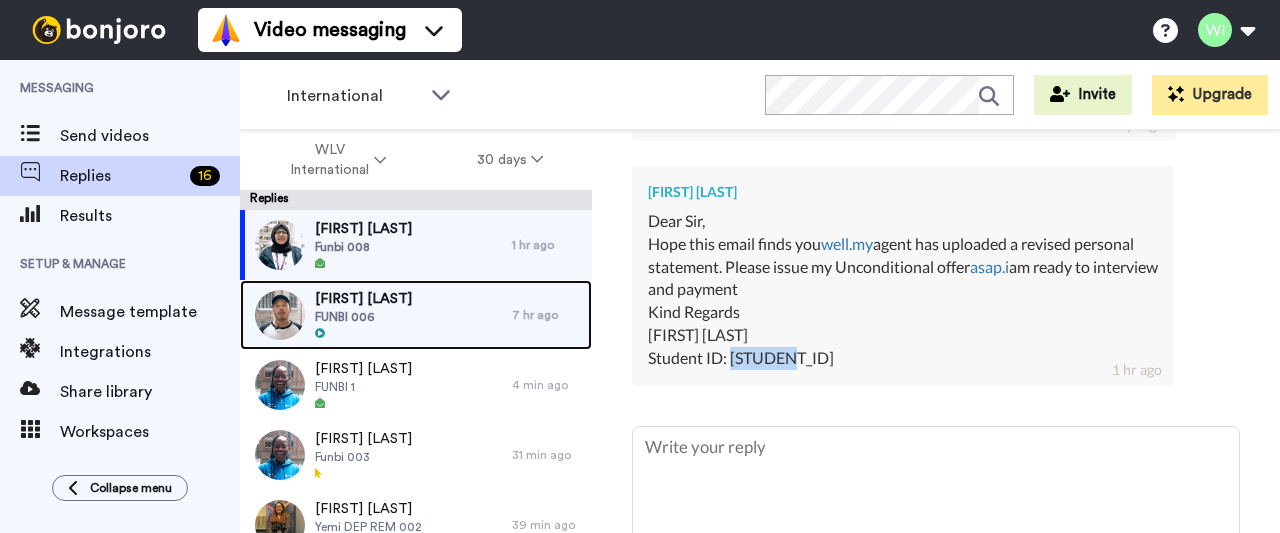 click on "[FIRST] [LAST] [NUMBER]" at bounding box center [376, 315] 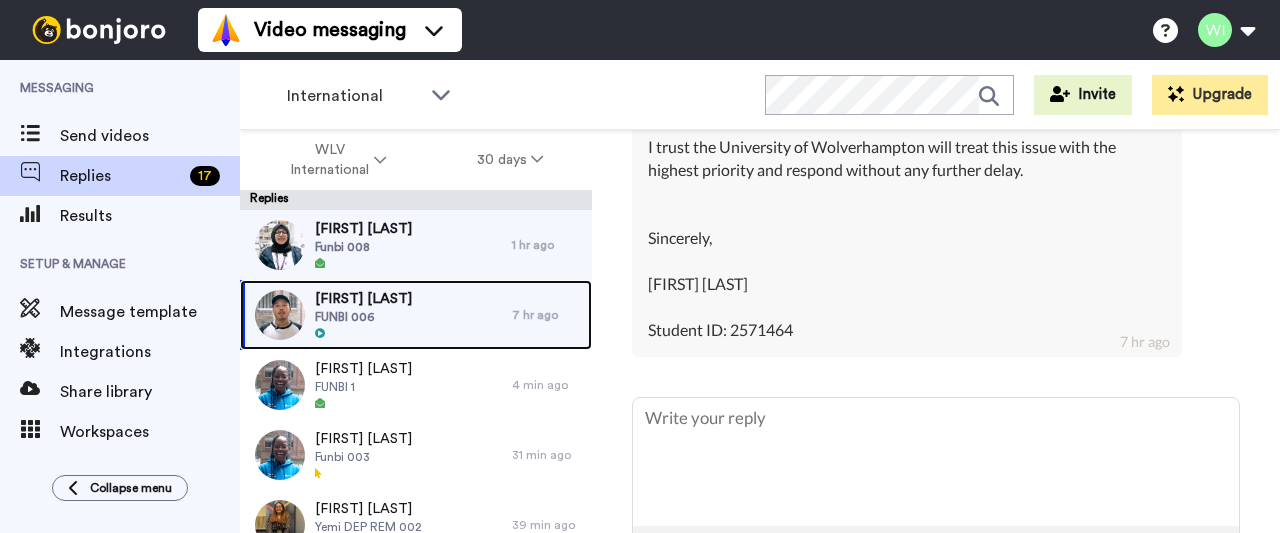 scroll, scrollTop: 16355, scrollLeft: 0, axis: vertical 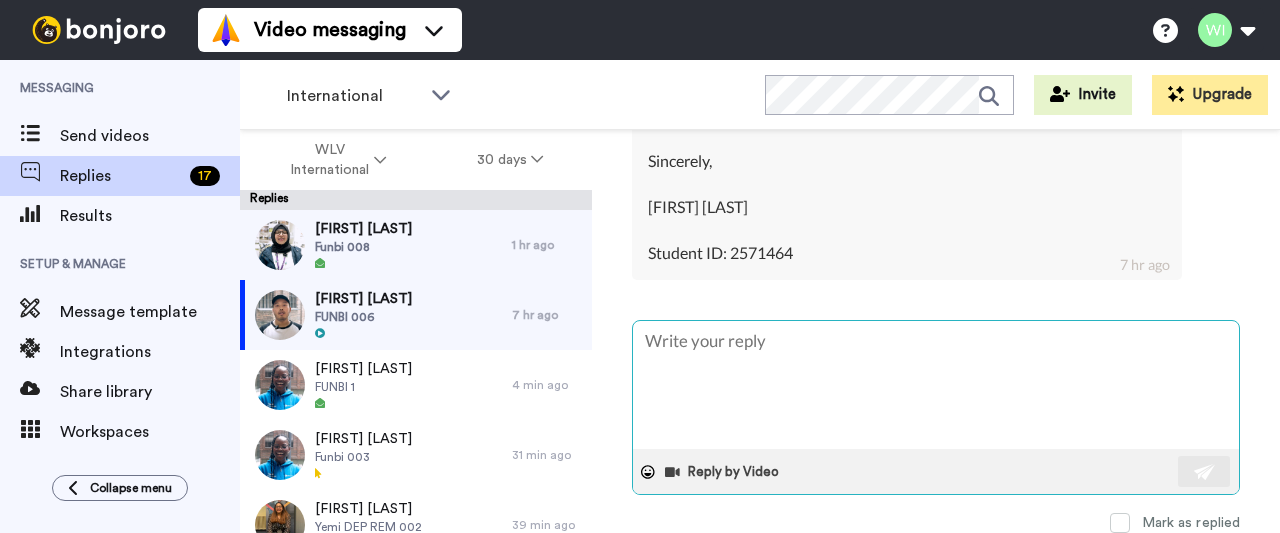 click at bounding box center (936, 385) 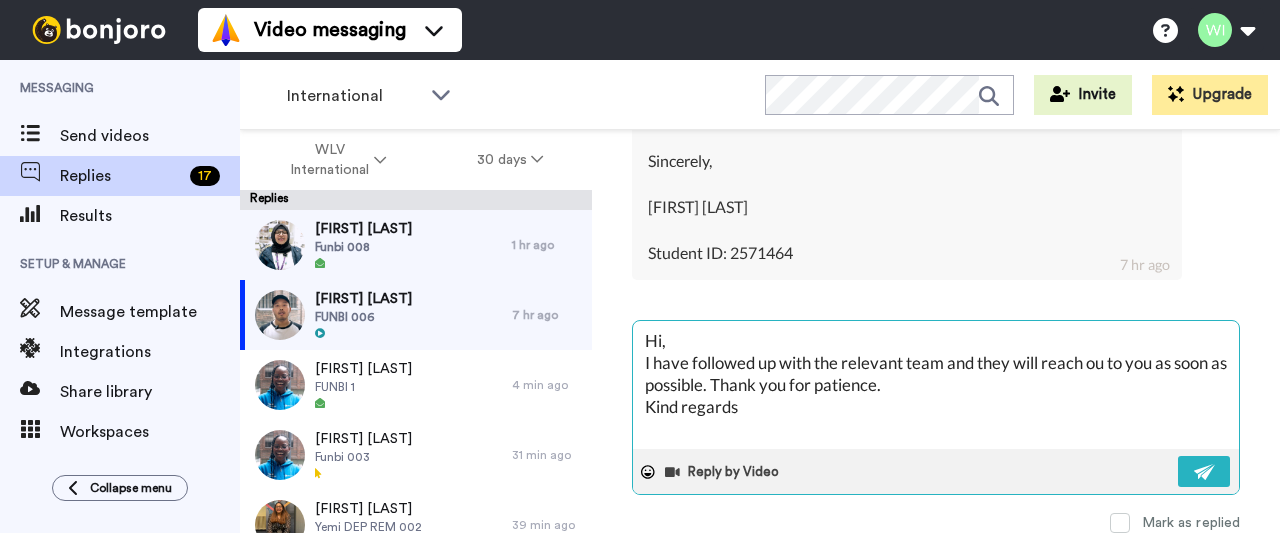 click on "Hi,
I have followed up with the relevant team and they will reach ou to you as soon as possible. Thank you for patience.
Kind regards" at bounding box center [936, 385] 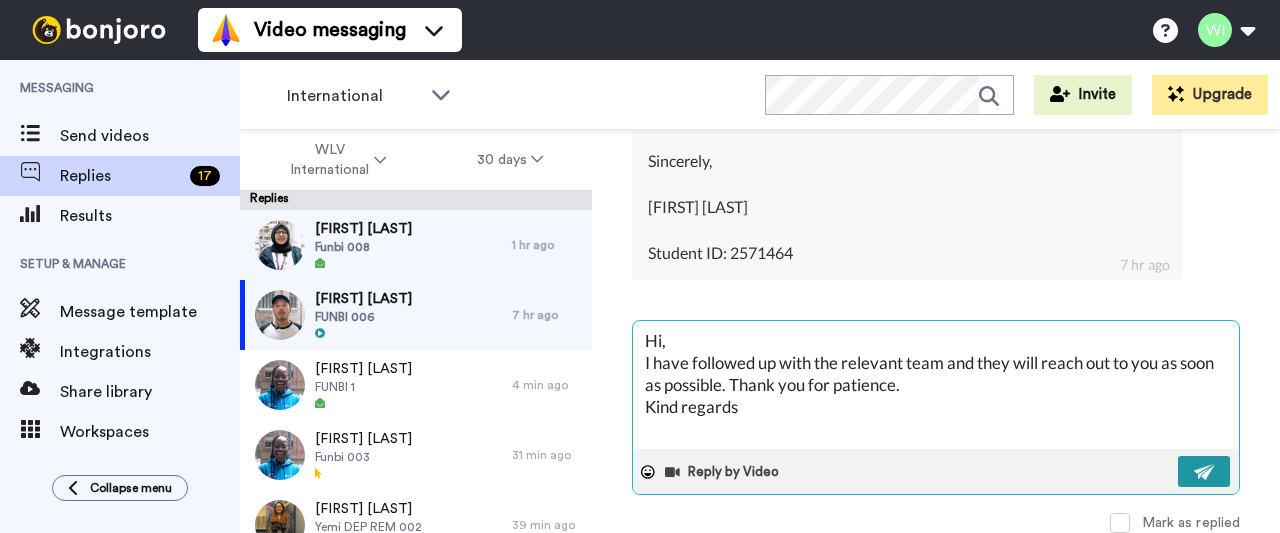 click at bounding box center (1205, 472) 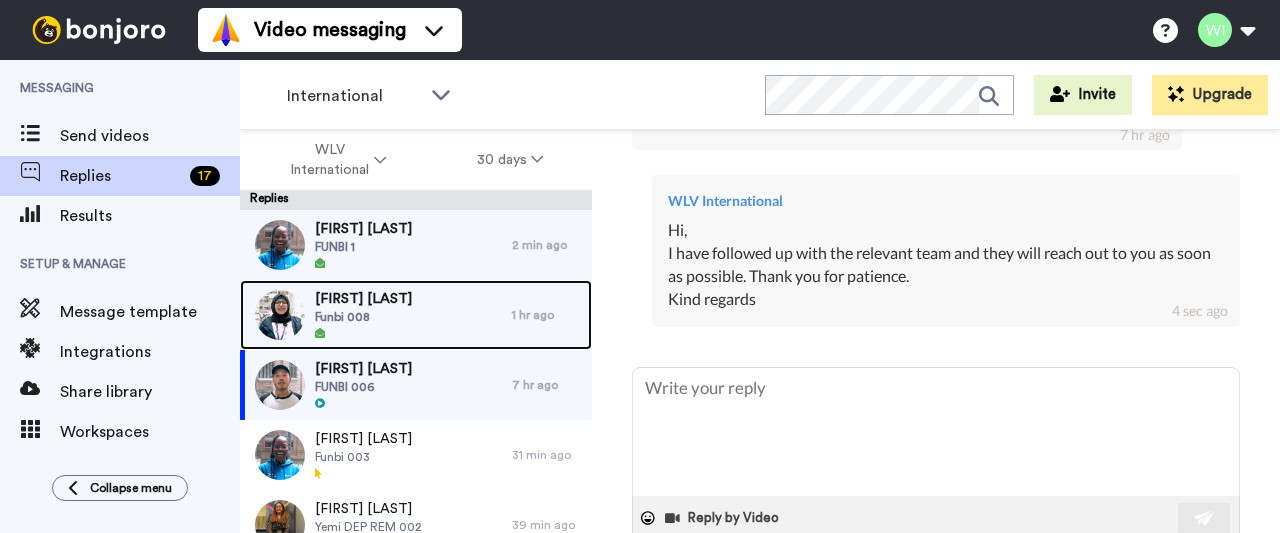 click on "[FIRST] [LAST] 008" at bounding box center [376, 315] 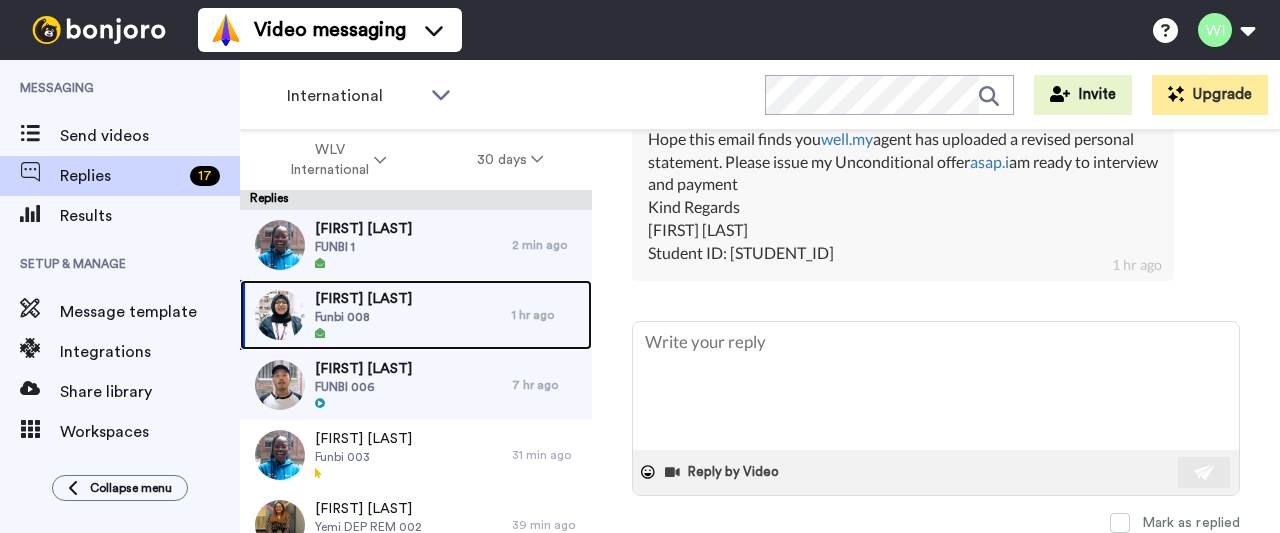 scroll, scrollTop: 1035, scrollLeft: 0, axis: vertical 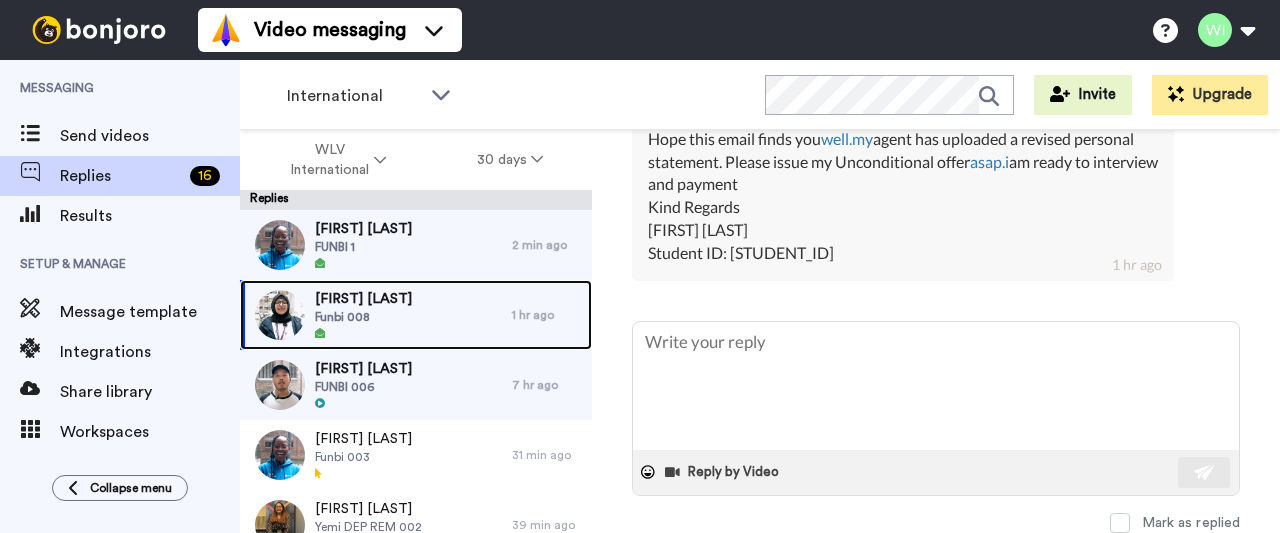 click on "[FIRST] [LAST] 008" at bounding box center (376, 315) 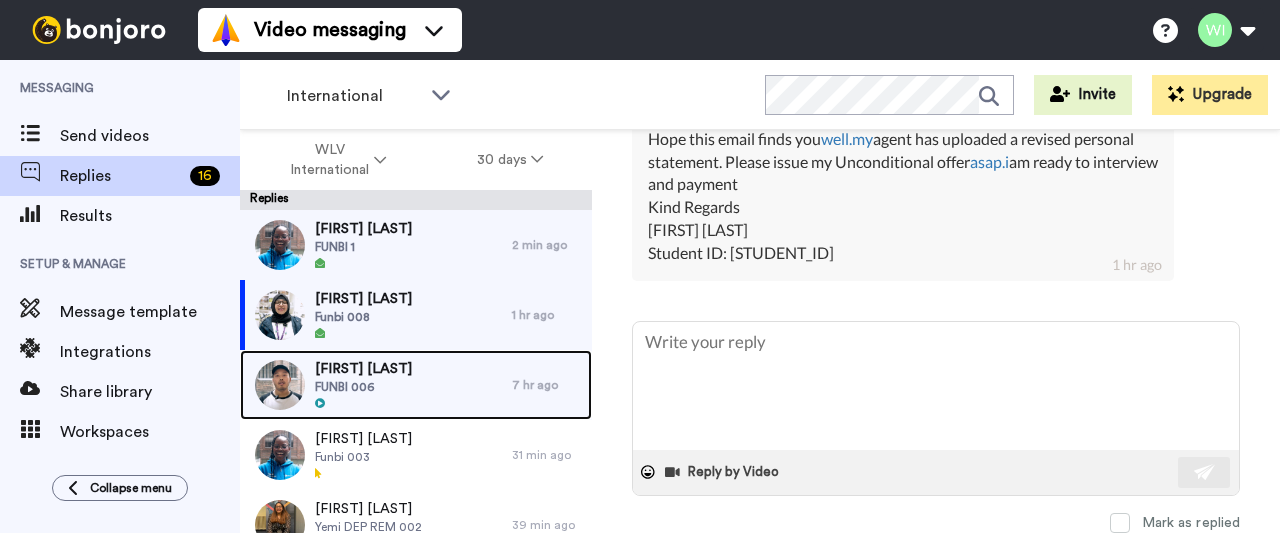 click on "[FIRST] [LAST] [NUMBER]" at bounding box center [376, 385] 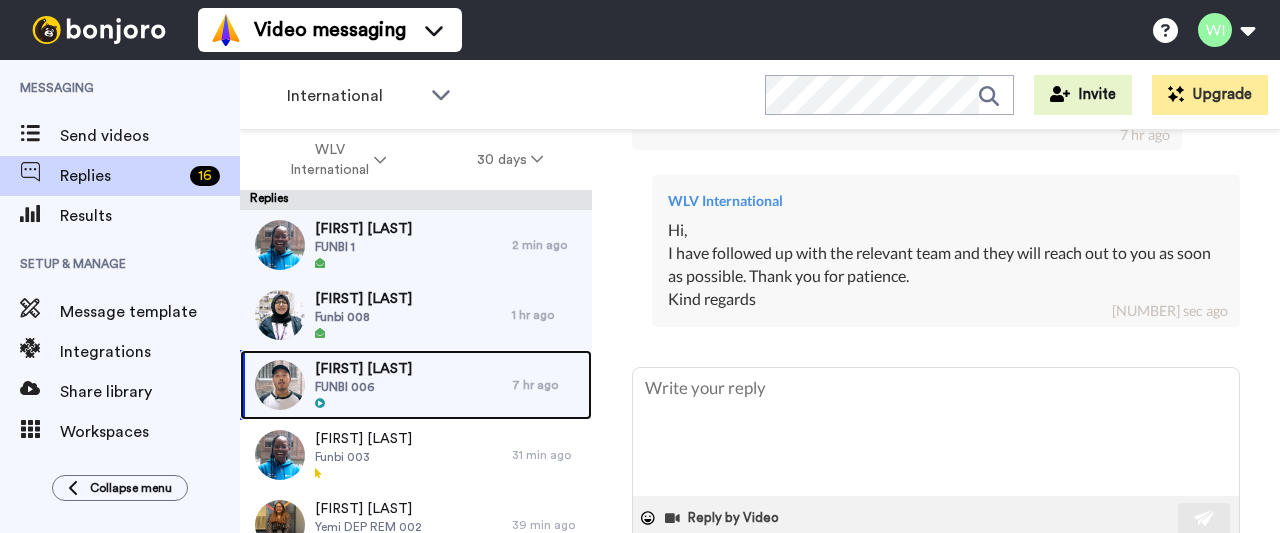 scroll, scrollTop: 16343, scrollLeft: 0, axis: vertical 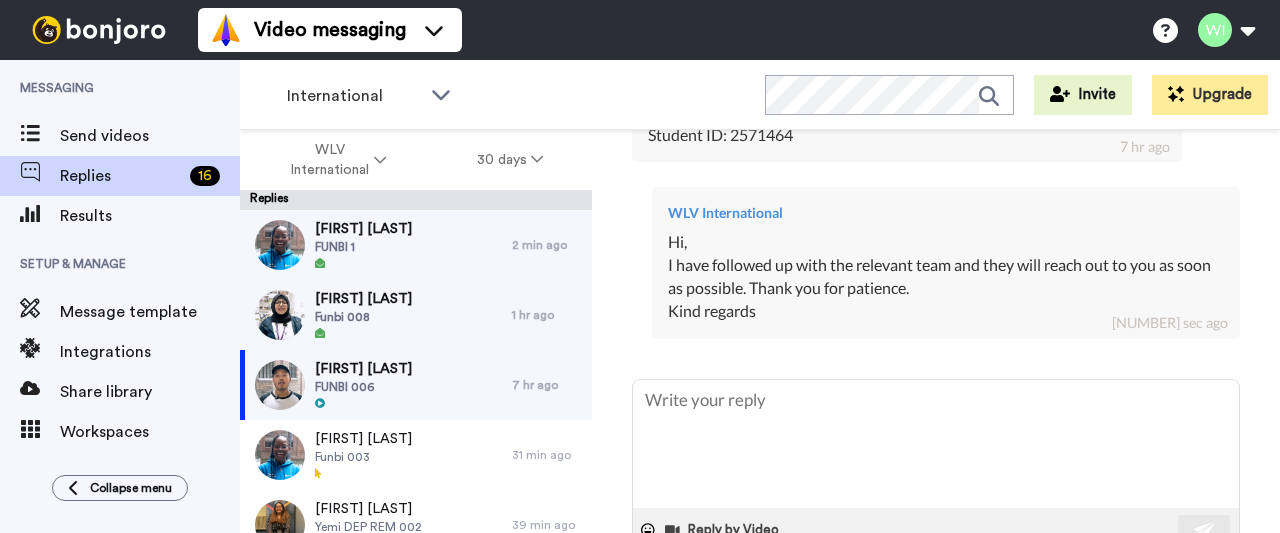 drag, startPoint x: 890, startPoint y: 390, endPoint x: 828, endPoint y: 413, distance: 66.12866 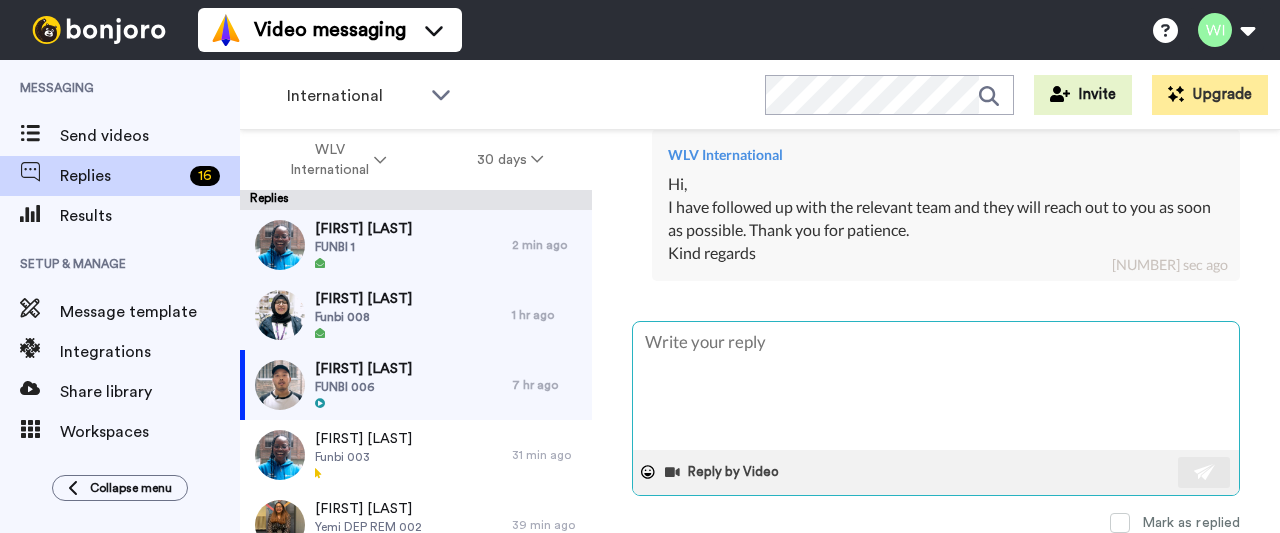 scroll, scrollTop: 16532, scrollLeft: 0, axis: vertical 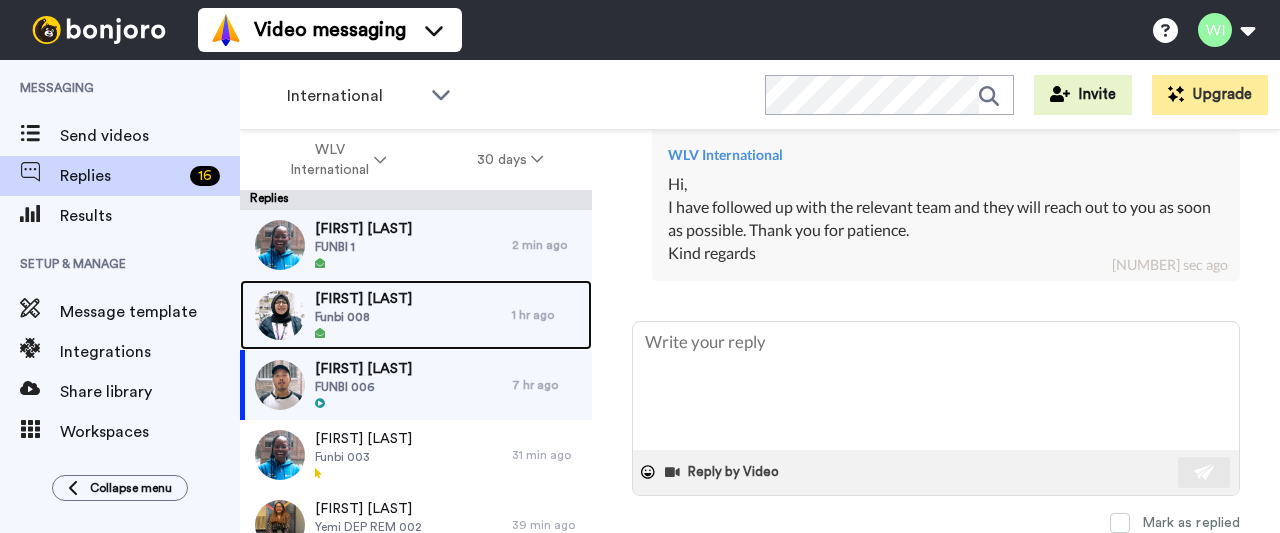 click on "[FIRST] [LAST]" at bounding box center (363, 299) 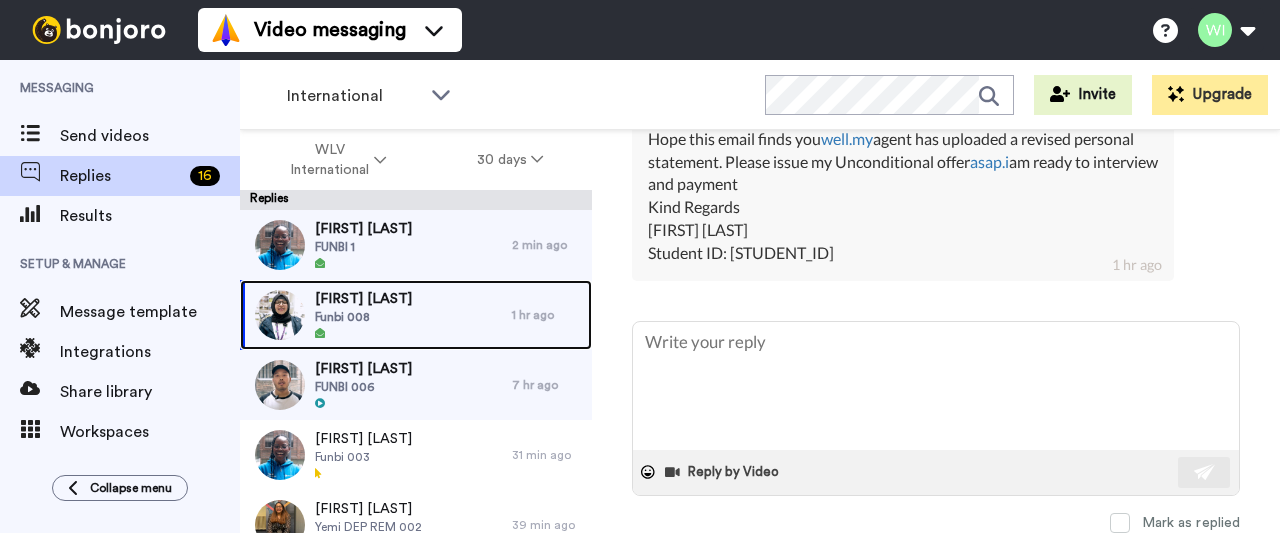 scroll, scrollTop: 1035, scrollLeft: 0, axis: vertical 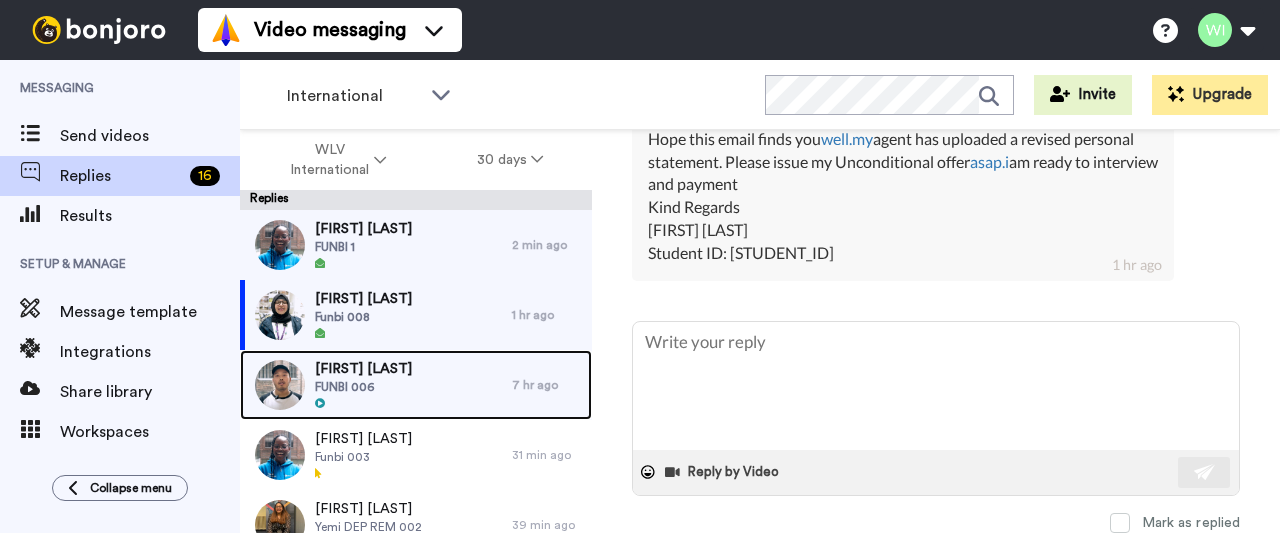 click on "[FIRST] [LAST] [NUMBER]" at bounding box center (376, 385) 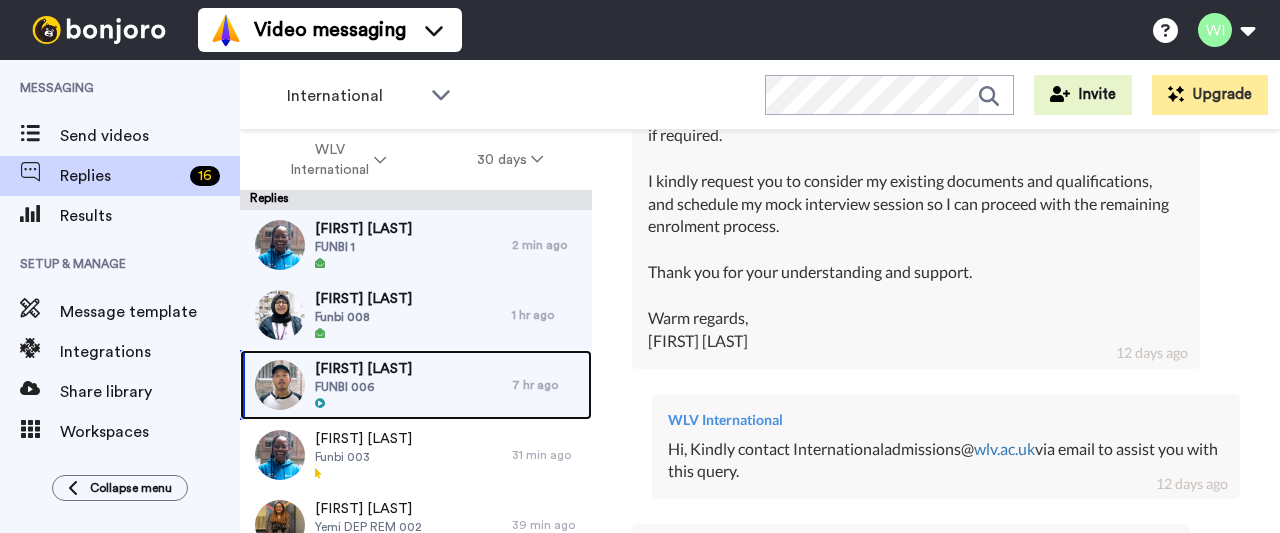 scroll, scrollTop: 16532, scrollLeft: 0, axis: vertical 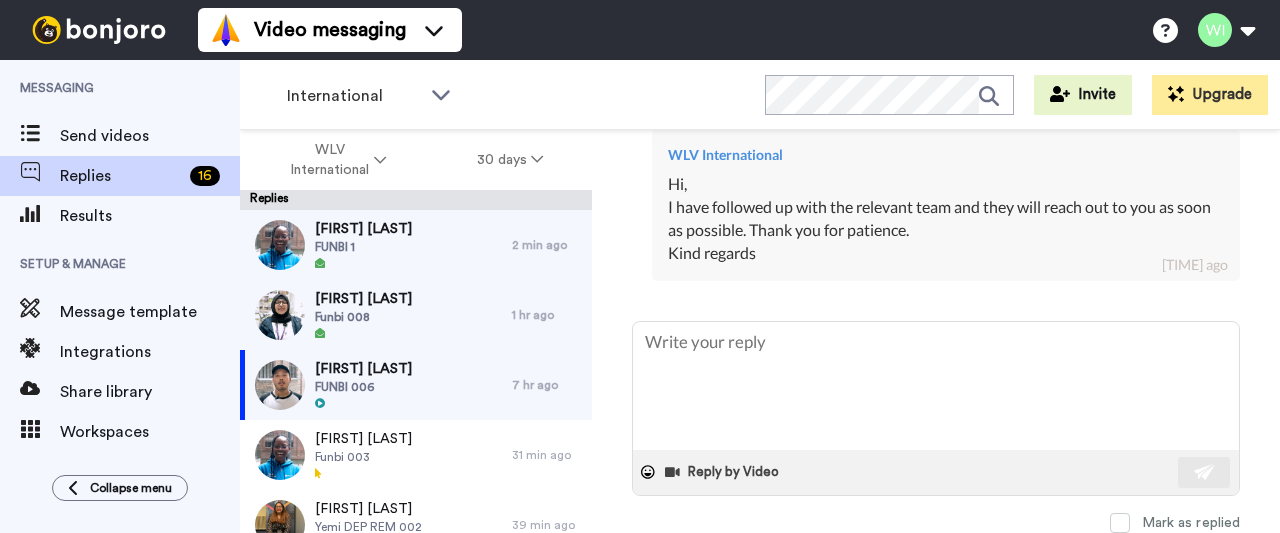 click on "WLV International Hi [FIRST], Thank you for applying to study with us. On checking your records, we can see that you have not uploaded all the documents required to receive an unconditional offer. Please refer to the conditions outlined in your offer letter and upload them to e:Vision as soon as possible. [NUMBER] days ago [FIRST] [LAST] Dear Admissions Team, My name is [FIRST] [LAST], holding passport number [PASSPORT_NUMBER]. I have received an offer from the University of Wolverhampton and have already made a part payment of £2000 toward my tuition fees. As stated in my Statement of Purpose (SOP), I had previously enrolled in a foundation program at Nawaloka College, but I did not complete it. I completed only two semesters, and I have attached the transcript relevant to those two semesters for your reference. Since the full foundation program was not completed, Nawaloka College is unable to issue a full and official transcript. However, I am happy to if required. enrolment process. Warm regards, [NUMBER] days ago w.a" at bounding box center (936, -7806) 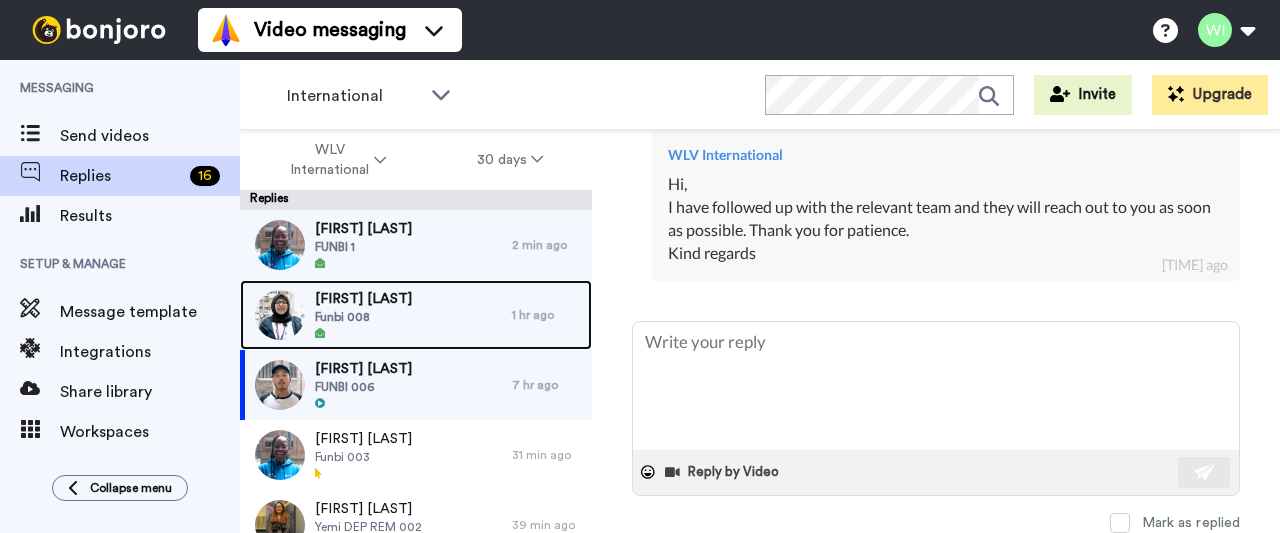 click on "[FIRST] [LAST] 008" at bounding box center (376, 315) 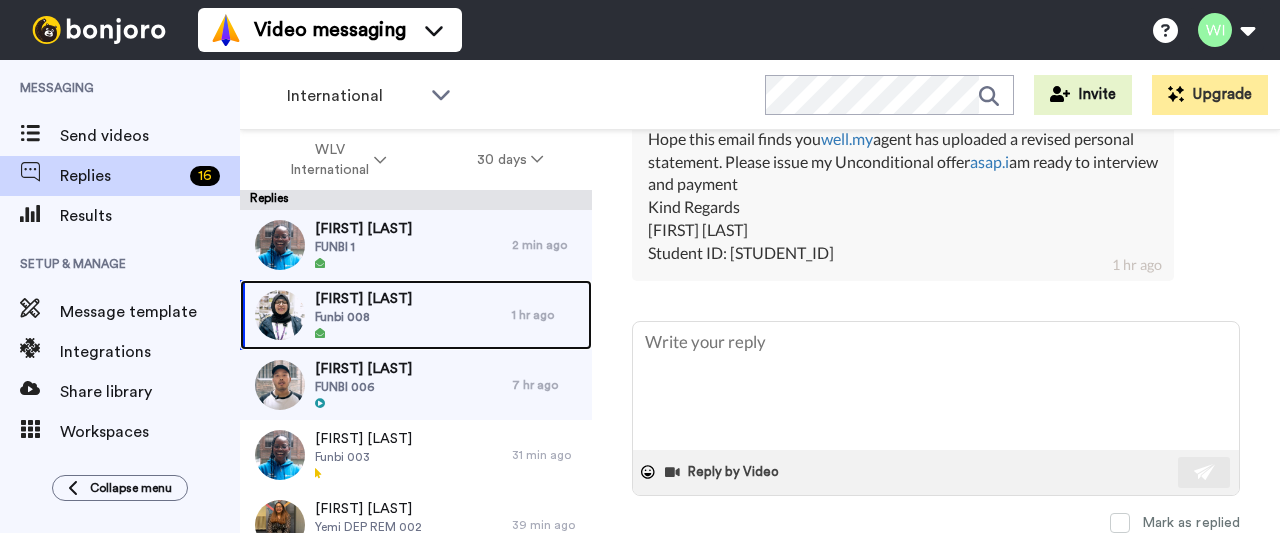scroll, scrollTop: 1035, scrollLeft: 0, axis: vertical 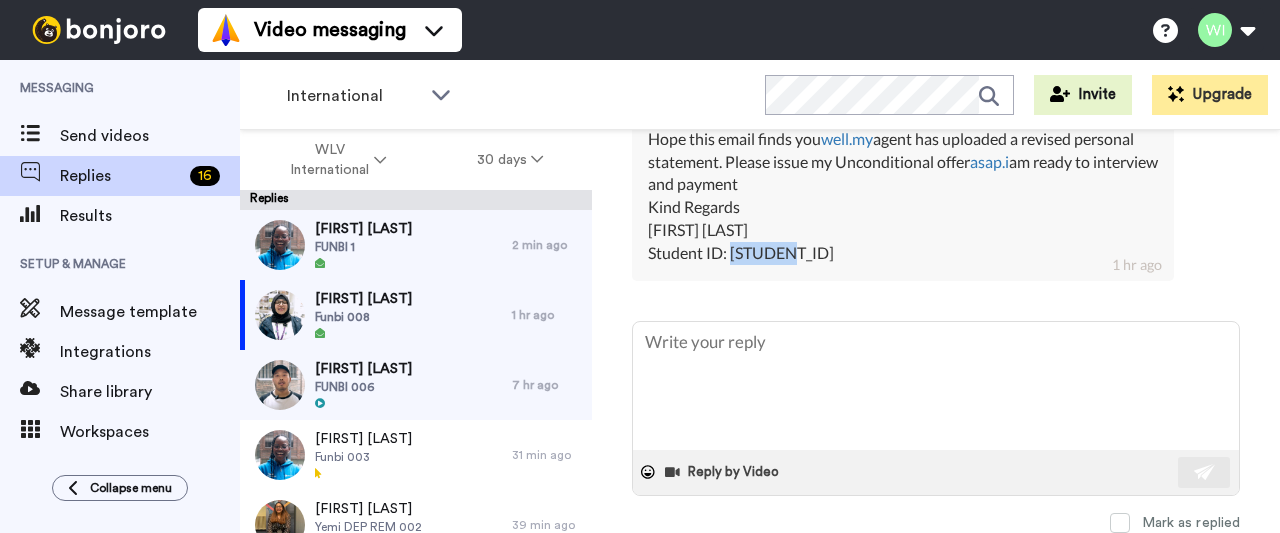 drag, startPoint x: 734, startPoint y: 240, endPoint x: 796, endPoint y: 247, distance: 62.39391 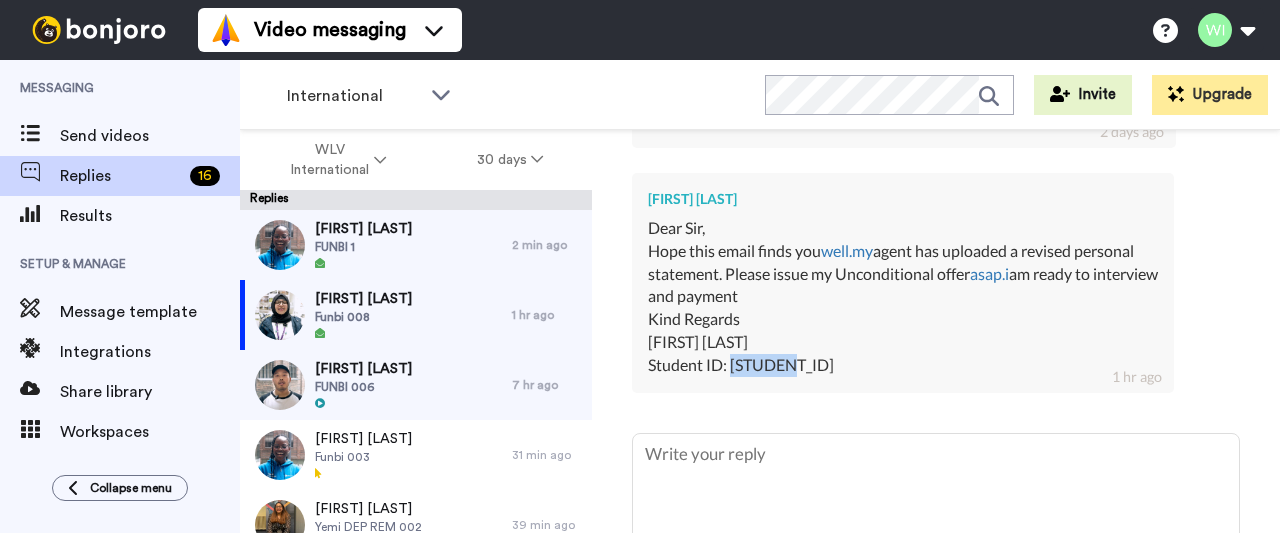 scroll, scrollTop: 900, scrollLeft: 0, axis: vertical 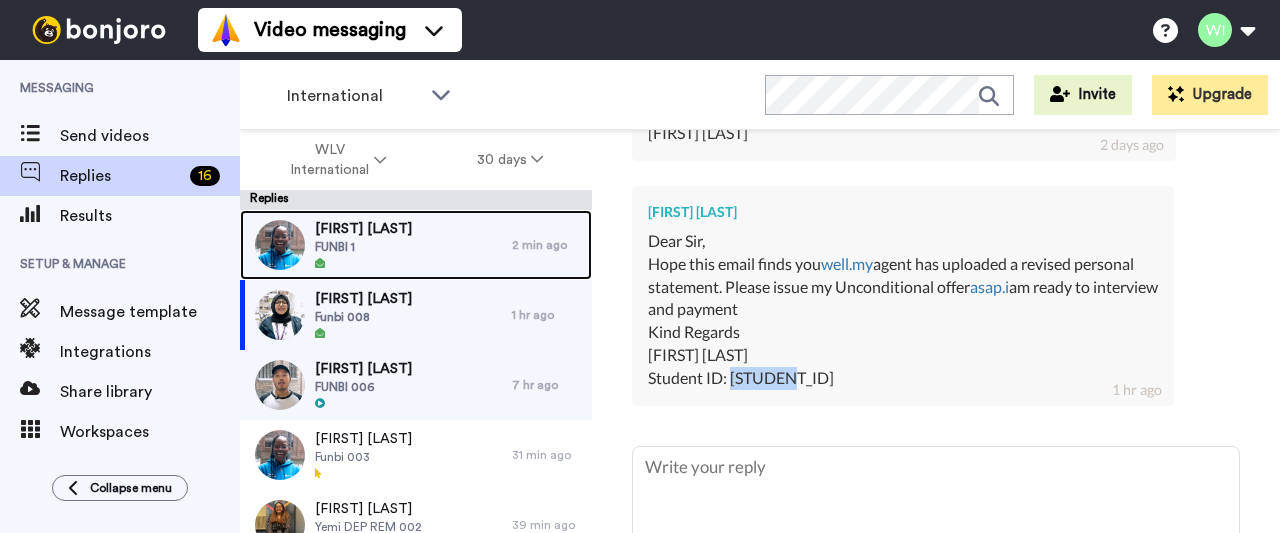 click on "[FIRST] [LAST]" at bounding box center (363, 229) 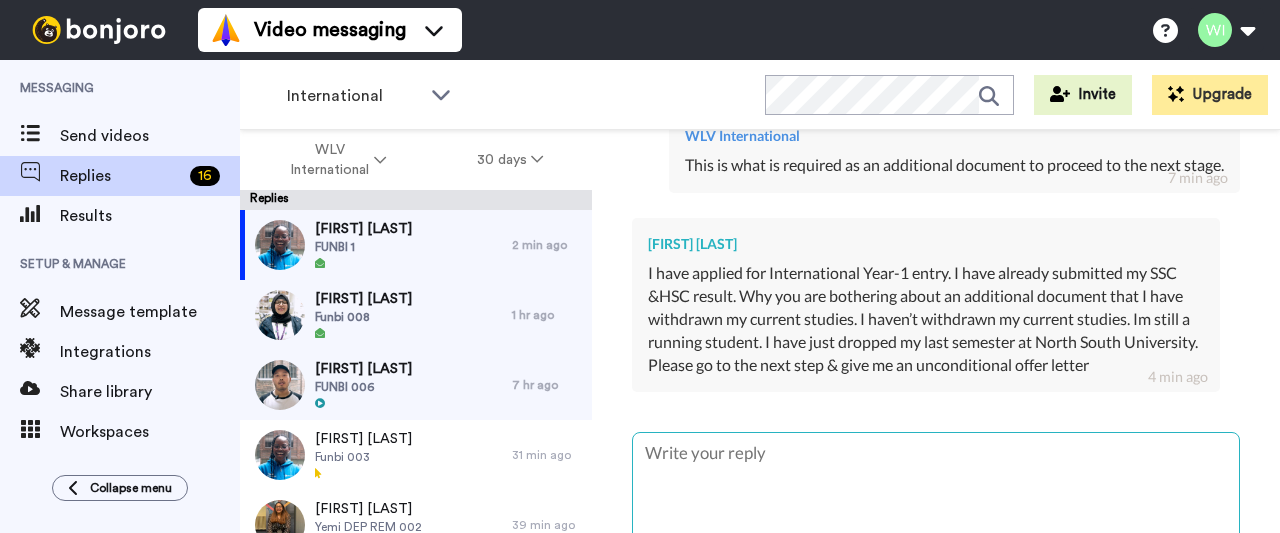 scroll, scrollTop: 1816, scrollLeft: 0, axis: vertical 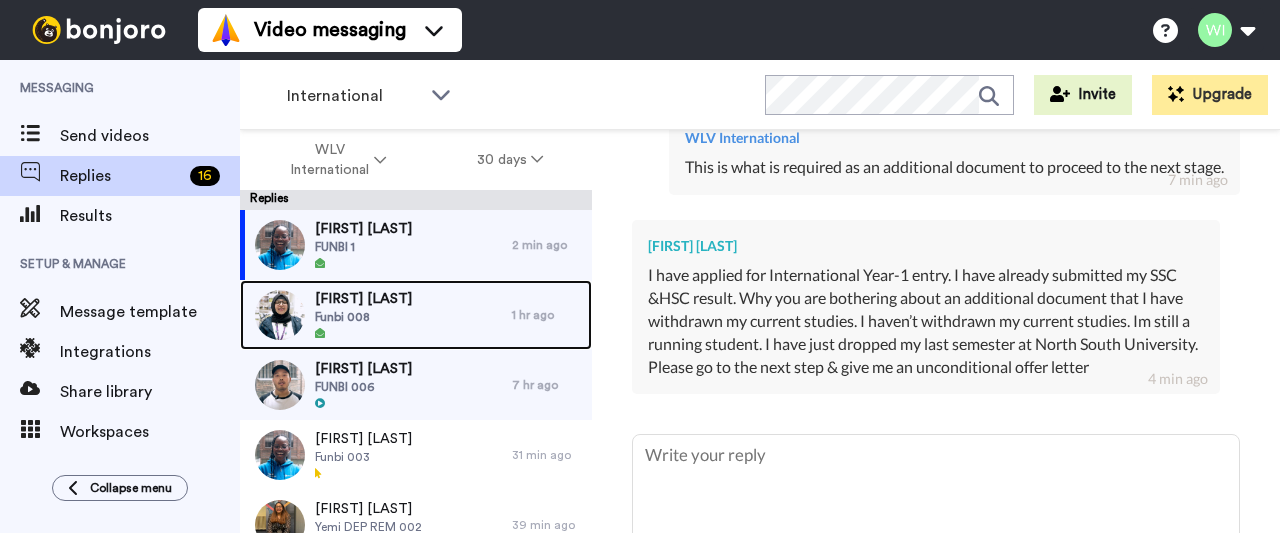 click on "Funbi 008" at bounding box center [363, 317] 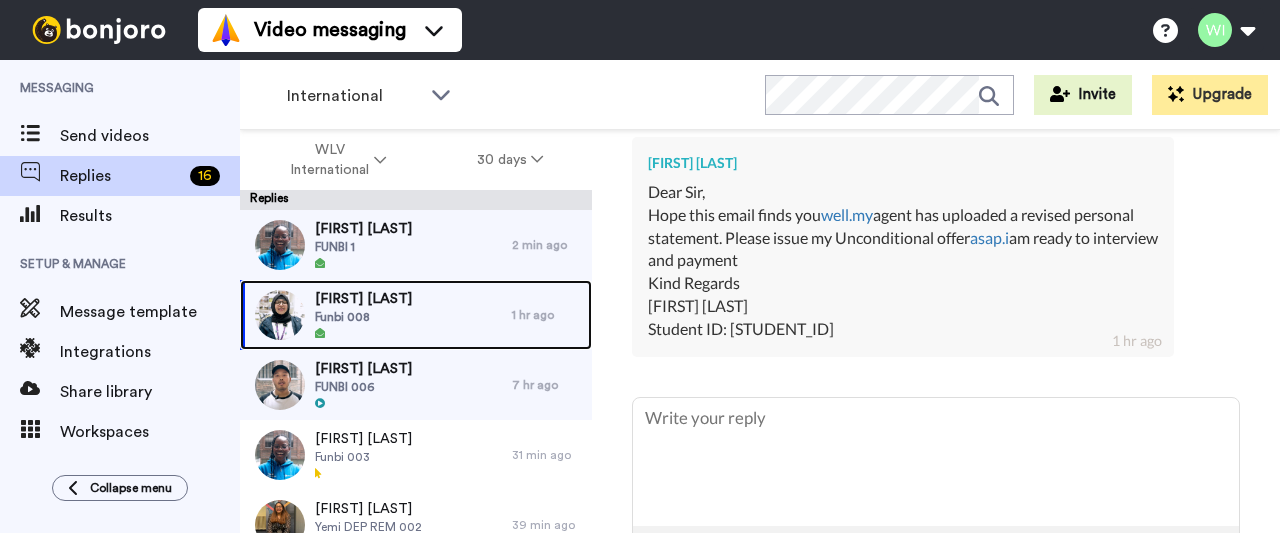 scroll, scrollTop: 948, scrollLeft: 0, axis: vertical 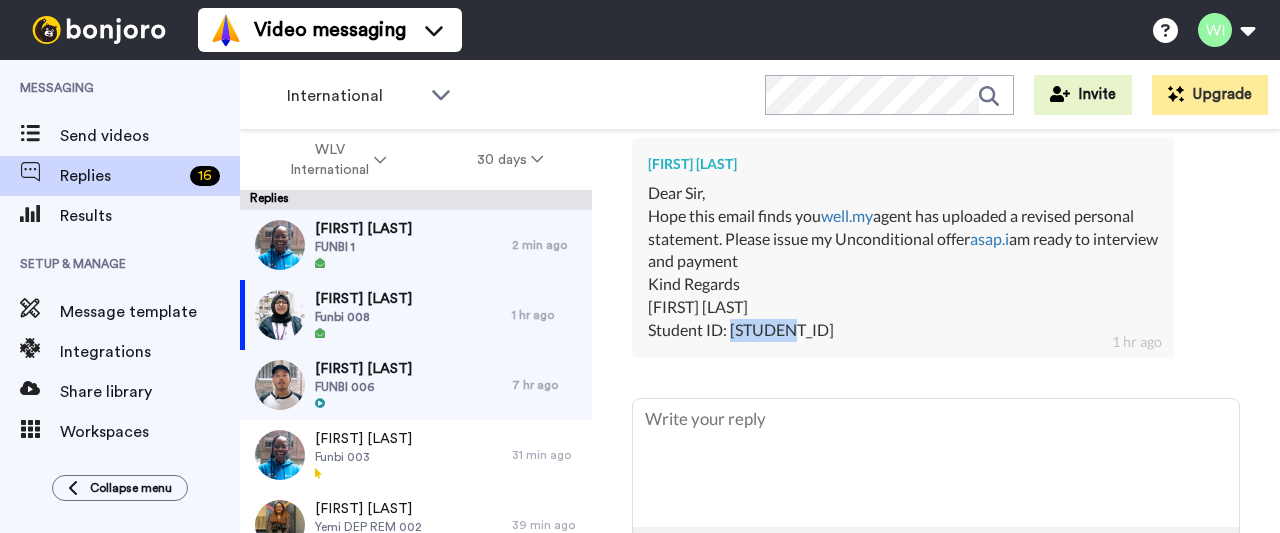 drag, startPoint x: 729, startPoint y: 333, endPoint x: 793, endPoint y: 330, distance: 64.070274 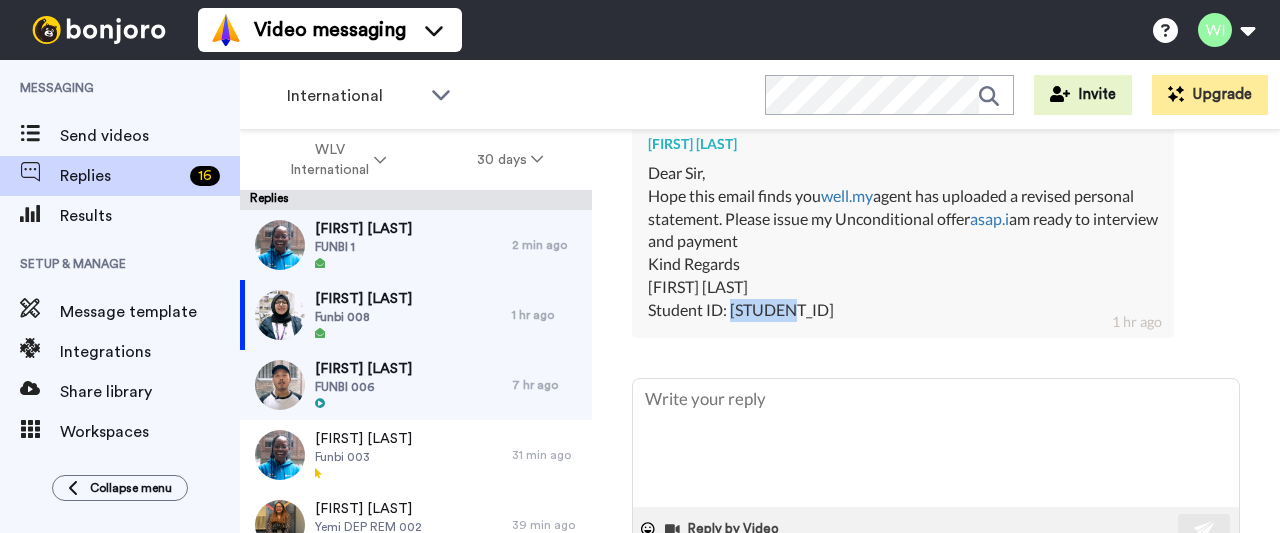 scroll, scrollTop: 974, scrollLeft: 0, axis: vertical 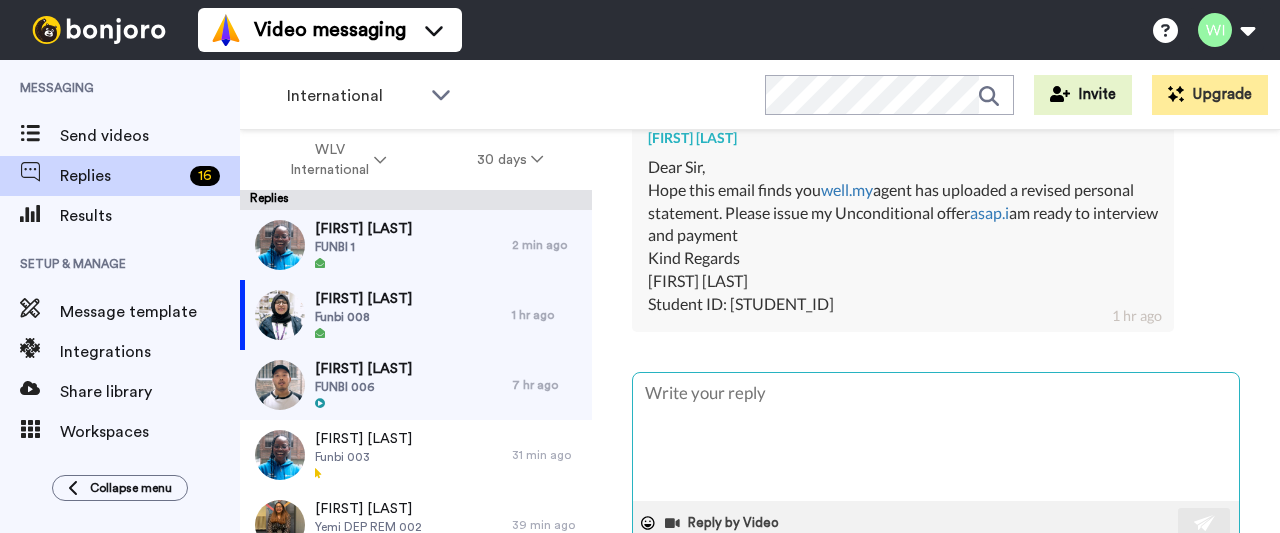 click at bounding box center (936, 437) 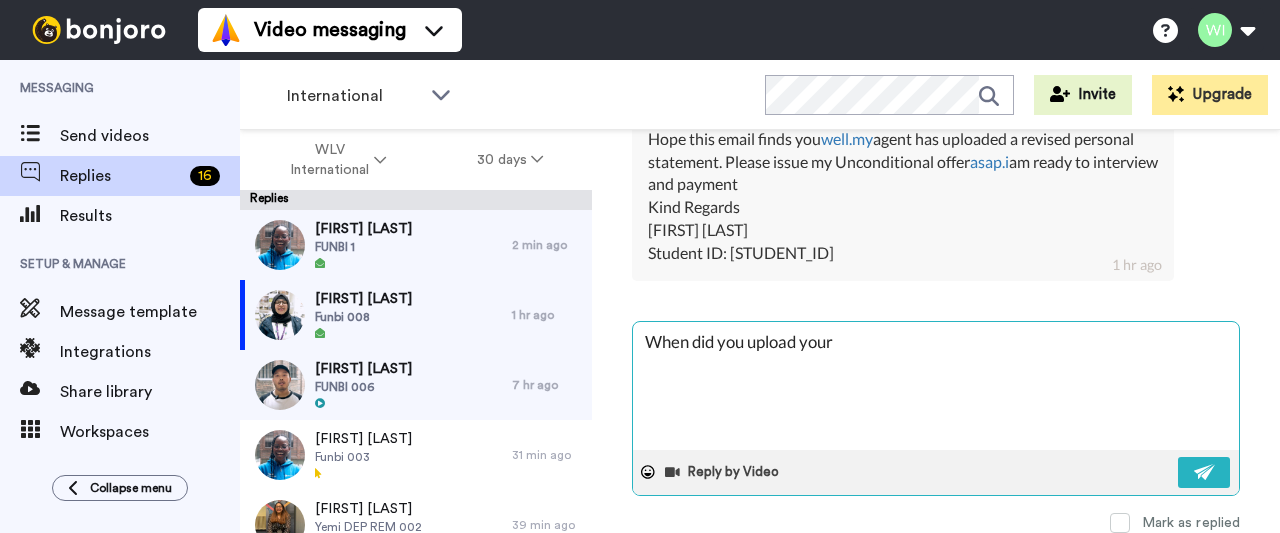 scroll, scrollTop: 963, scrollLeft: 0, axis: vertical 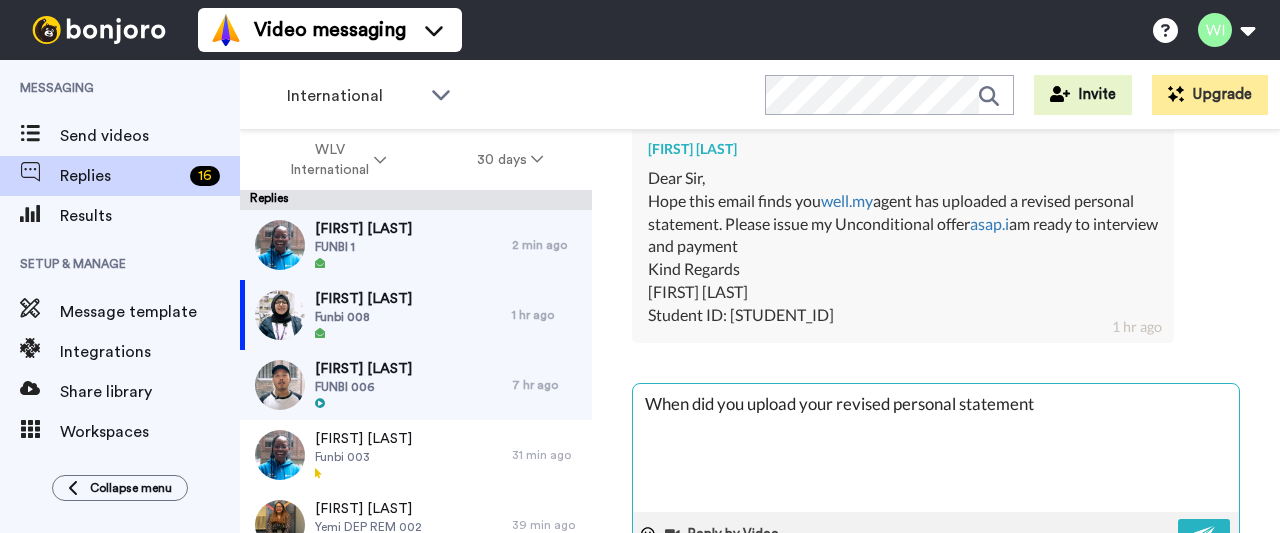 click on "When did you upload your revised personal statement" at bounding box center (936, 448) 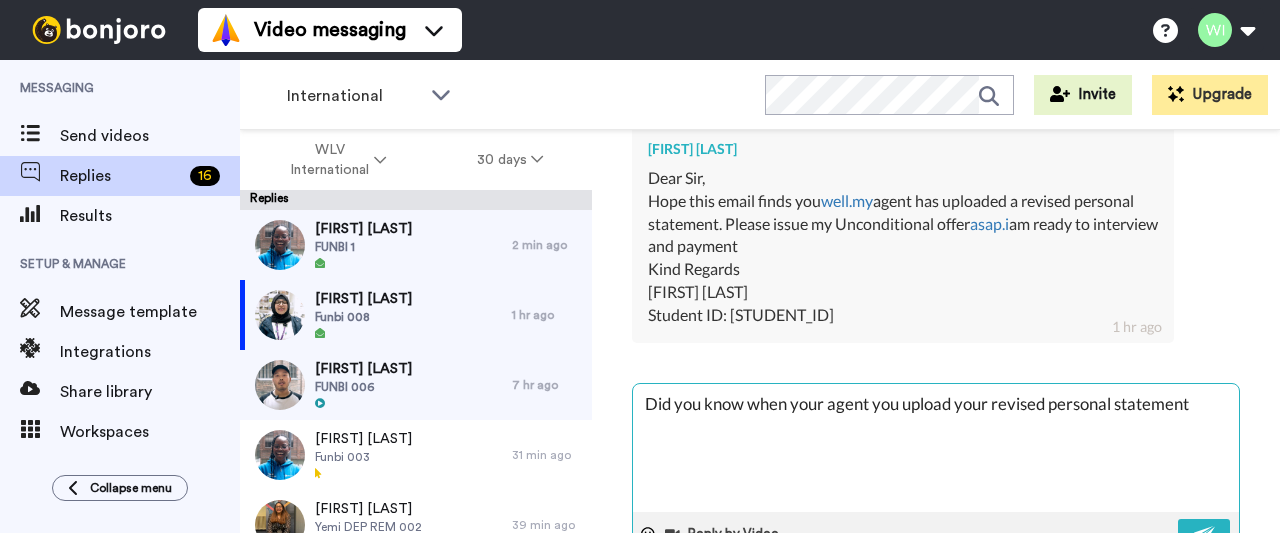 click on "Did you know when your agent you upload your revised personal statement" at bounding box center (936, 448) 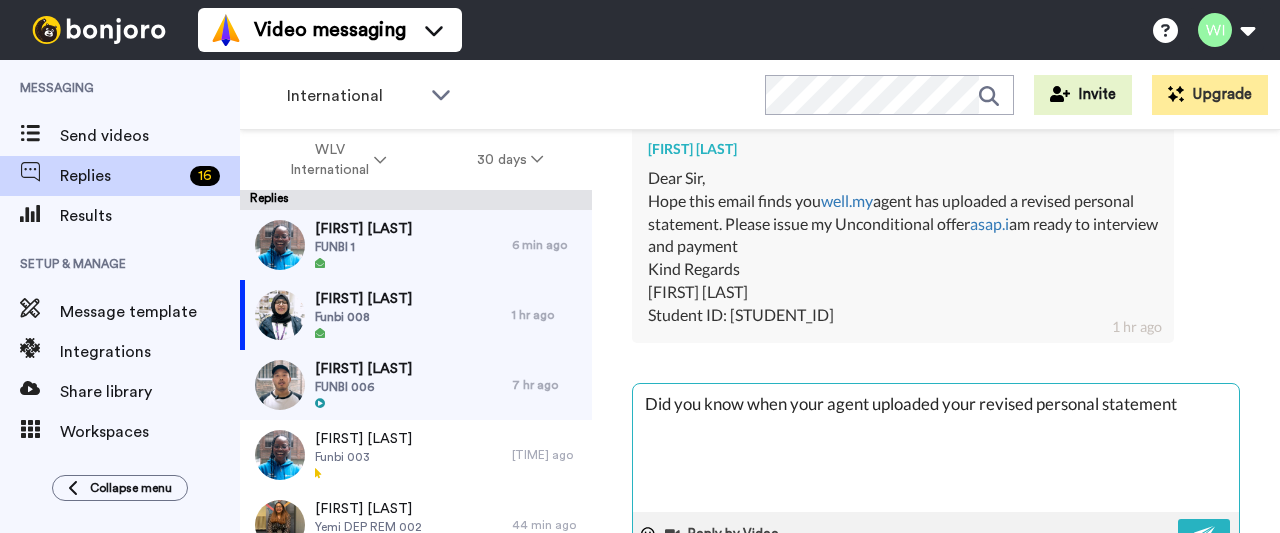 scroll, scrollTop: 1035, scrollLeft: 0, axis: vertical 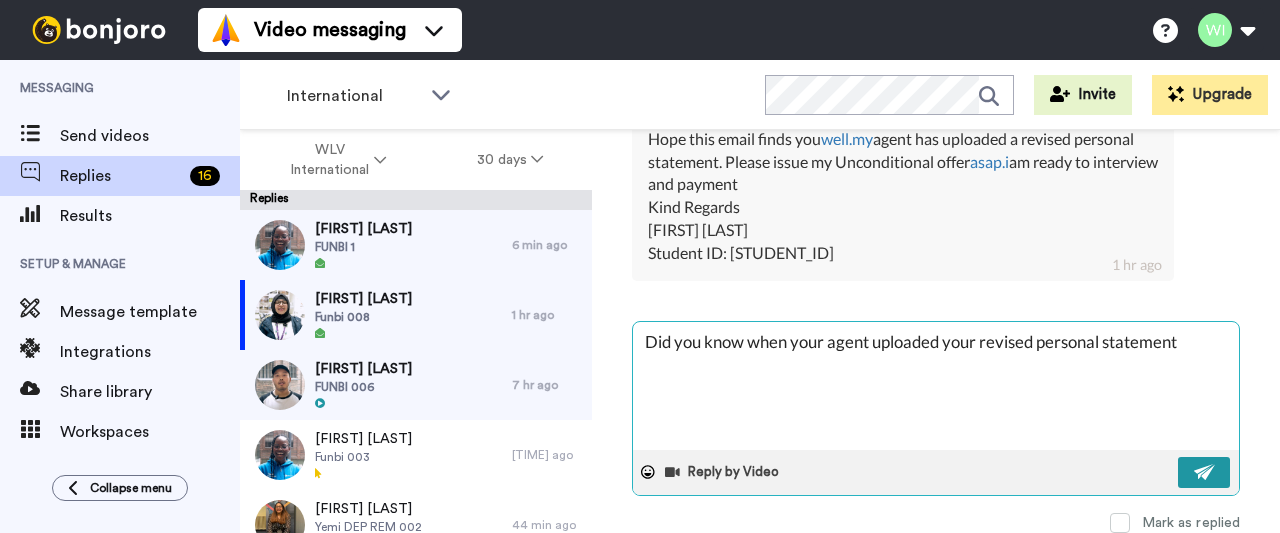 click at bounding box center (1205, 472) 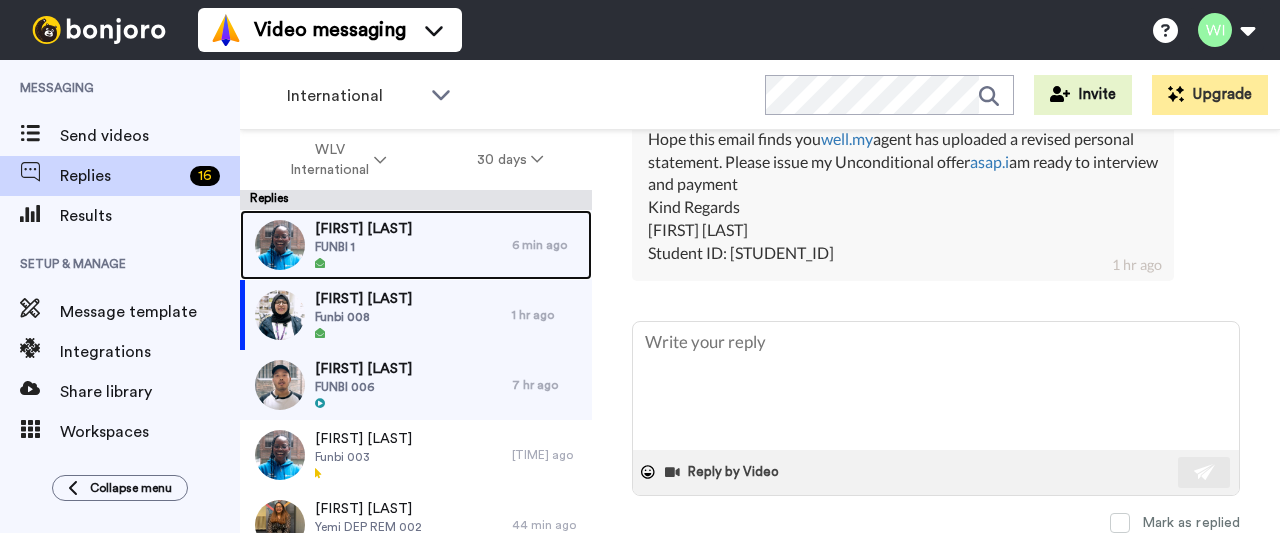 click on "FUNBI 1" at bounding box center [363, 247] 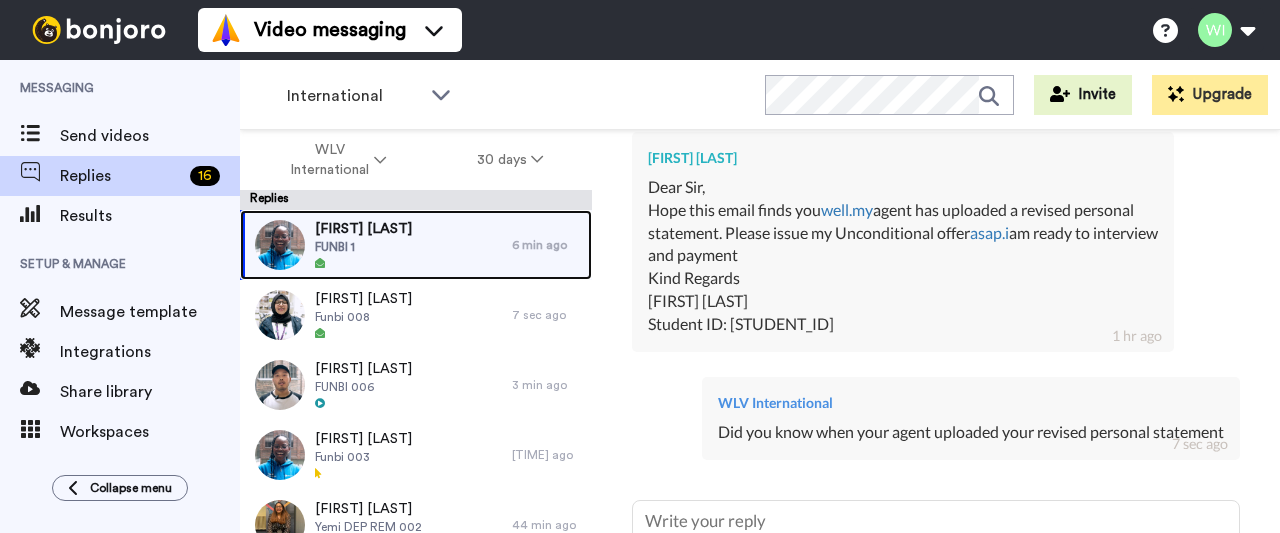 scroll, scrollTop: 950, scrollLeft: 0, axis: vertical 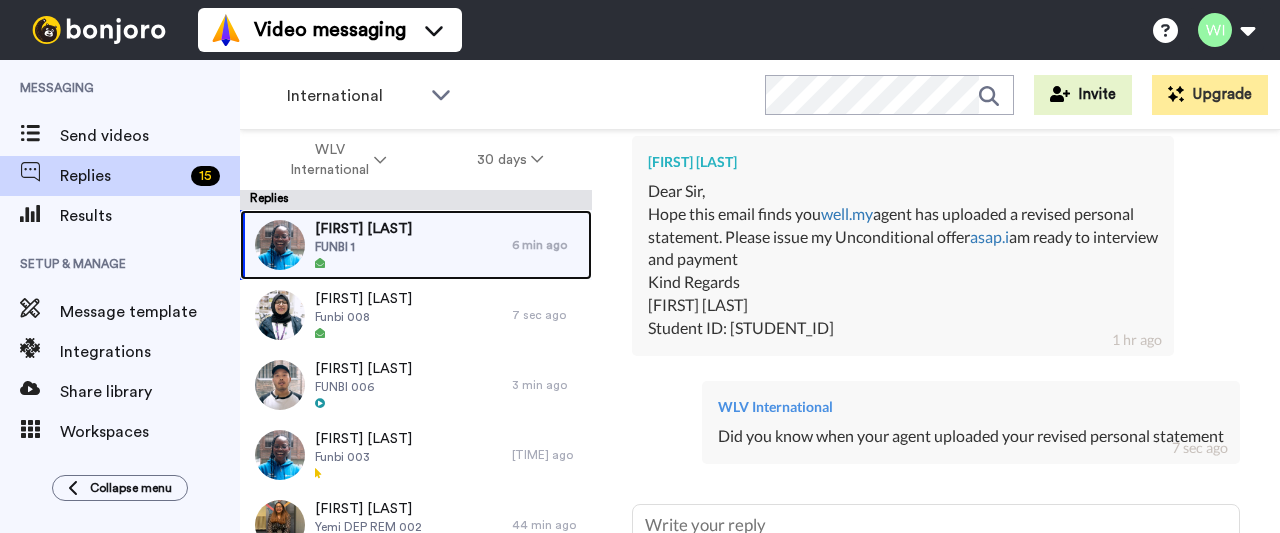 click on "FUNBI 1" at bounding box center (363, 247) 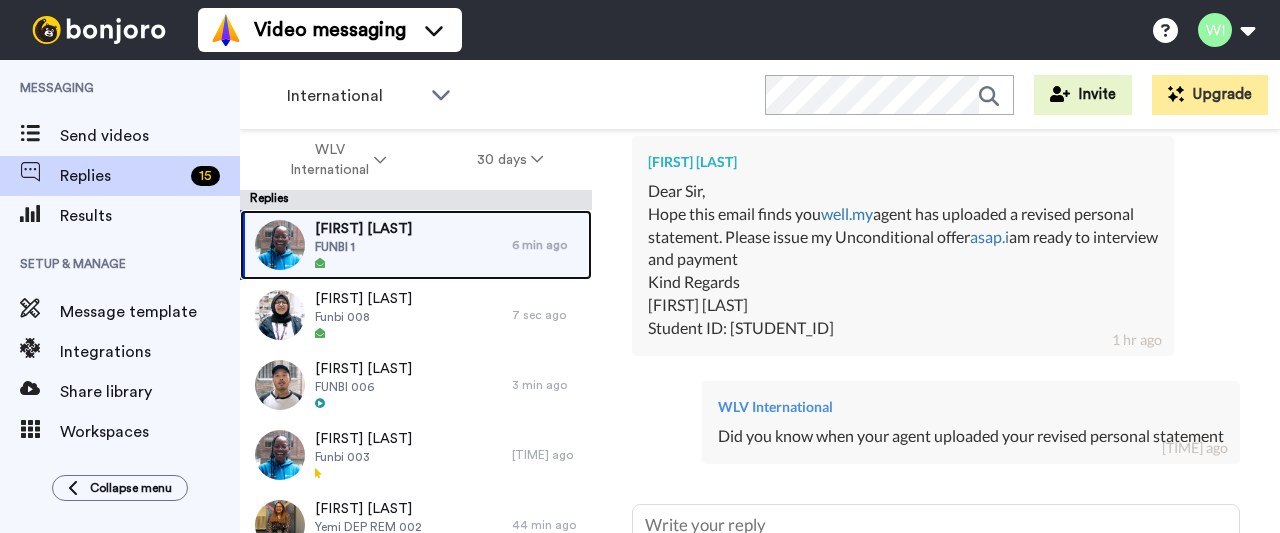 scroll, scrollTop: 1064, scrollLeft: 0, axis: vertical 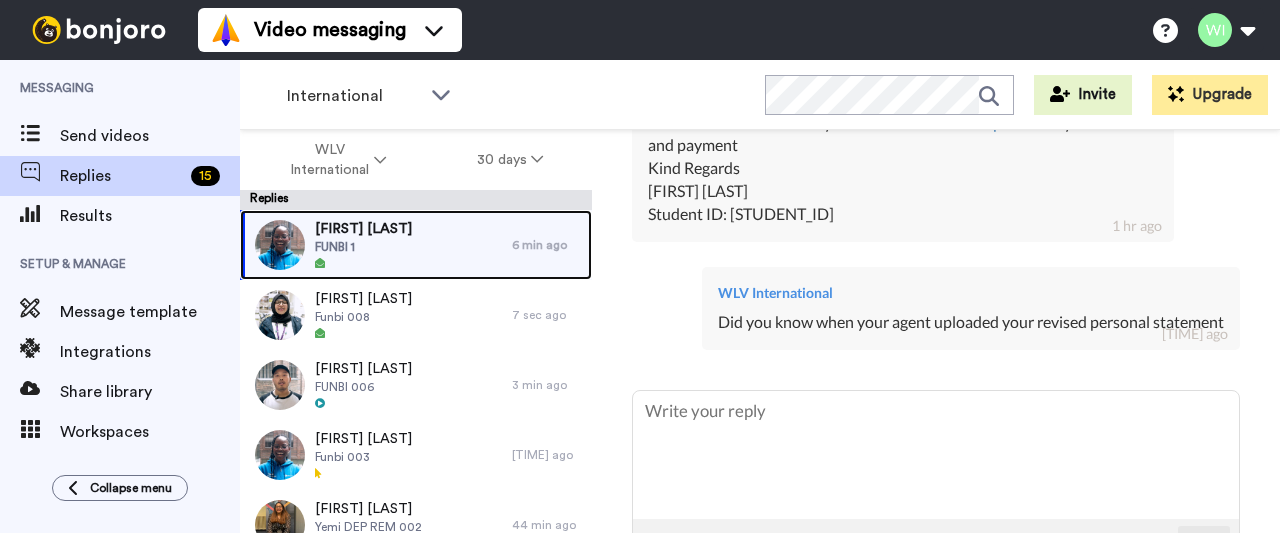 click on "[FIRST] [LAST]" at bounding box center (363, 229) 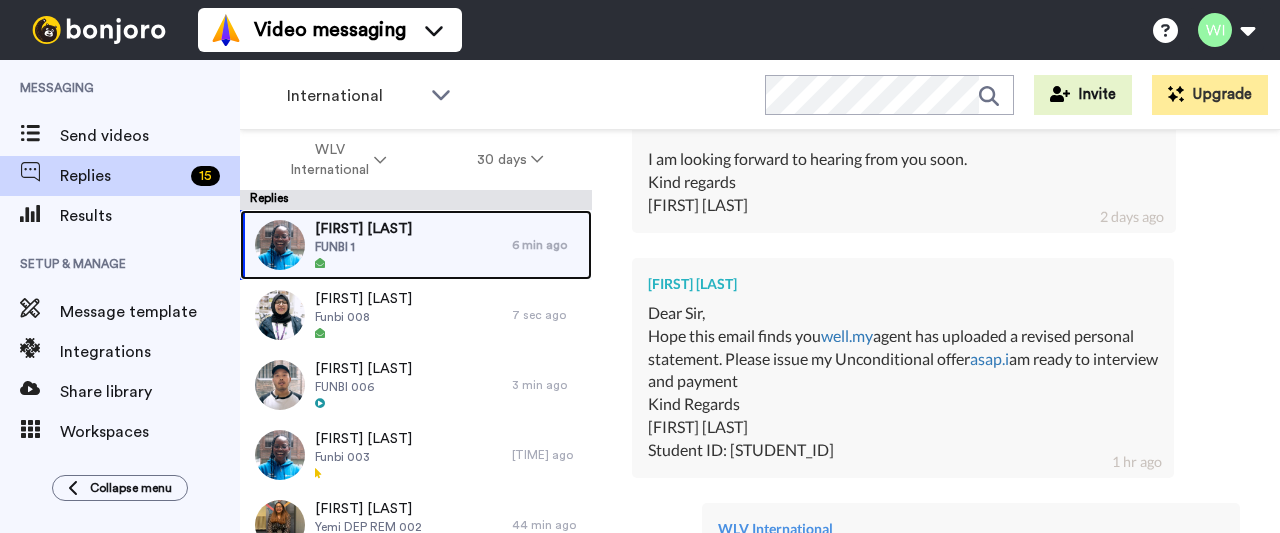 scroll, scrollTop: 824, scrollLeft: 0, axis: vertical 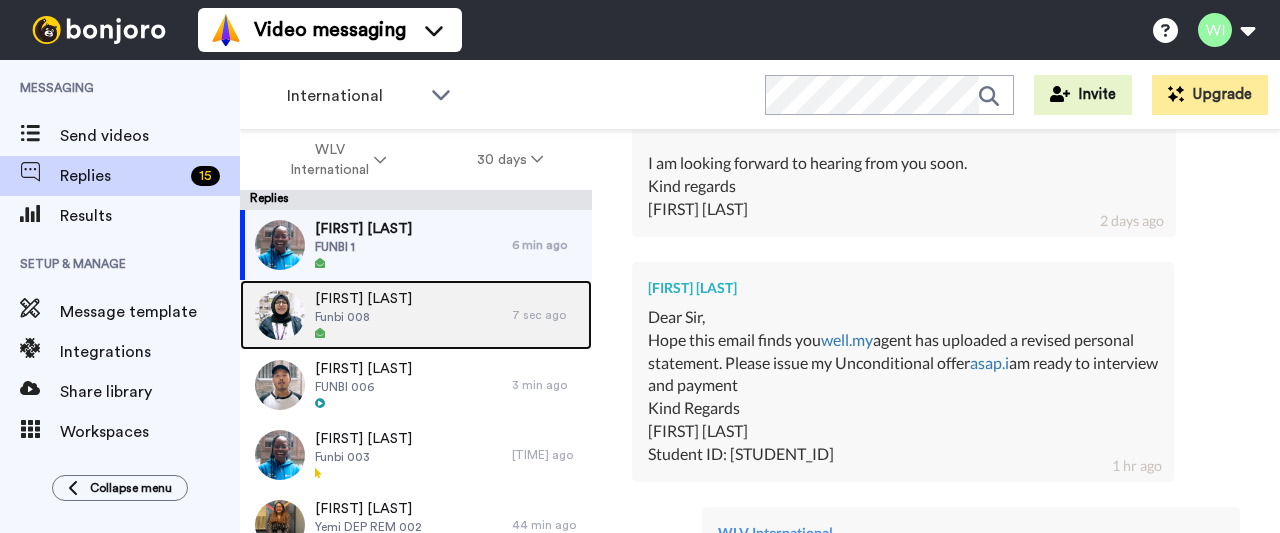 click on "[FIRST] [LAST] 008" at bounding box center (376, 315) 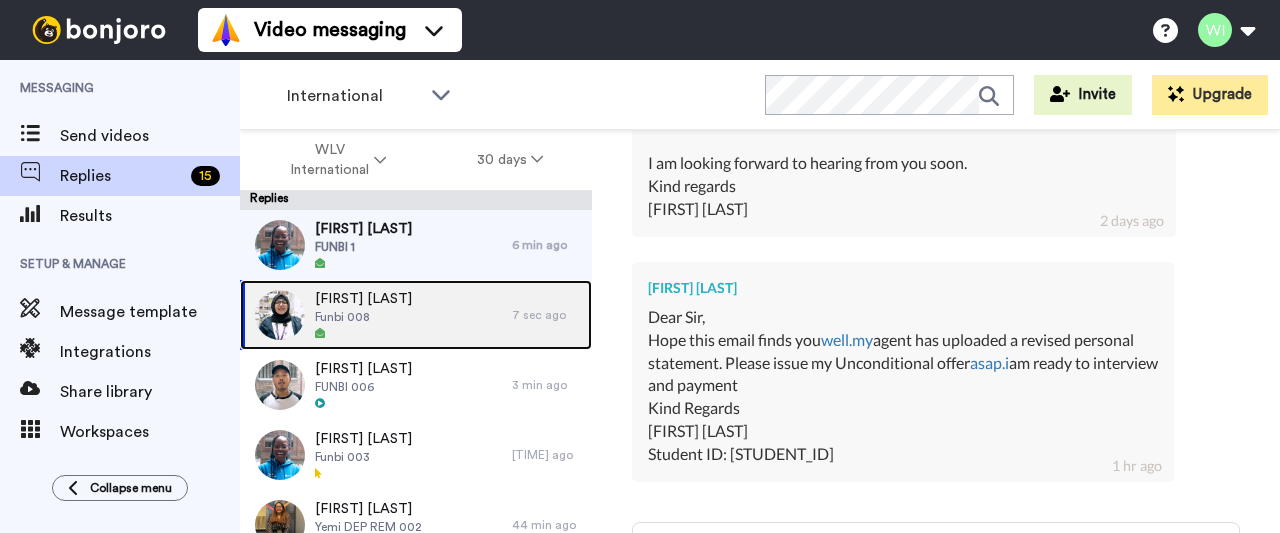click on "[FIRST] [LAST] 008" at bounding box center (376, 315) 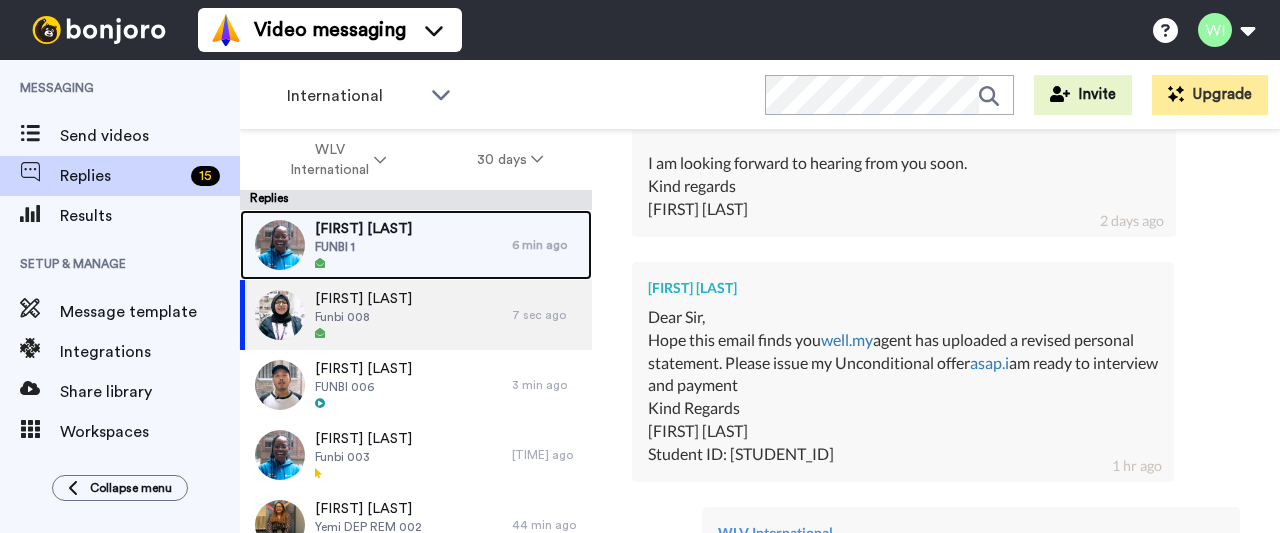 click at bounding box center [363, 264] 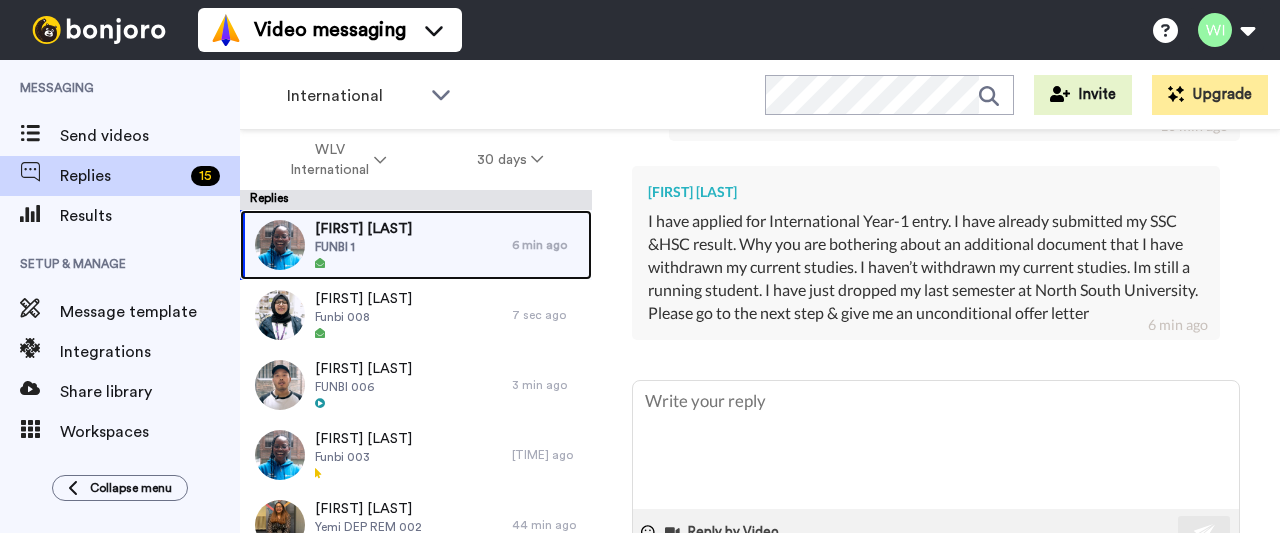 scroll, scrollTop: 1962, scrollLeft: 0, axis: vertical 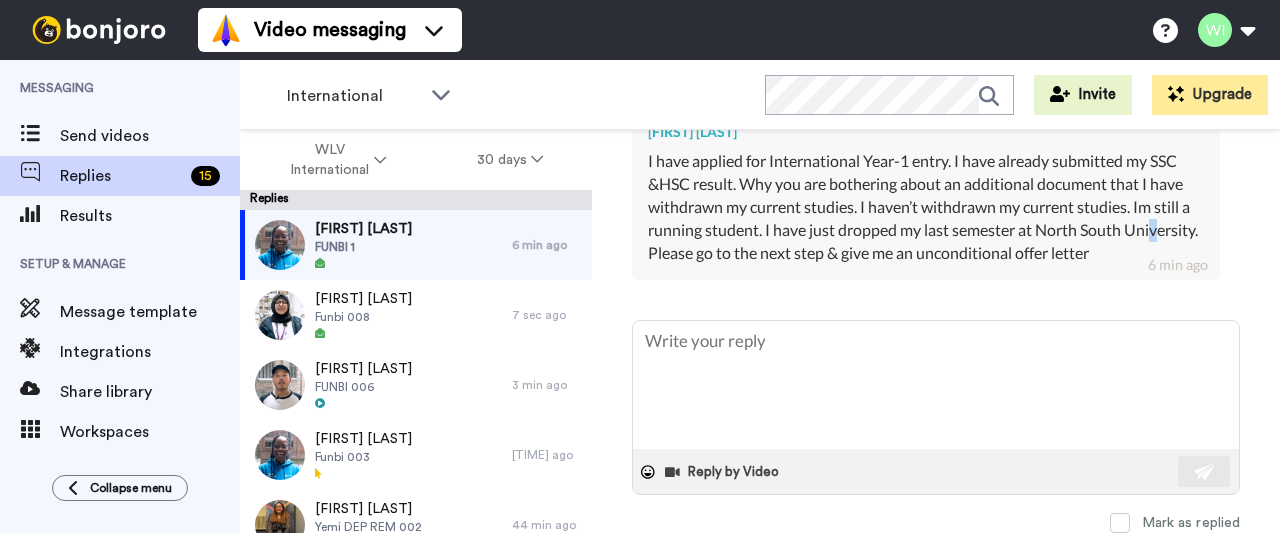 drag, startPoint x: 755, startPoint y: 301, endPoint x: 676, endPoint y: 277, distance: 82.565125 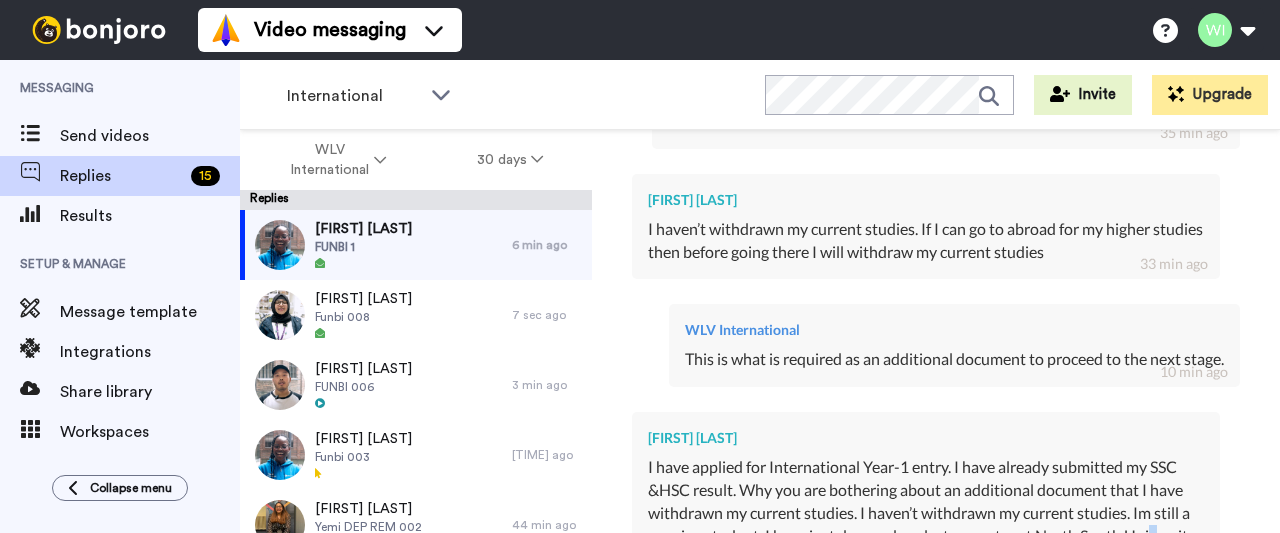 scroll, scrollTop: 1622, scrollLeft: 0, axis: vertical 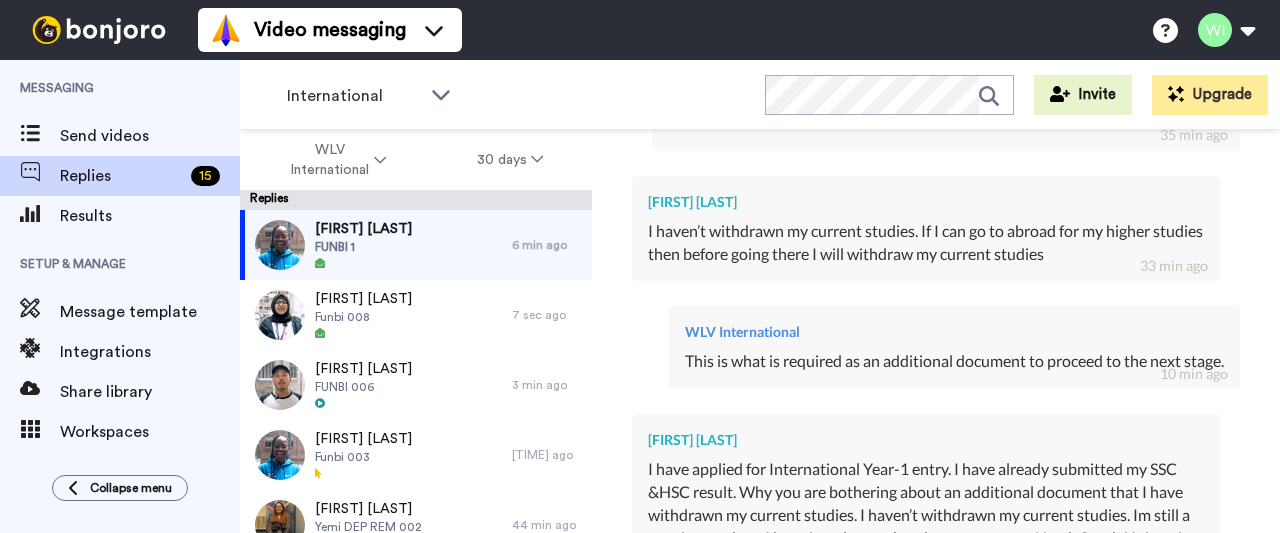 click on "[FIRST] [LAST] Delete Open original Resend [CODE] :  [TIME] ago [EMAIL_ADDRESS] Template used:   INT-Sept 25 CF [TIME] ago Delivery history   Opened international@[EMAIL_DOMAIN] [DAY], [MONTH] [DAY_NUM] [TIME] Opened at ip address: [IP_ADDRESS] in Mozilla/5.0 (Windows NT 5.1; rv:11.0) Gecko Firefox/11.0 (via ggpht.com GoogleImageProxy) Opened international@[EMAIL_DOMAIN] [DAY], [MONTH] [DAY_NUM] [TIME] Opened at ip address: [IP_ADDRESS] in Mozilla/5.0 (Windows NT 5.1; rv:11.0) Gecko Firefox/11.0 (via ggpht.com GoogleImageProxy) Sent international@[EMAIL_DOMAIN] [DAY], [MONTH] [DAY_NUM] [TIME] We received the message and are sending it to the recipient’s mail server. WLV International Hi [FIRST], Thank you for applying to study with us. On checking your records, we can see that you have not uploaded all the documents required to receive an unconditional offer. Please refer to the conditions outlined in your offer letter and upload them to e:Vision as soon as possible. [TIME] ago [FIRST] [LAST] [TIME] ago WLV International [TIME] ago" at bounding box center (936, 366) 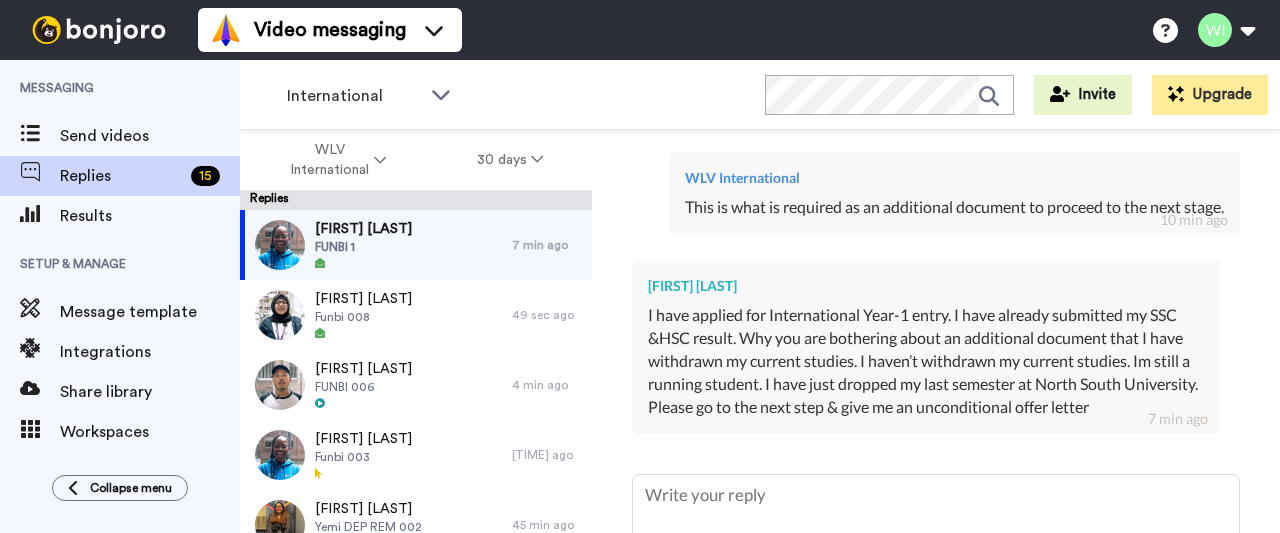 scroll, scrollTop: 1962, scrollLeft: 0, axis: vertical 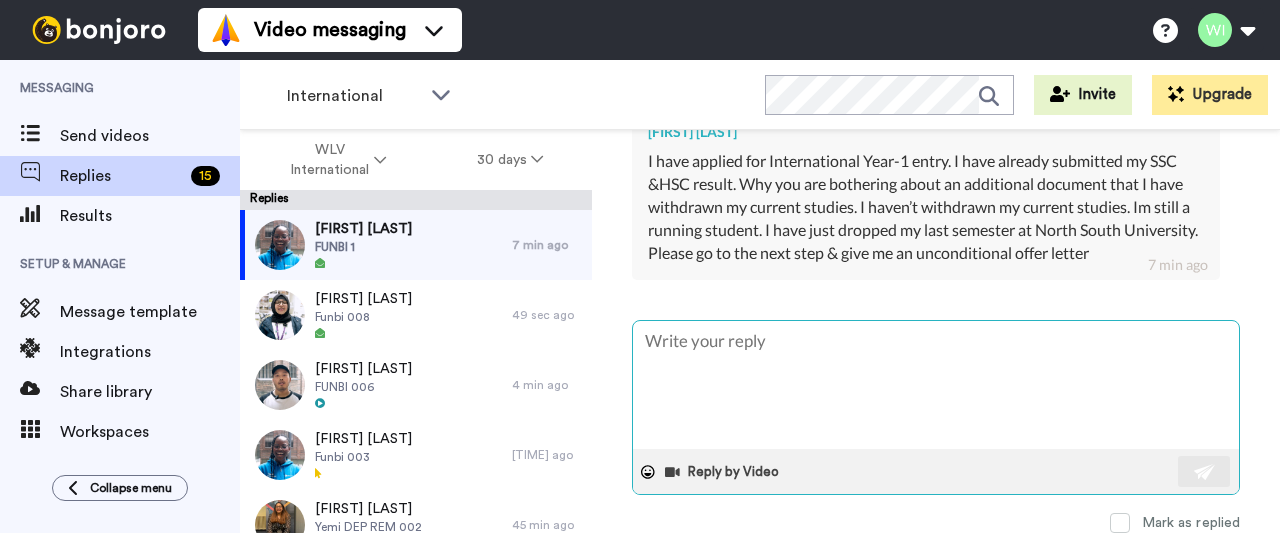 click at bounding box center [936, 385] 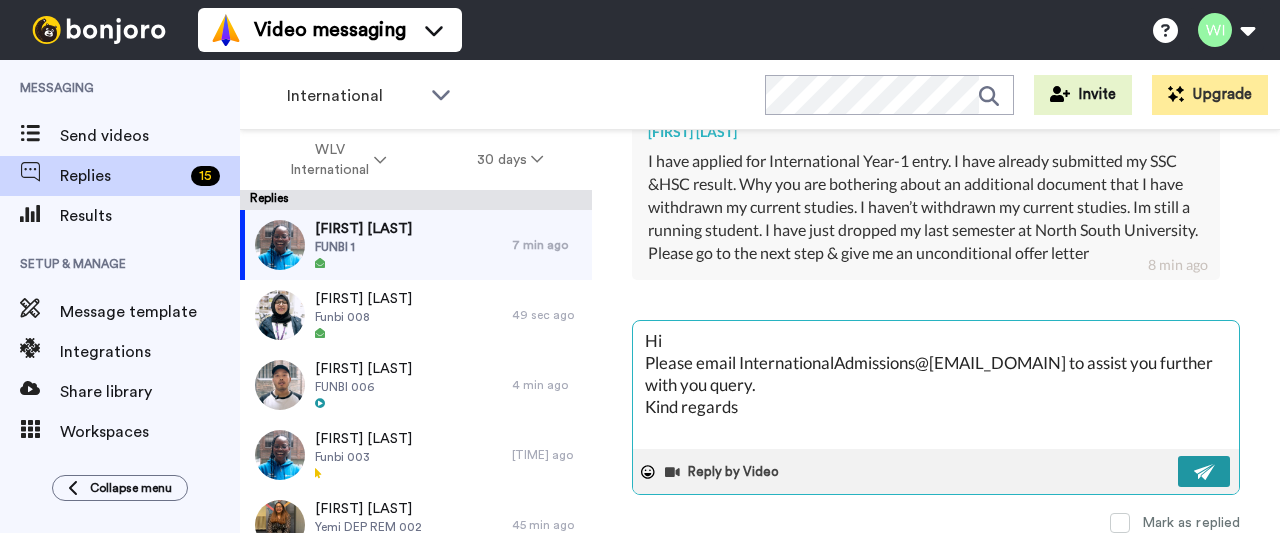 click at bounding box center [1204, 471] 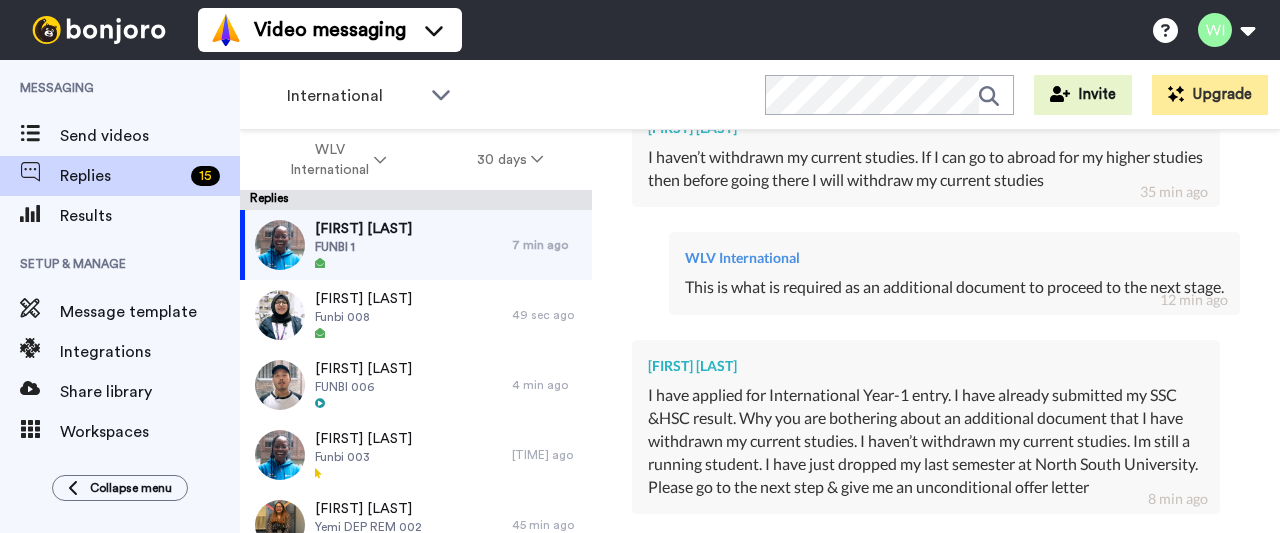 scroll, scrollTop: 2139, scrollLeft: 0, axis: vertical 